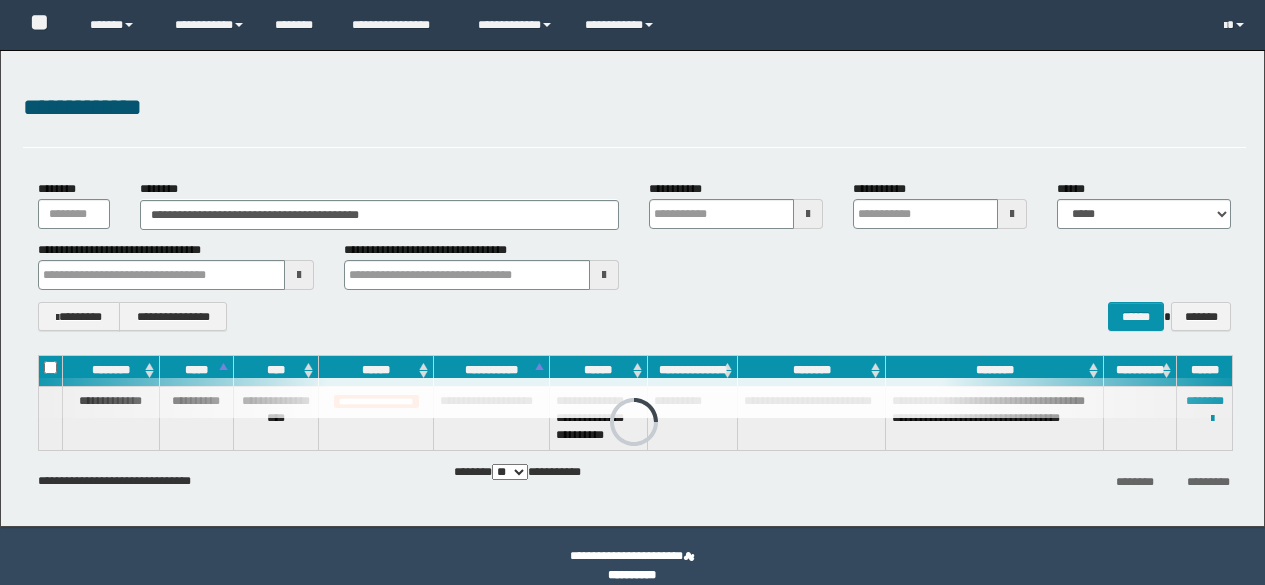 scroll, scrollTop: 20, scrollLeft: 0, axis: vertical 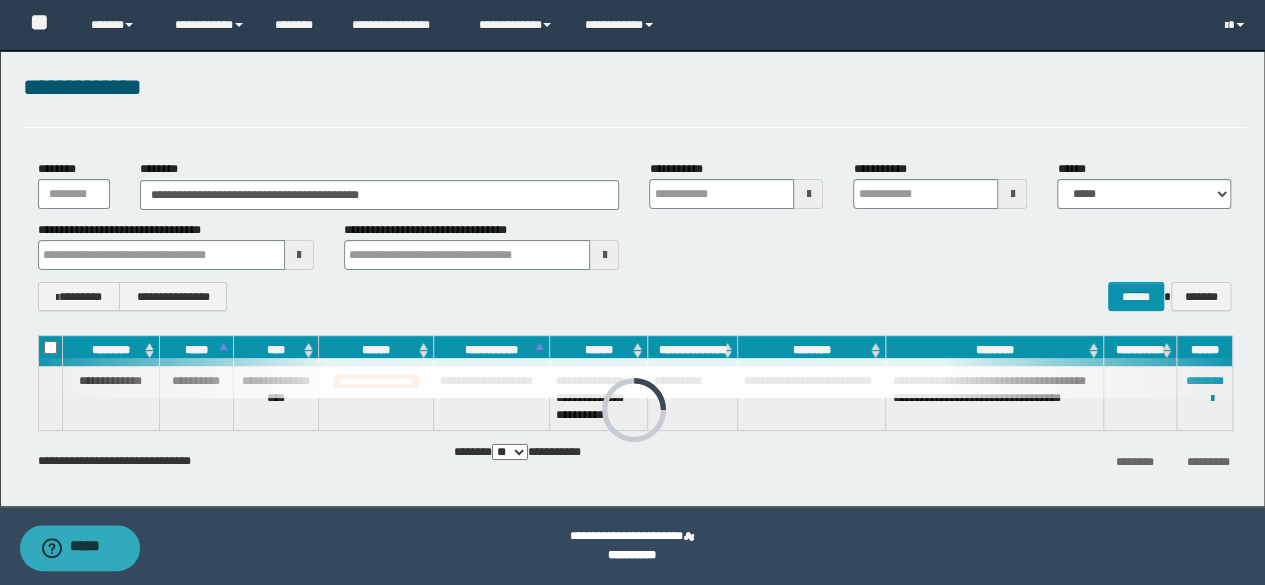 click on "**********" at bounding box center (380, 195) 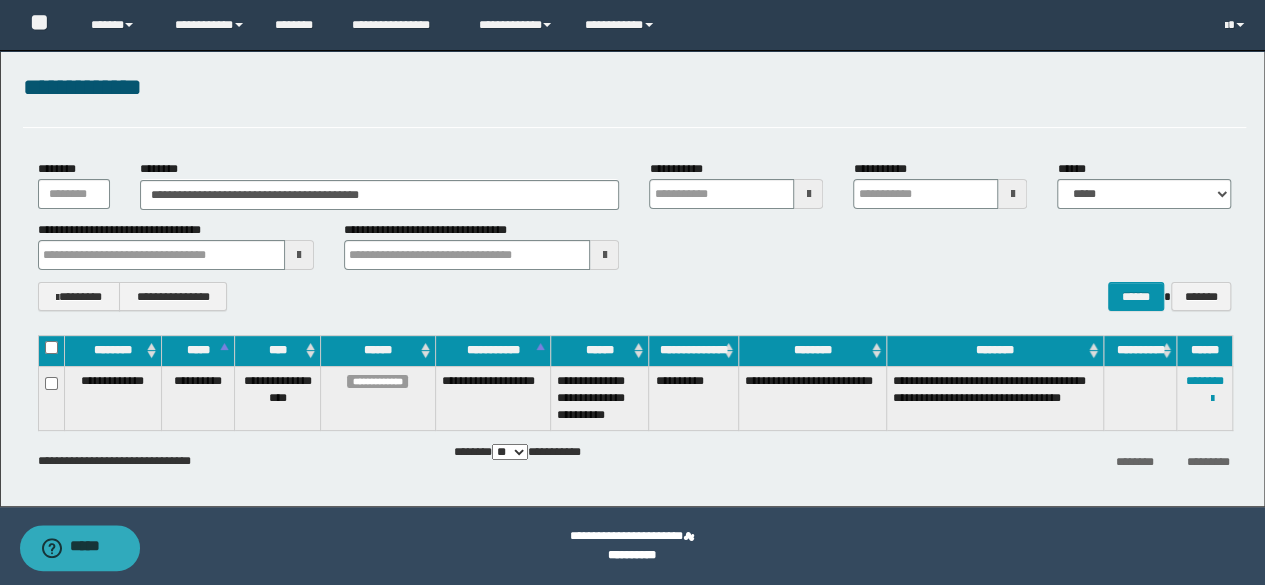 click on "**********" at bounding box center [380, 195] 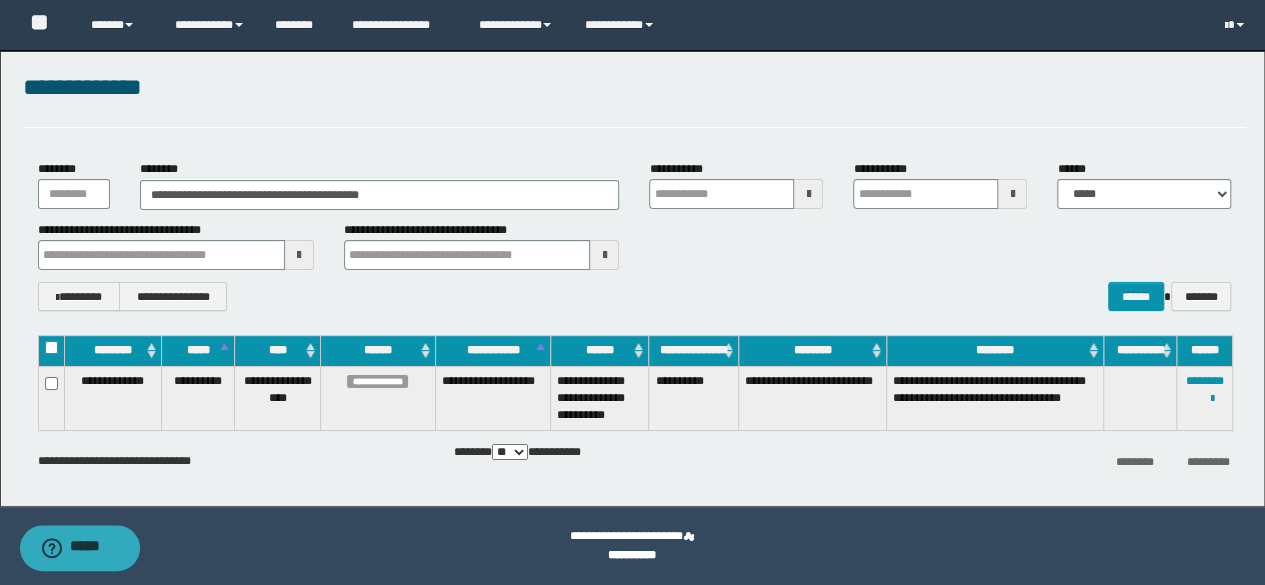 click on "**********" at bounding box center (380, 195) 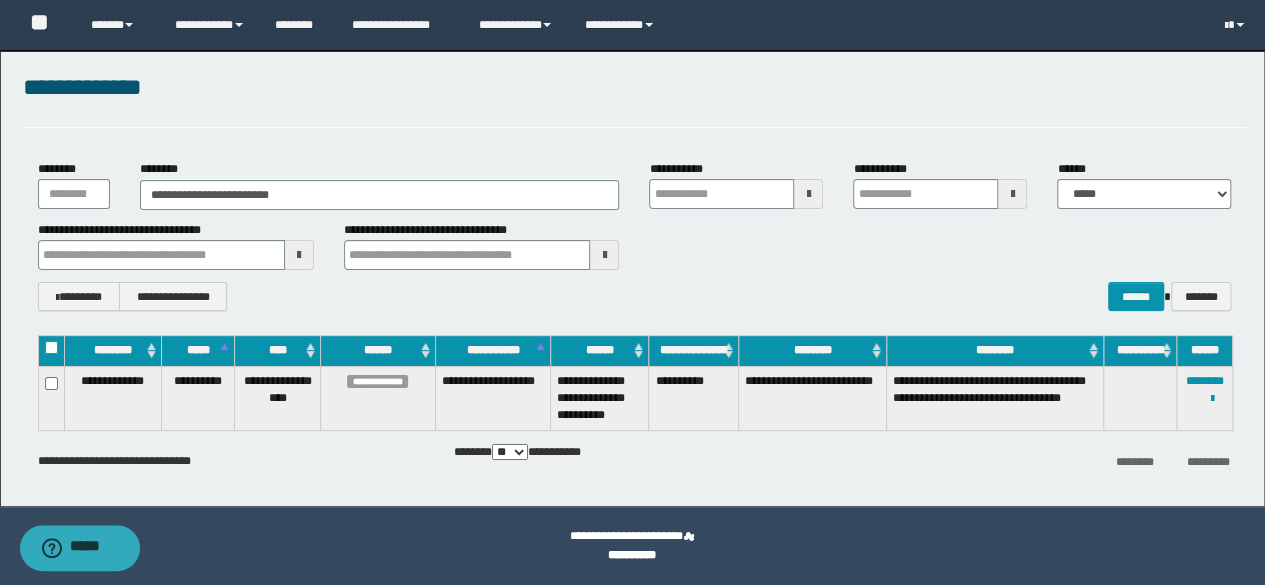 type on "**********" 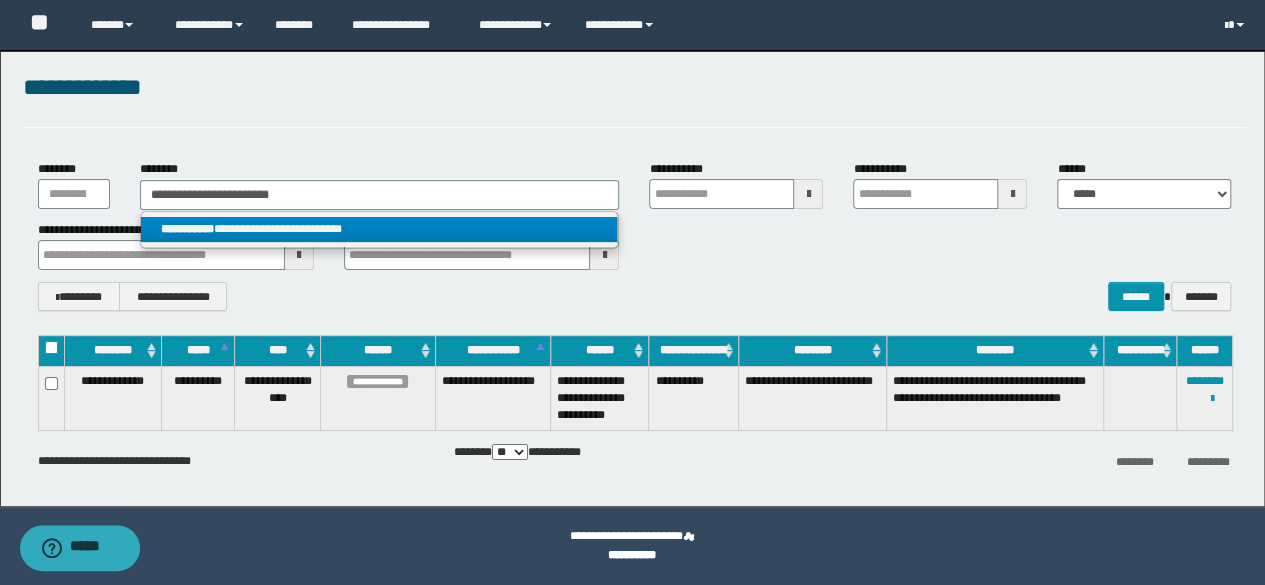 type on "**********" 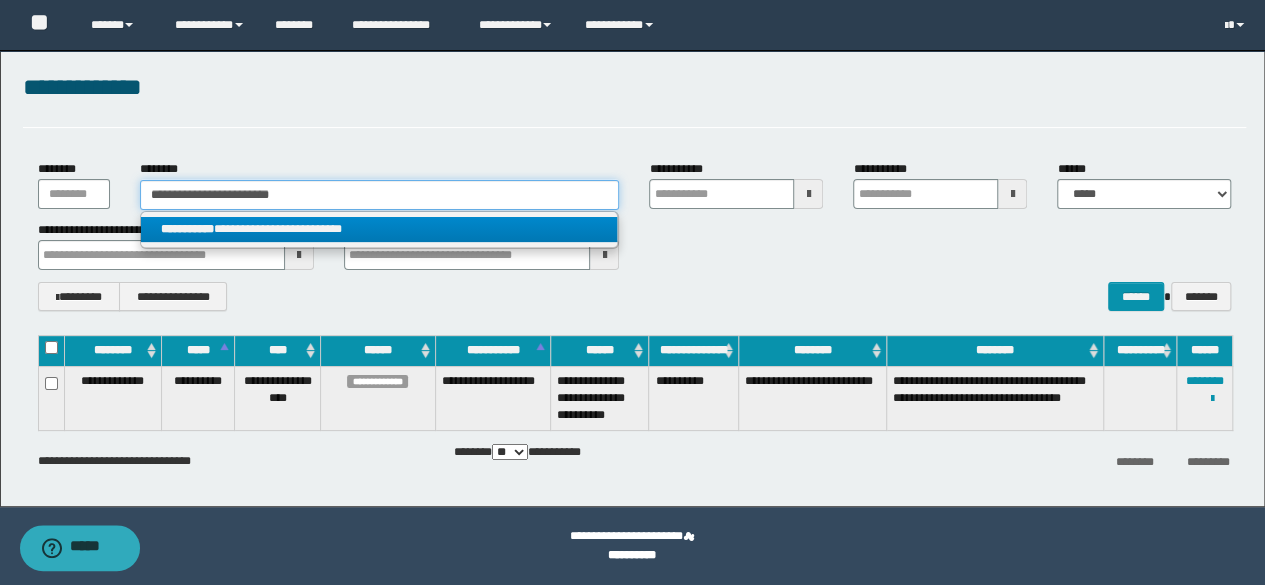 type 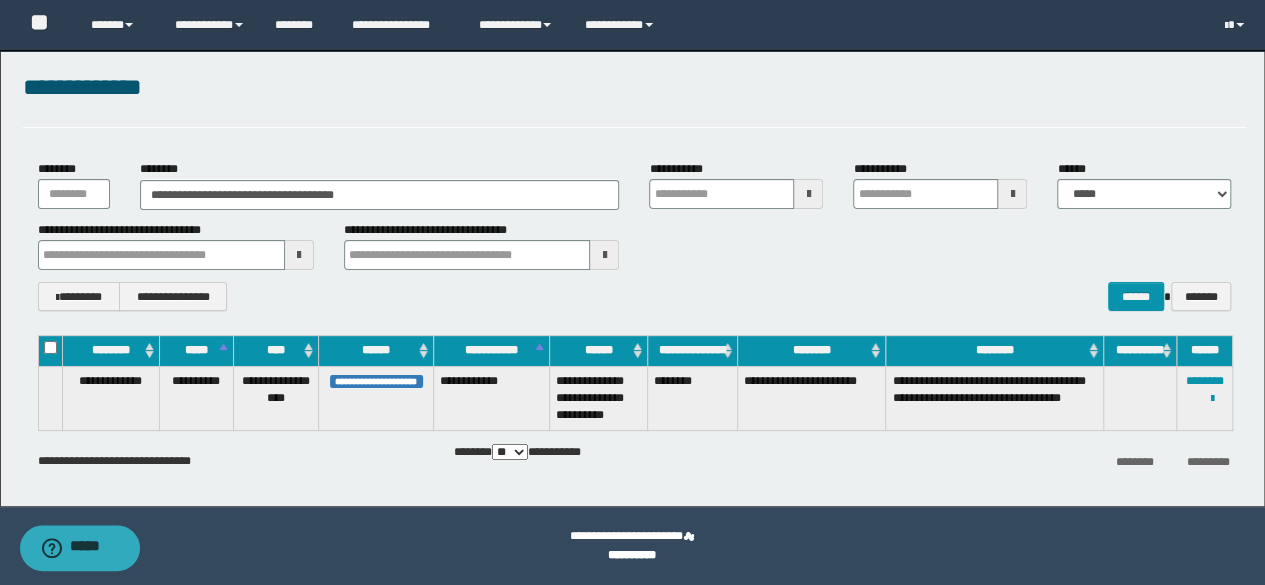 click on "**********" at bounding box center [635, 296] 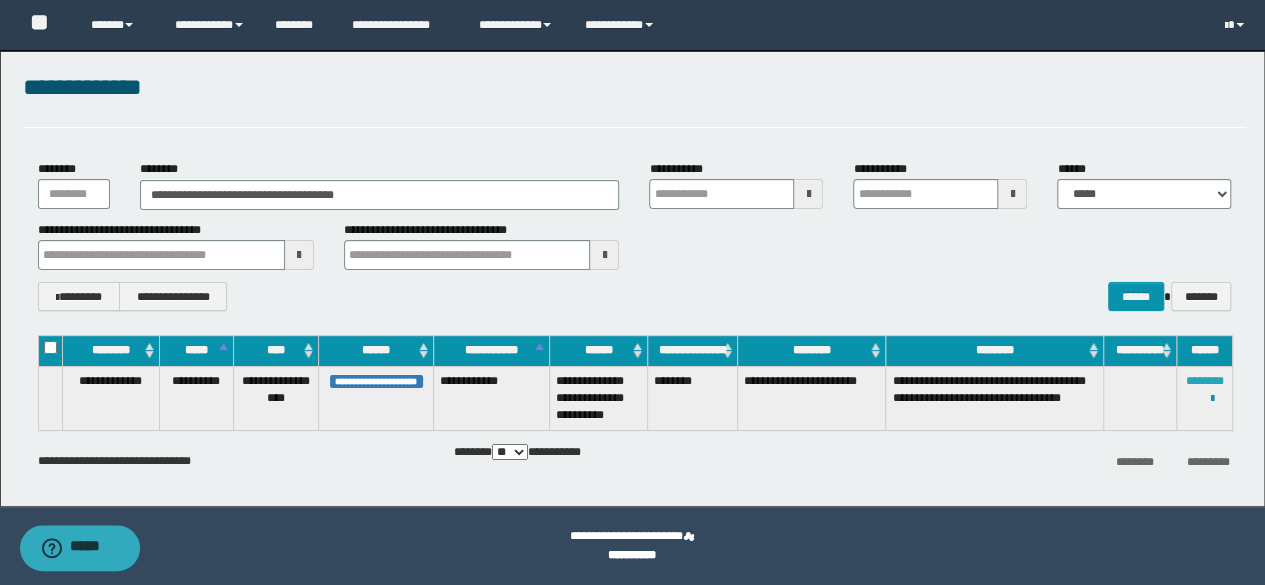 click on "********" at bounding box center (1205, 381) 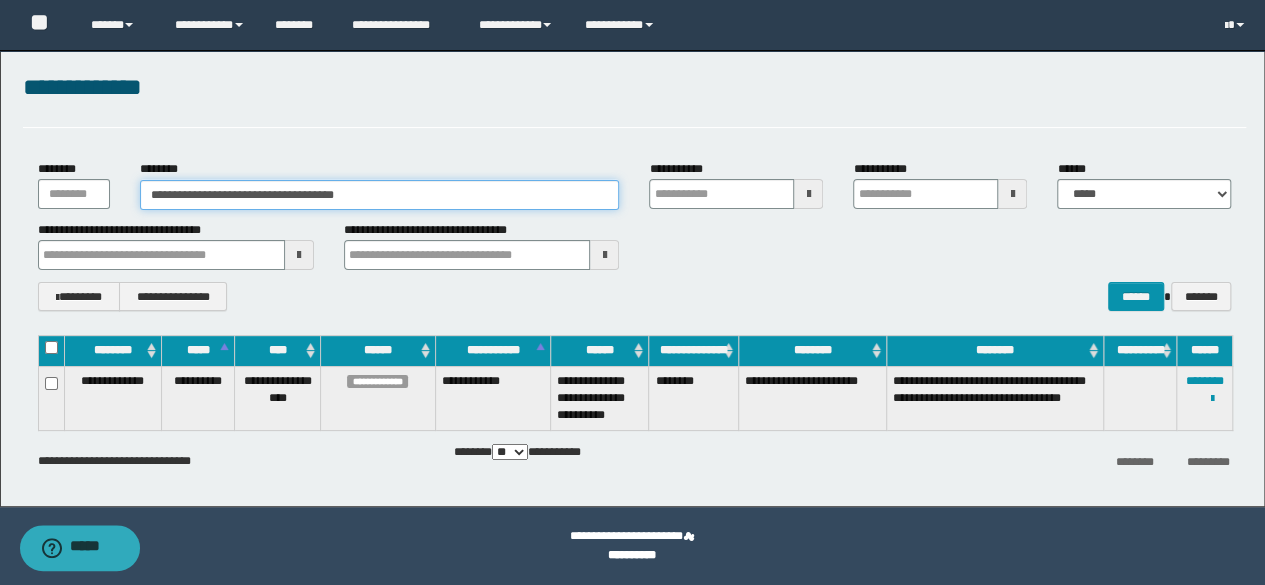click on "**********" at bounding box center [380, 195] 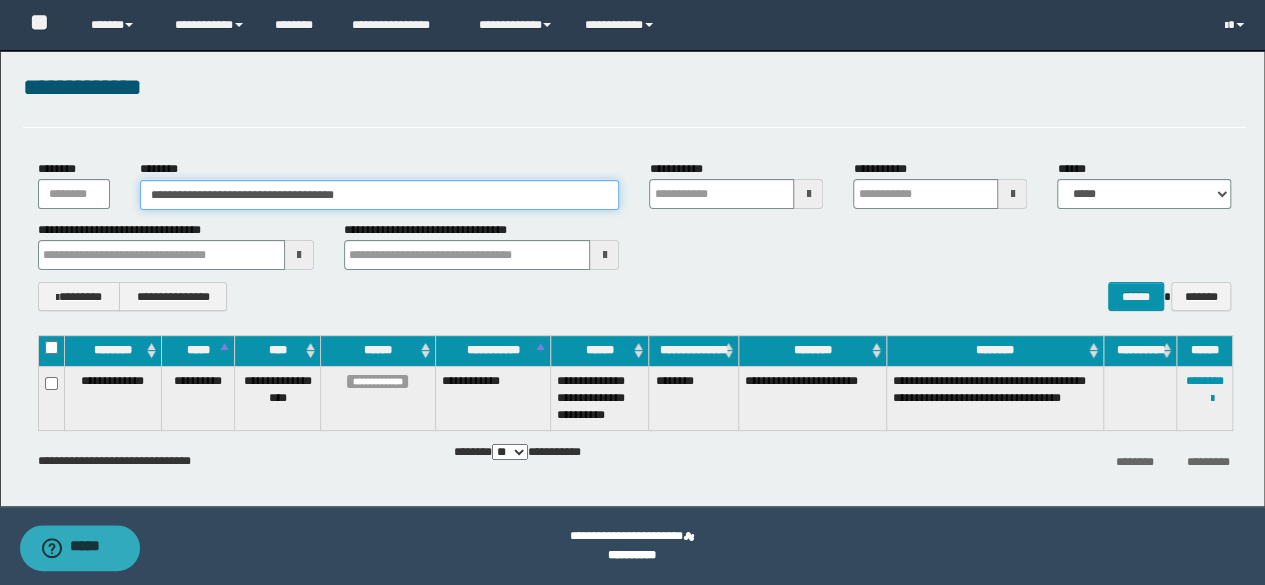click on "**********" at bounding box center (380, 195) 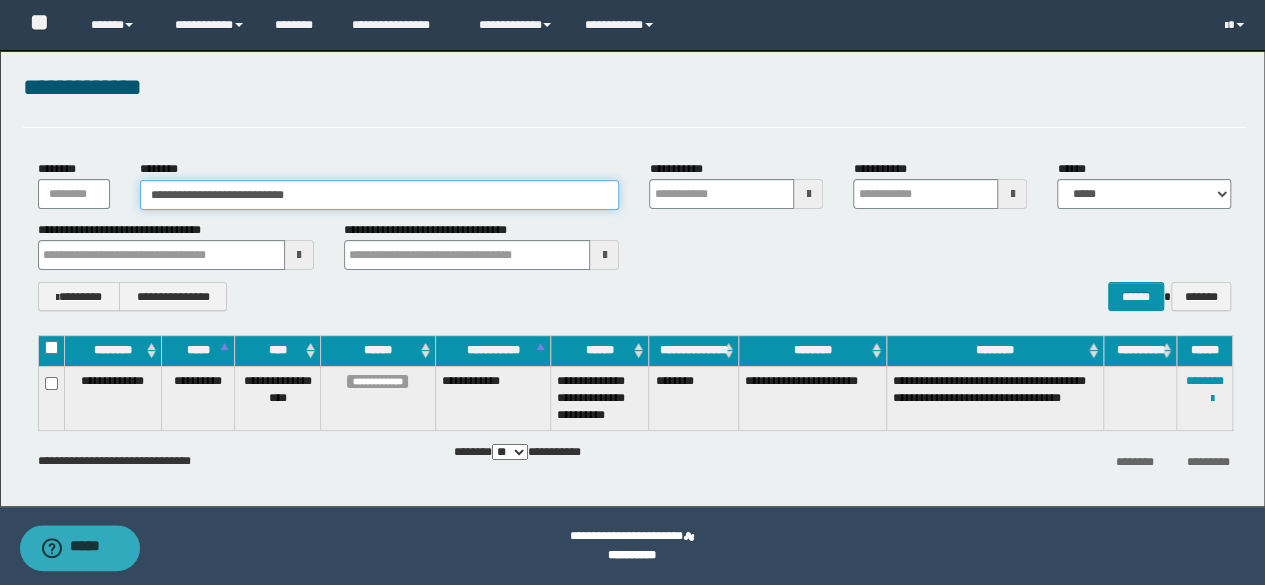 type on "**********" 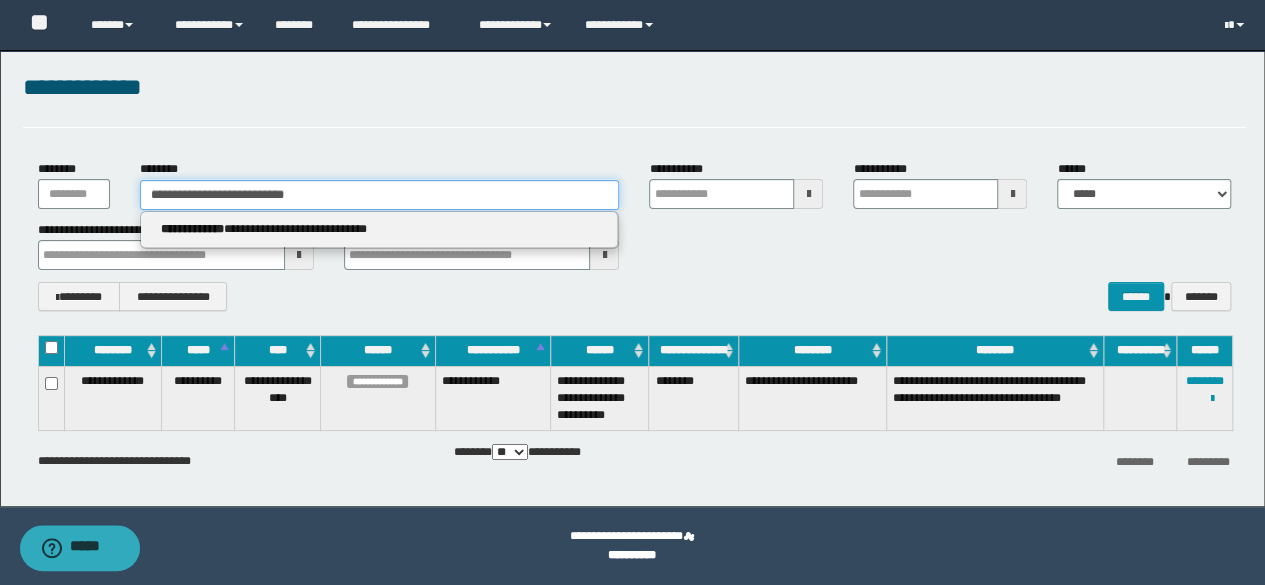 type on "**********" 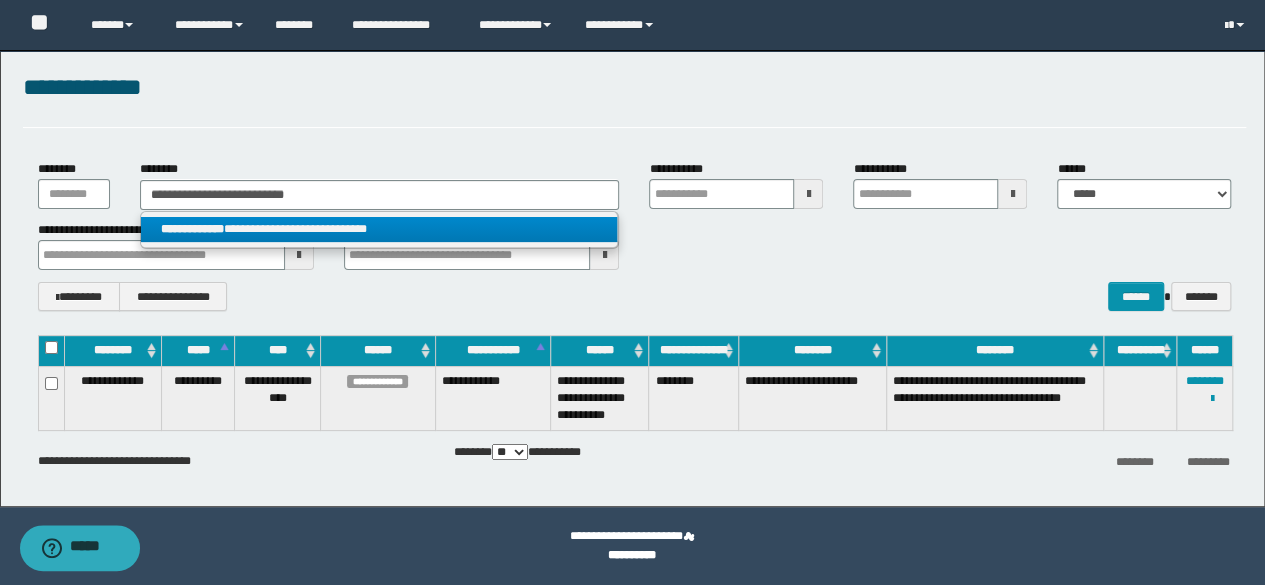 click on "**********" at bounding box center (379, 229) 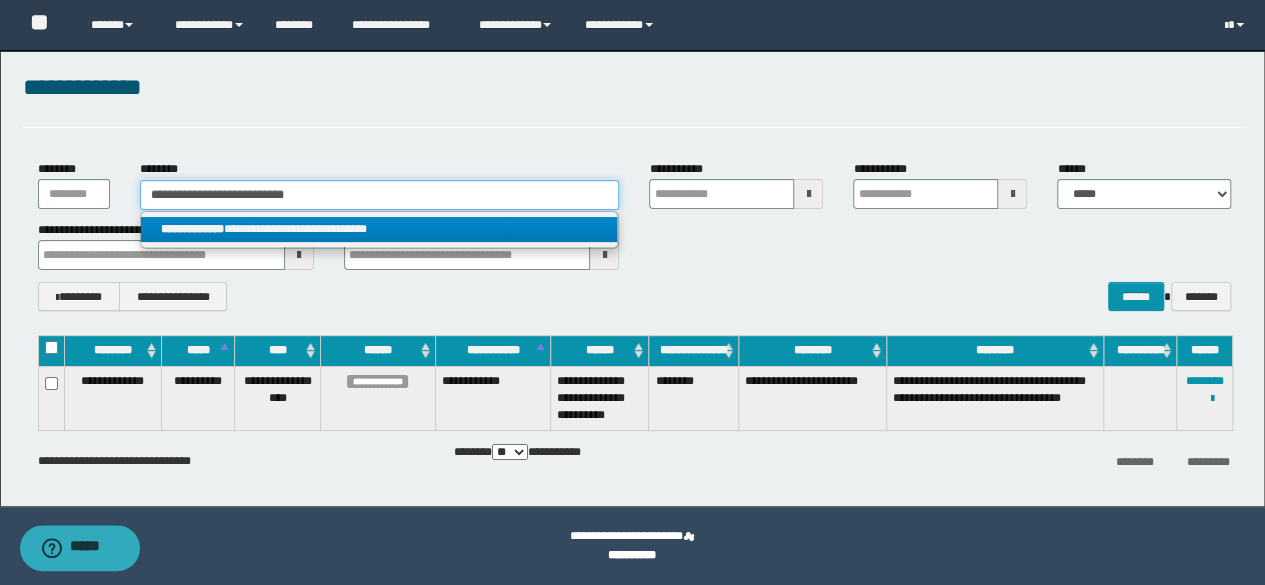 type 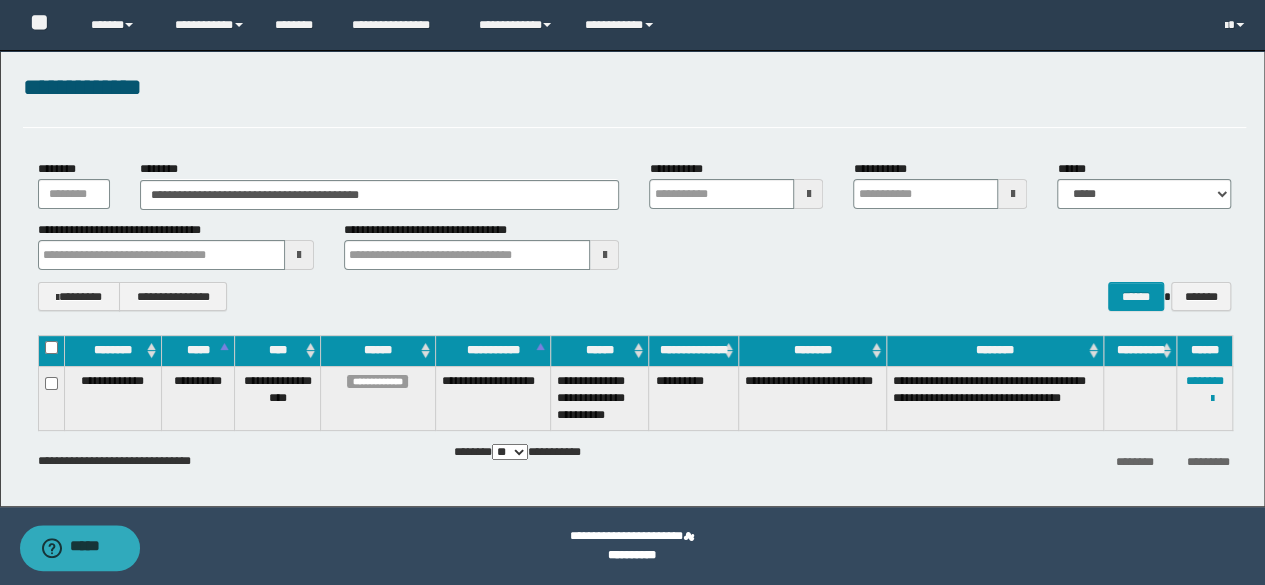 click on "**********" at bounding box center (635, 296) 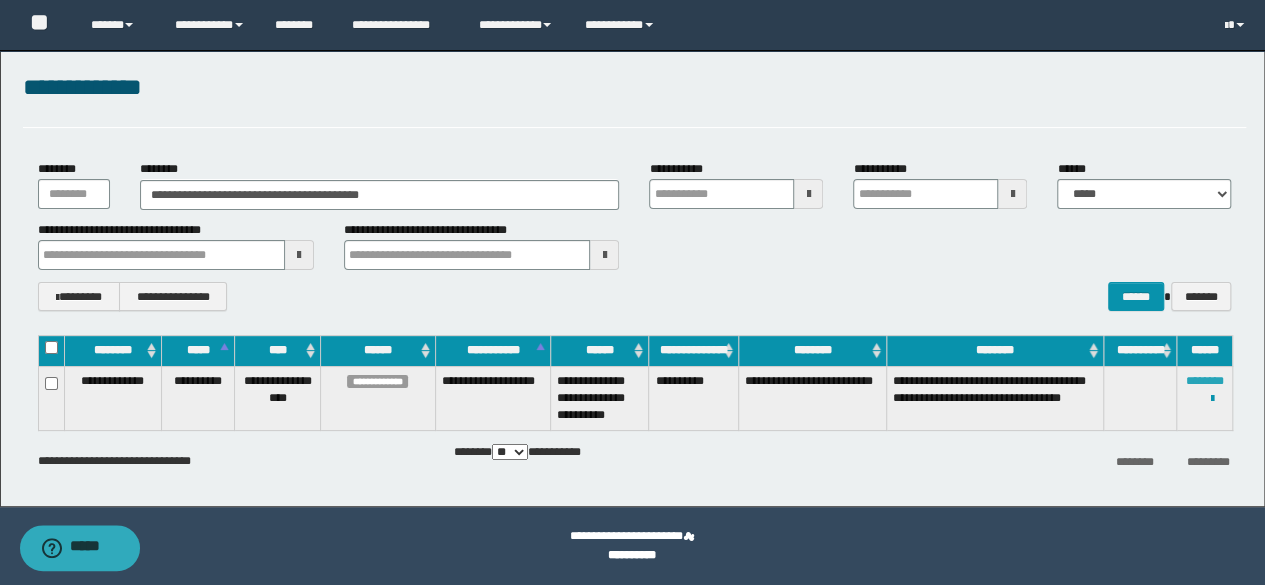 click on "********" at bounding box center (1205, 381) 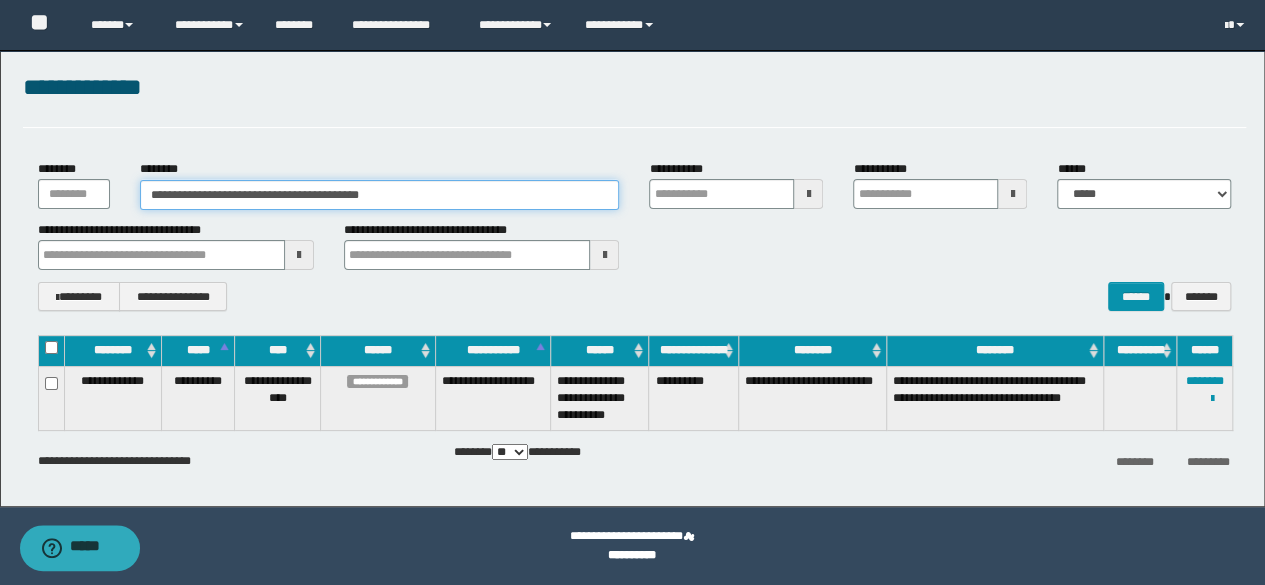 click on "**********" at bounding box center (380, 195) 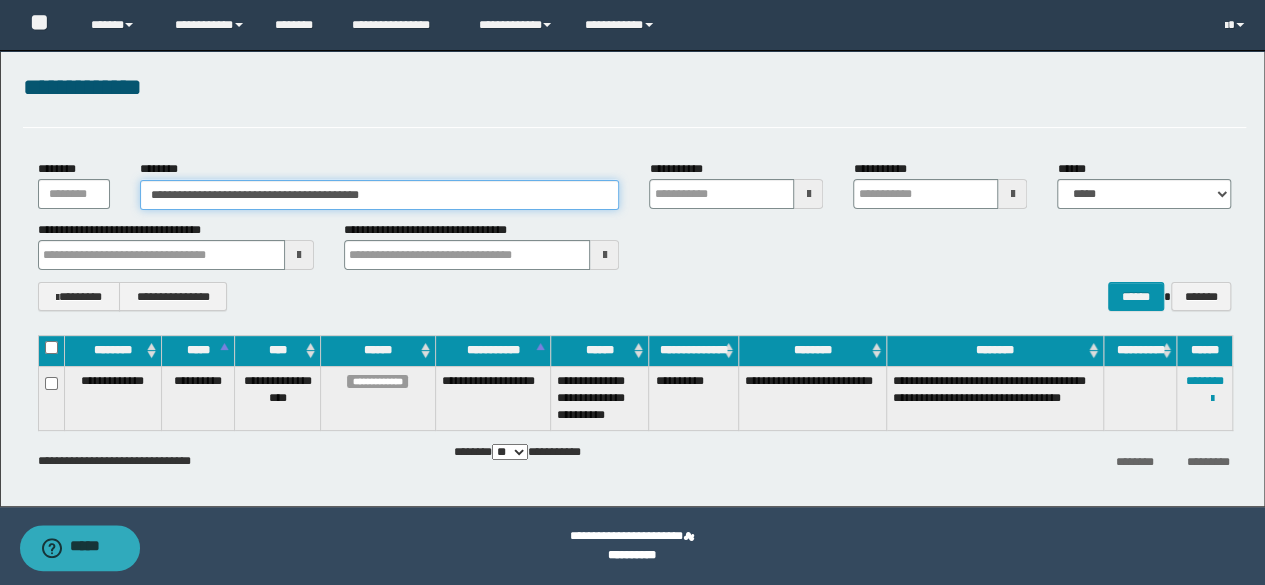 click on "**********" at bounding box center (380, 195) 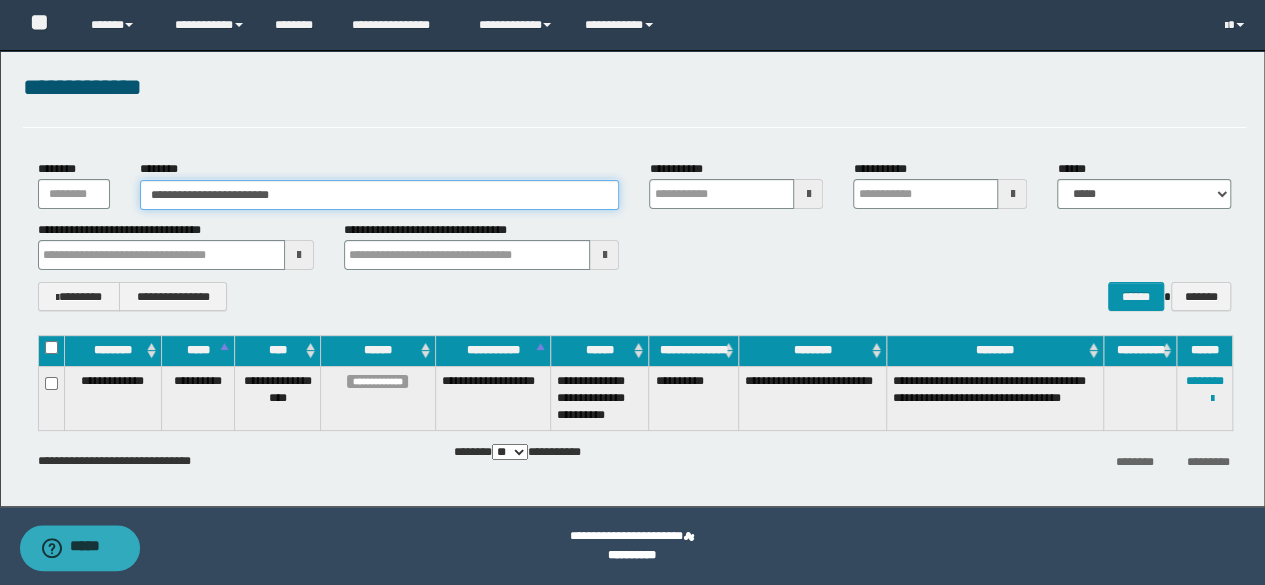 type on "**********" 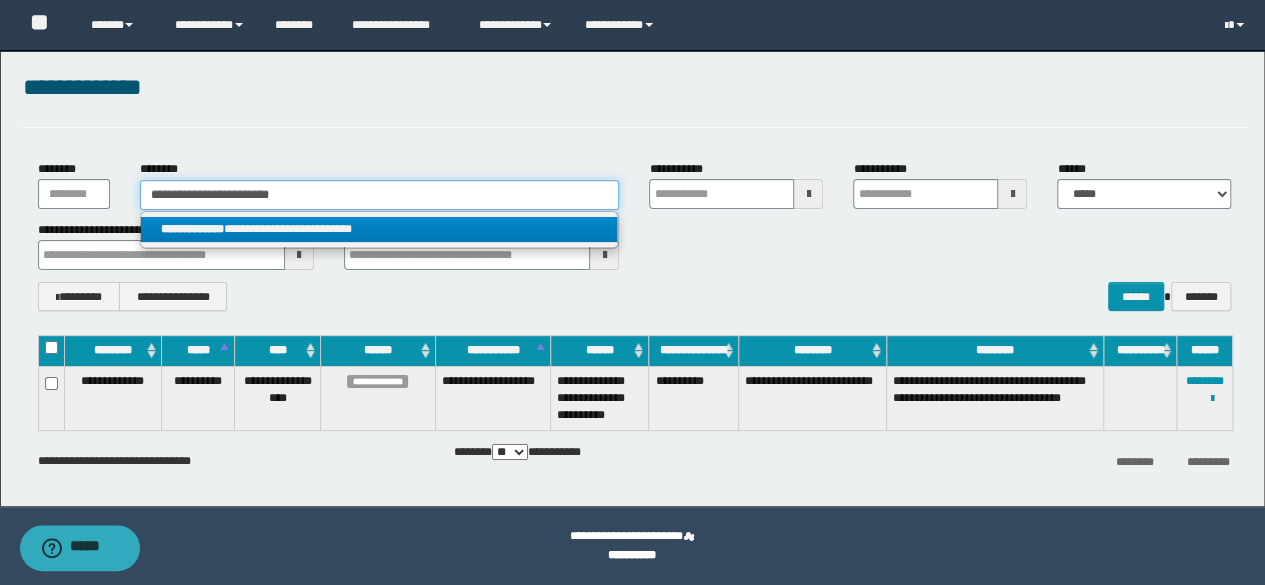 type on "**********" 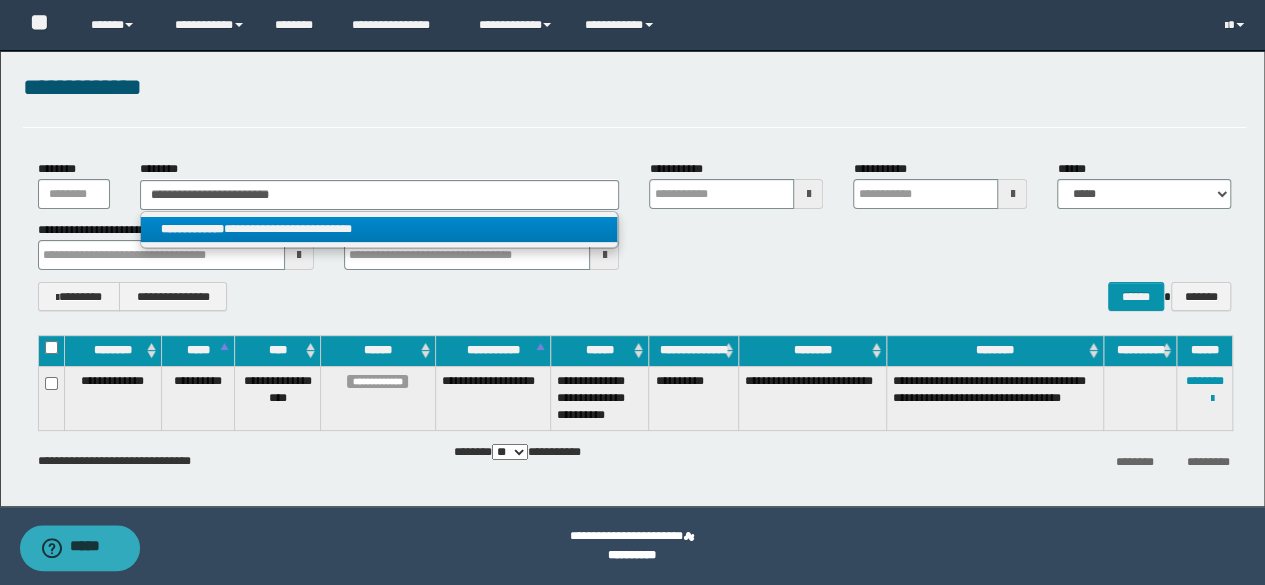 click on "**********" at bounding box center (379, 229) 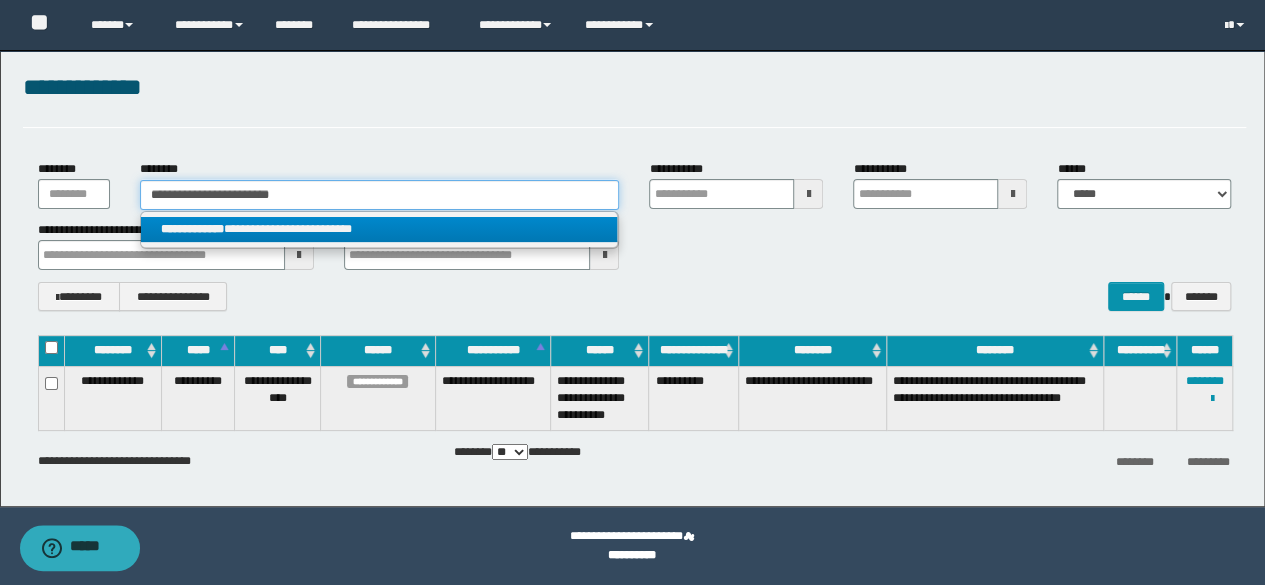 type 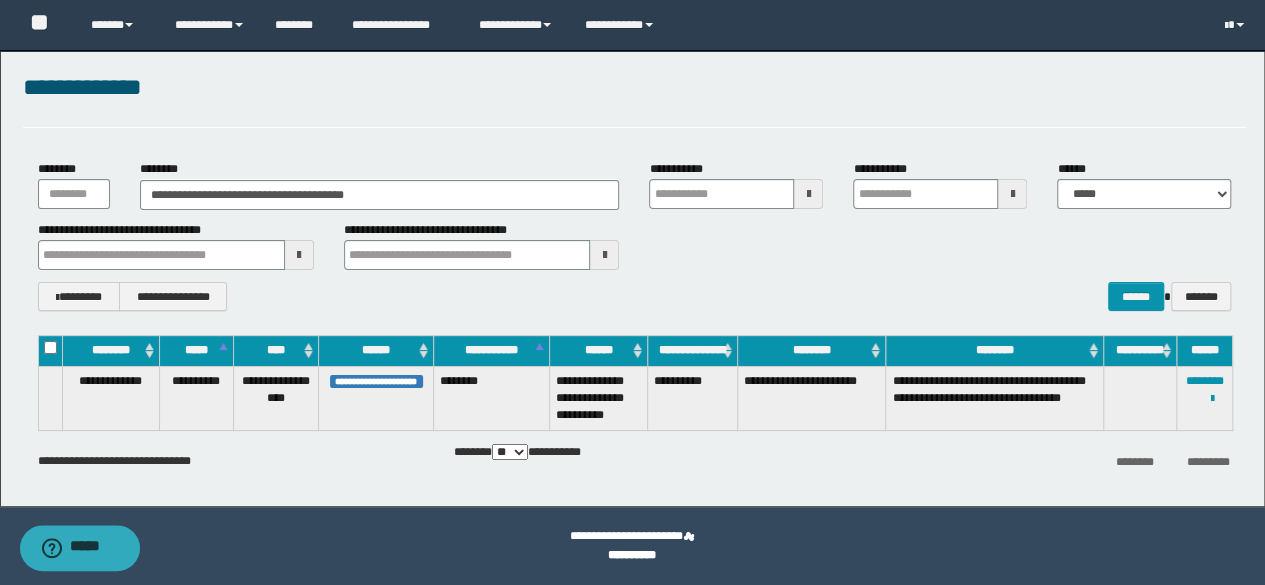 drag, startPoint x: 805, startPoint y: 278, endPoint x: 850, endPoint y: 295, distance: 48.104053 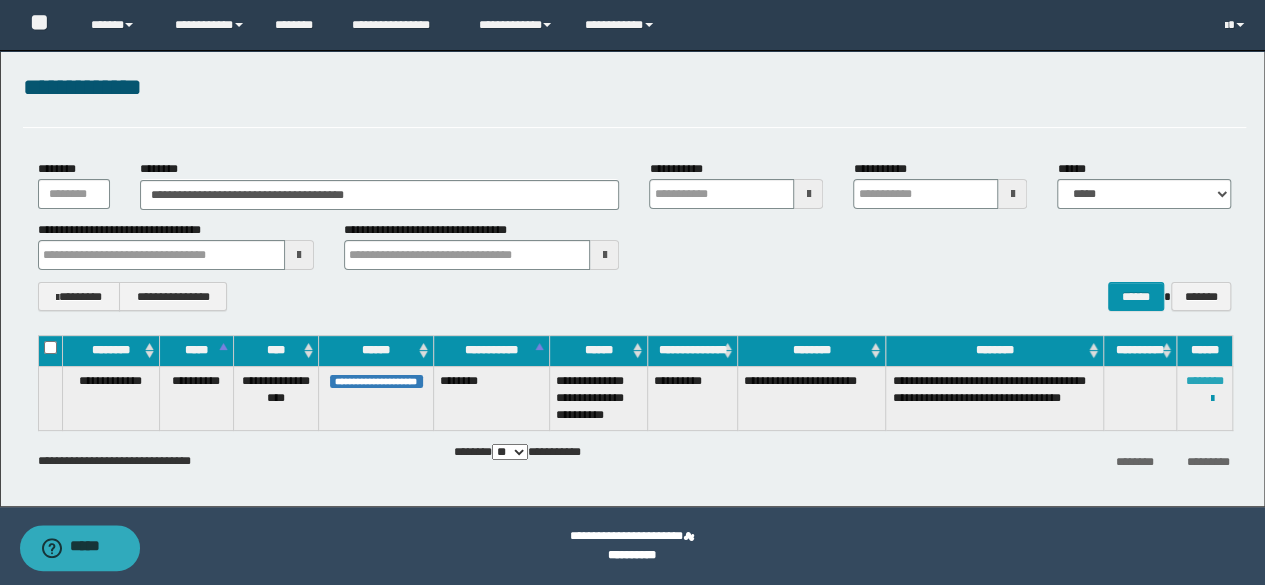 click on "********" at bounding box center [1205, 381] 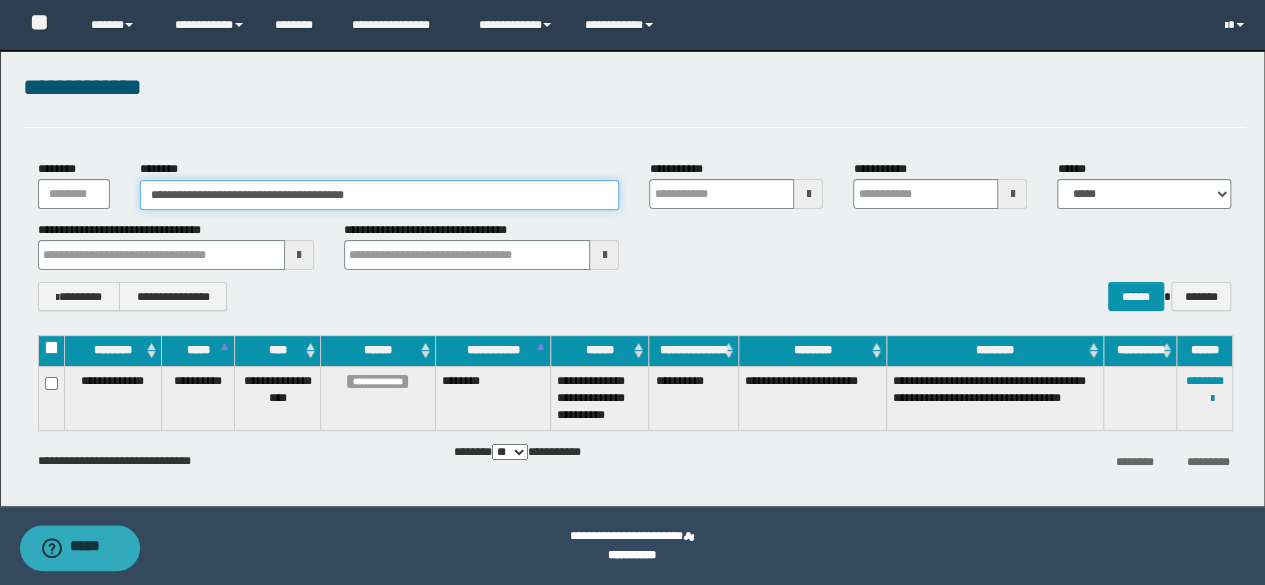 drag, startPoint x: 481, startPoint y: 199, endPoint x: 244, endPoint y: 211, distance: 237.3036 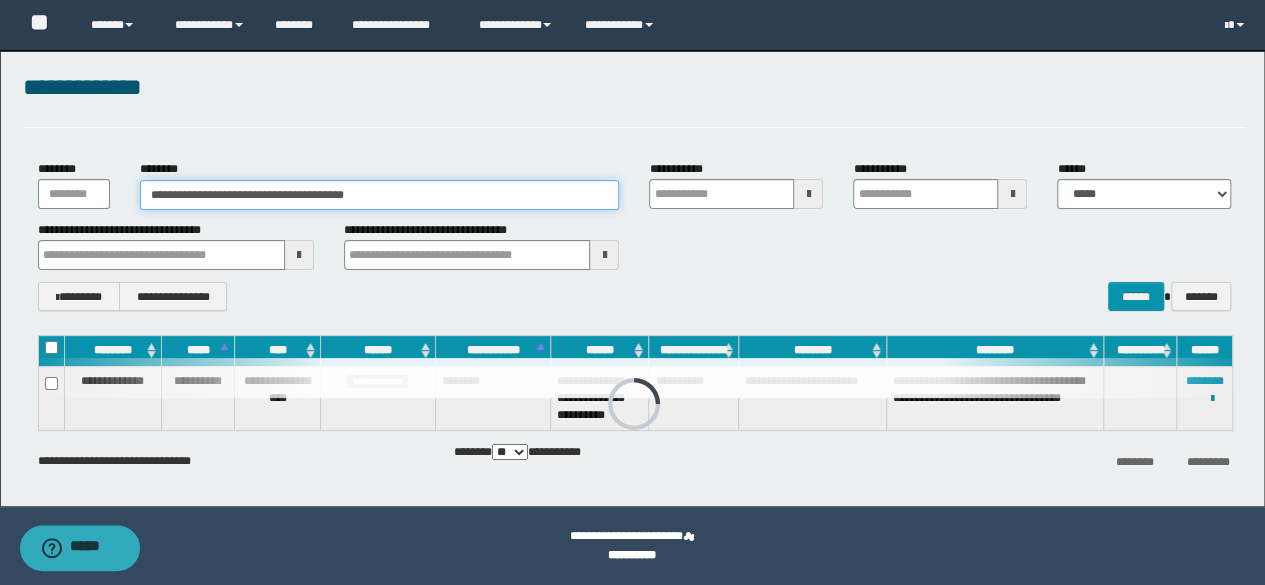 click on "**********" at bounding box center (380, 195) 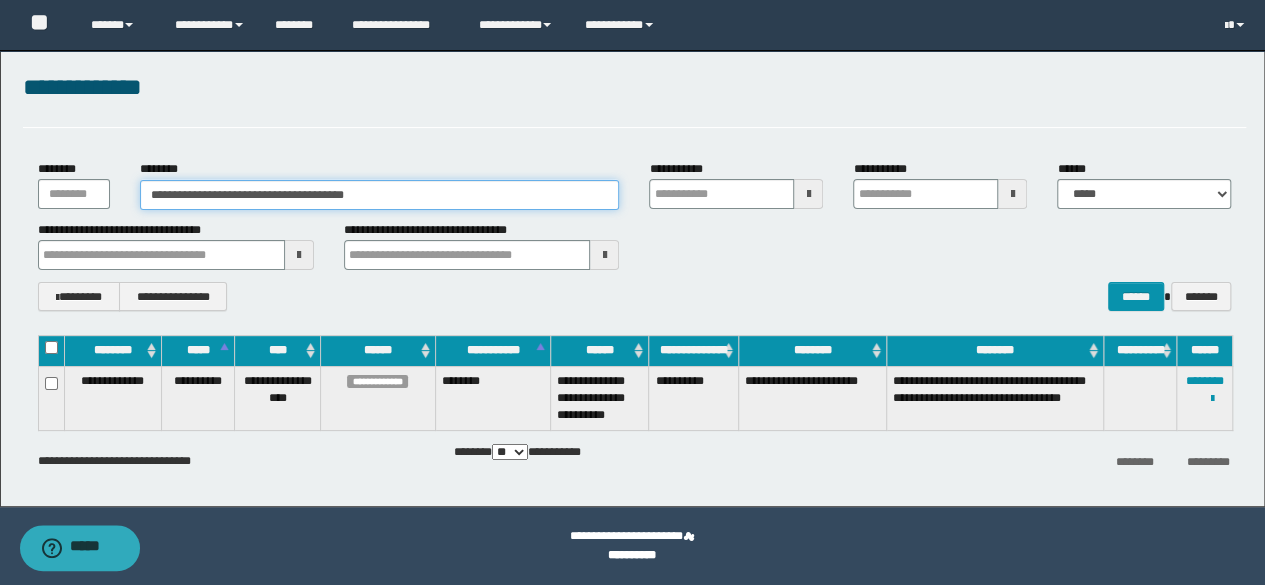 click on "**********" at bounding box center [380, 195] 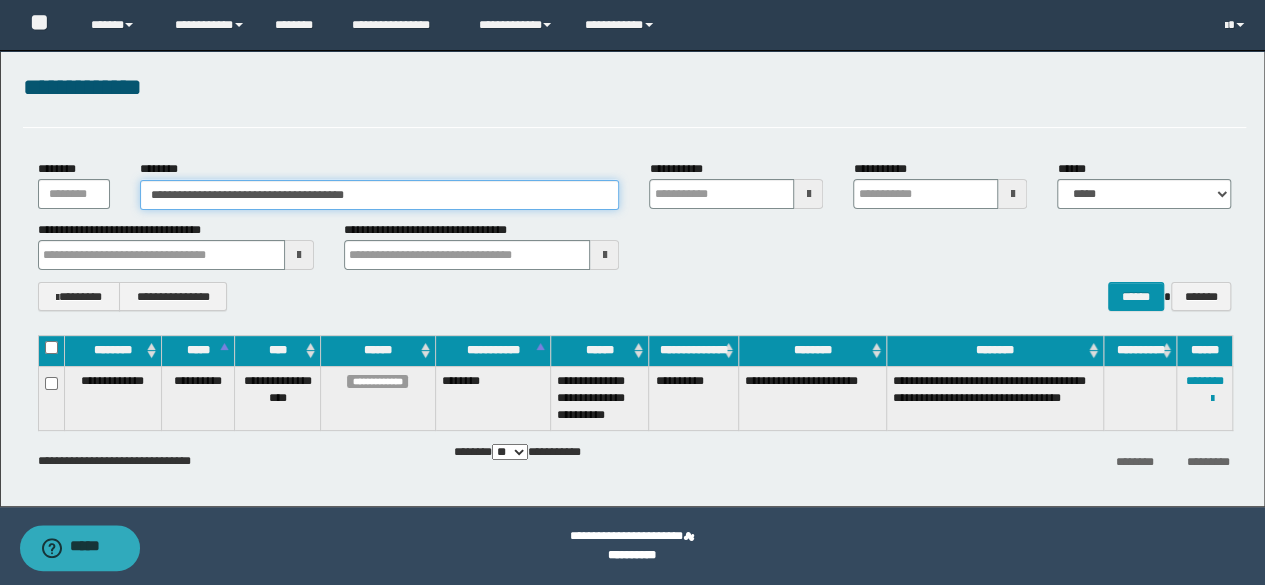 paste 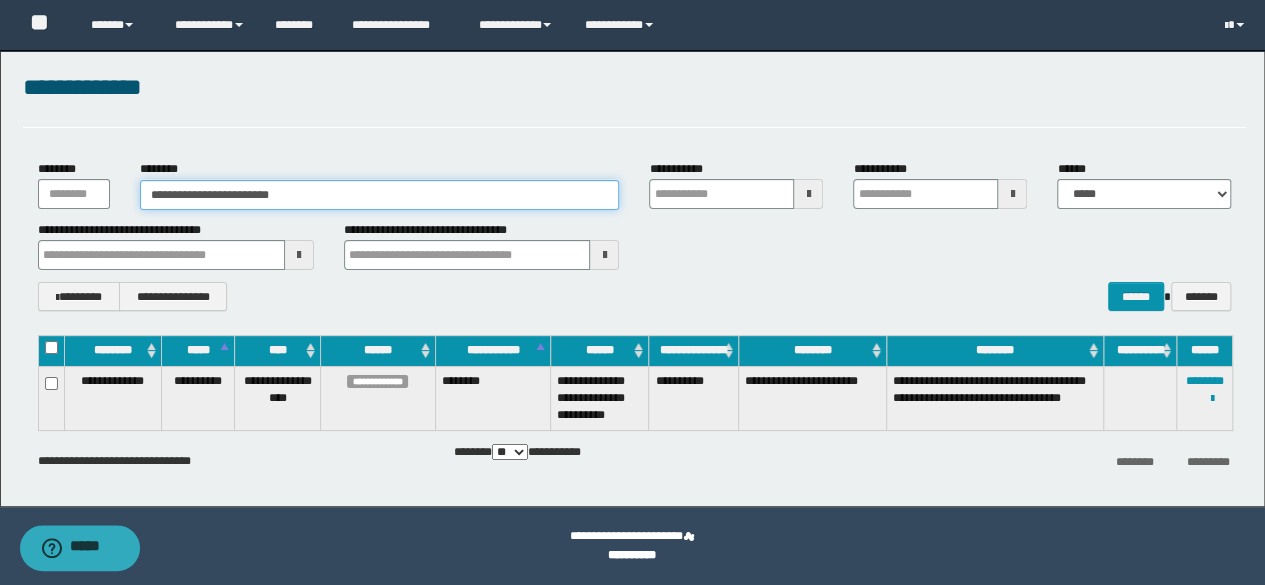 type on "**********" 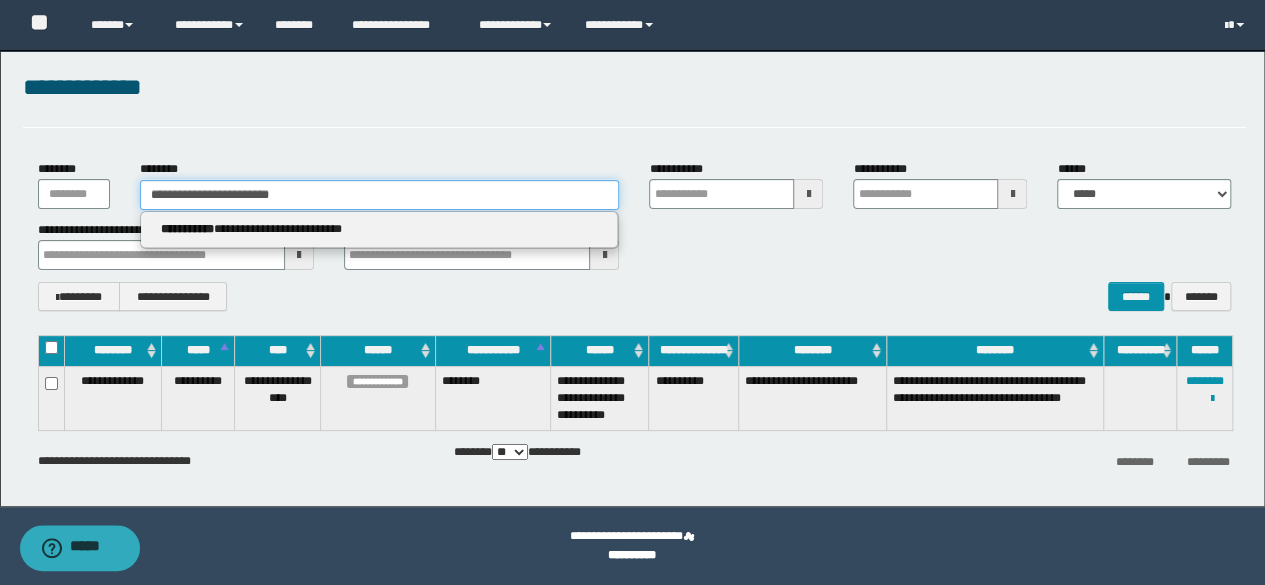 type on "**********" 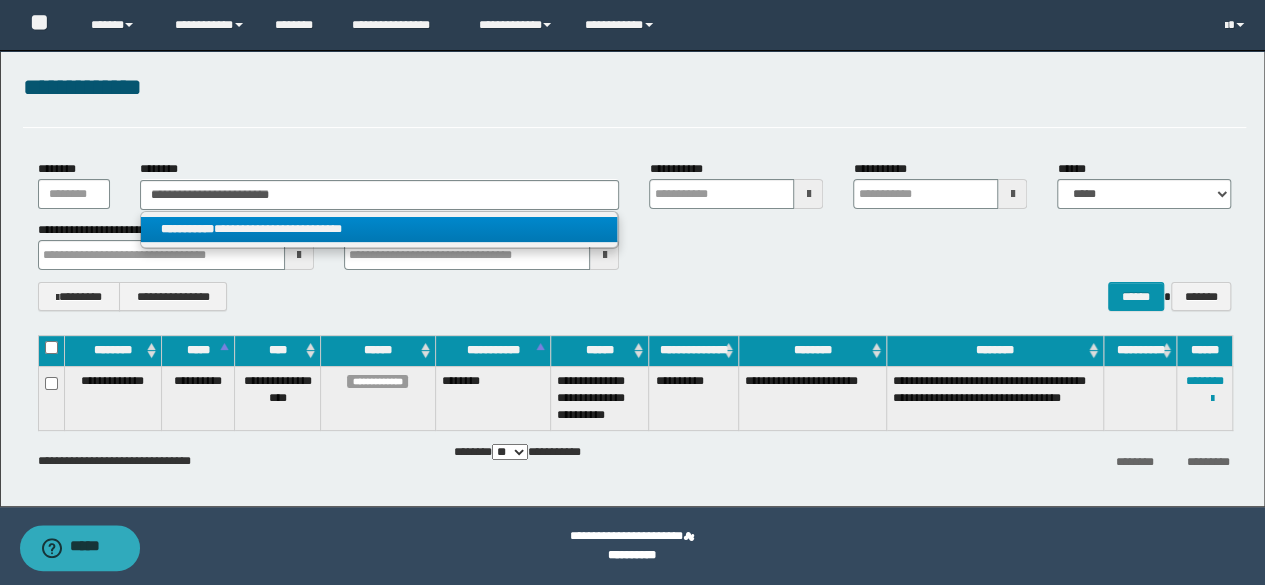 click on "**********" at bounding box center (379, 229) 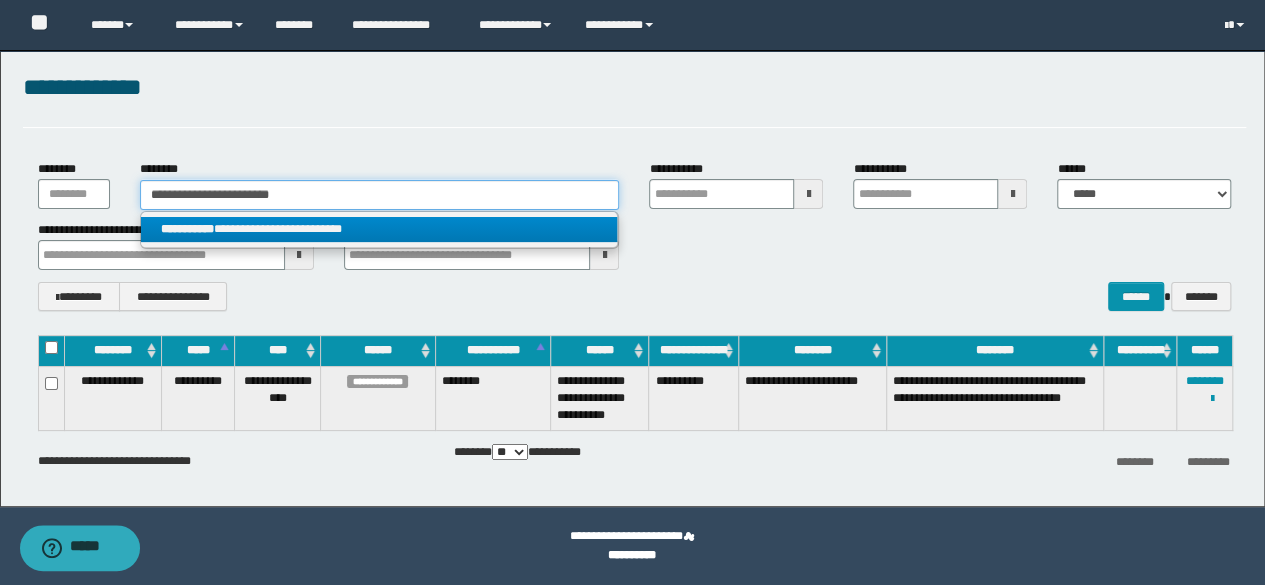 type 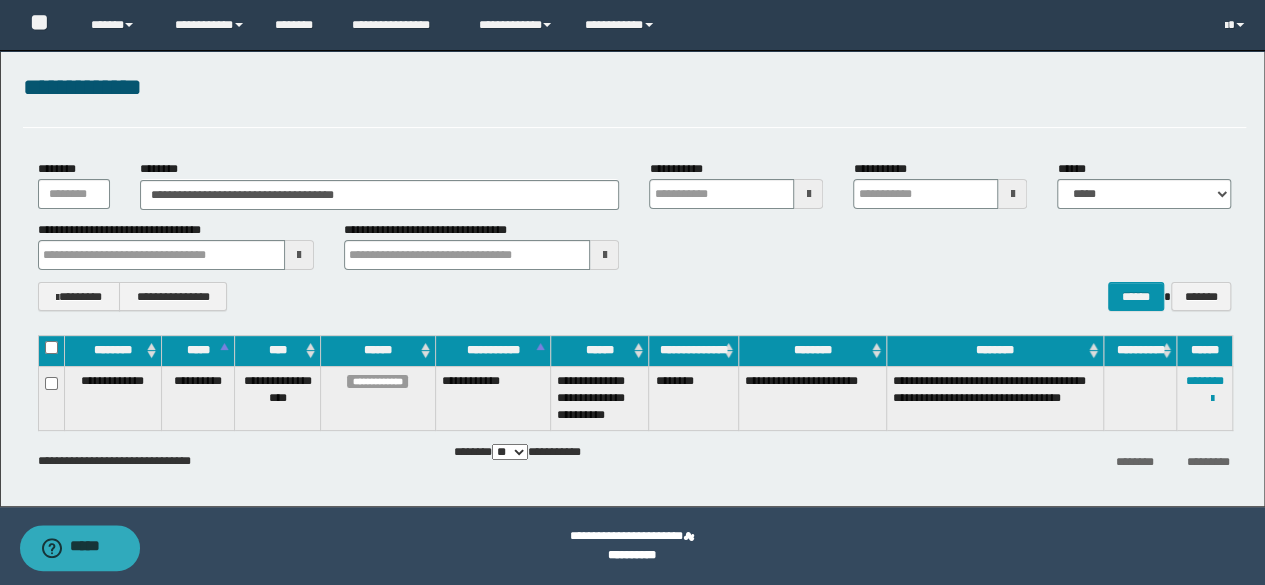click on "**********" at bounding box center [635, 235] 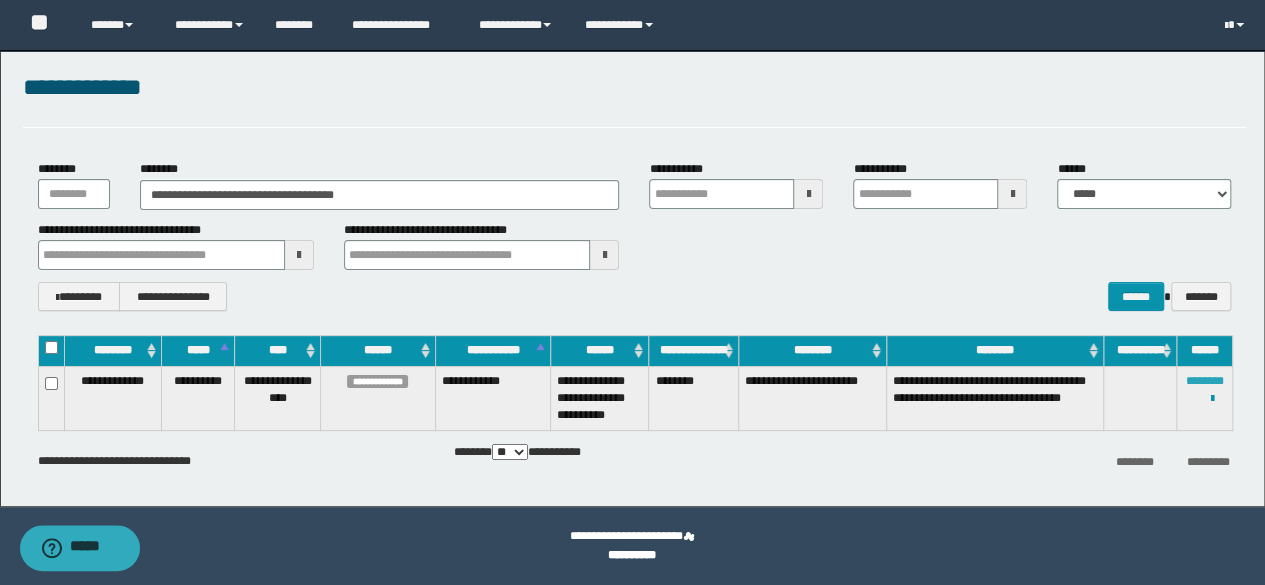 click on "********" at bounding box center (1205, 381) 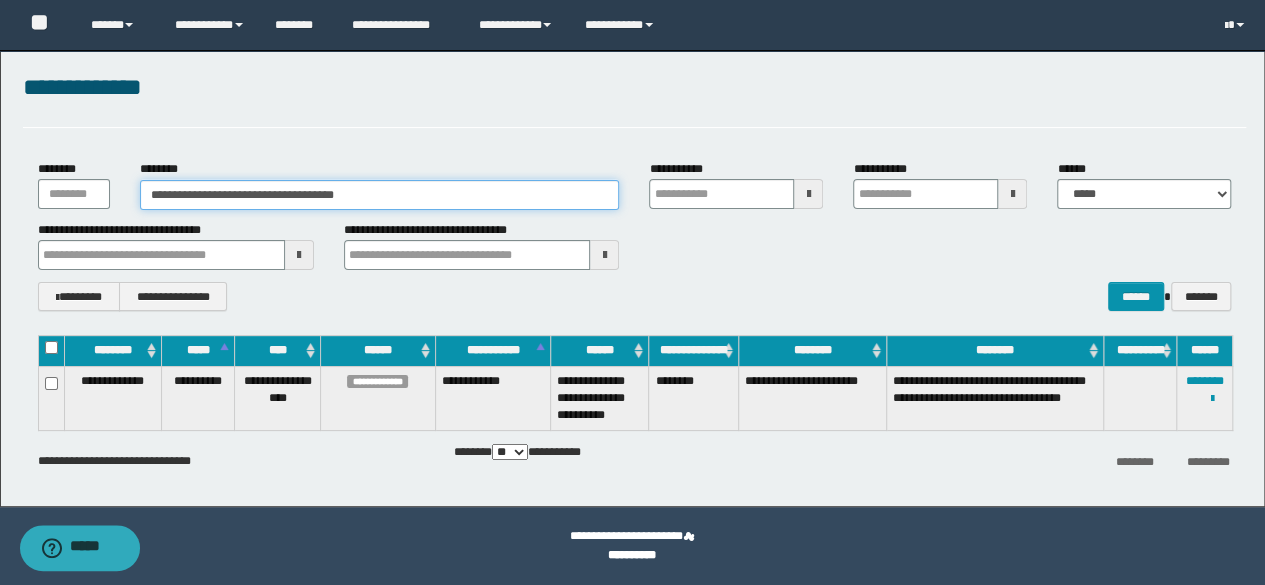 click on "**********" at bounding box center (380, 195) 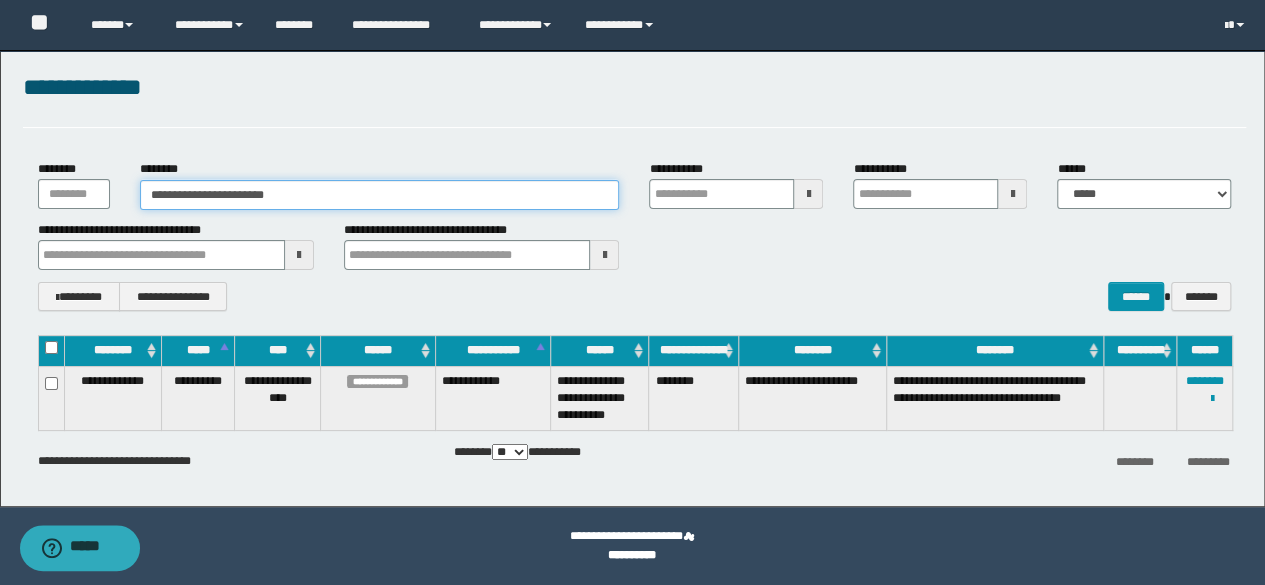 type on "**********" 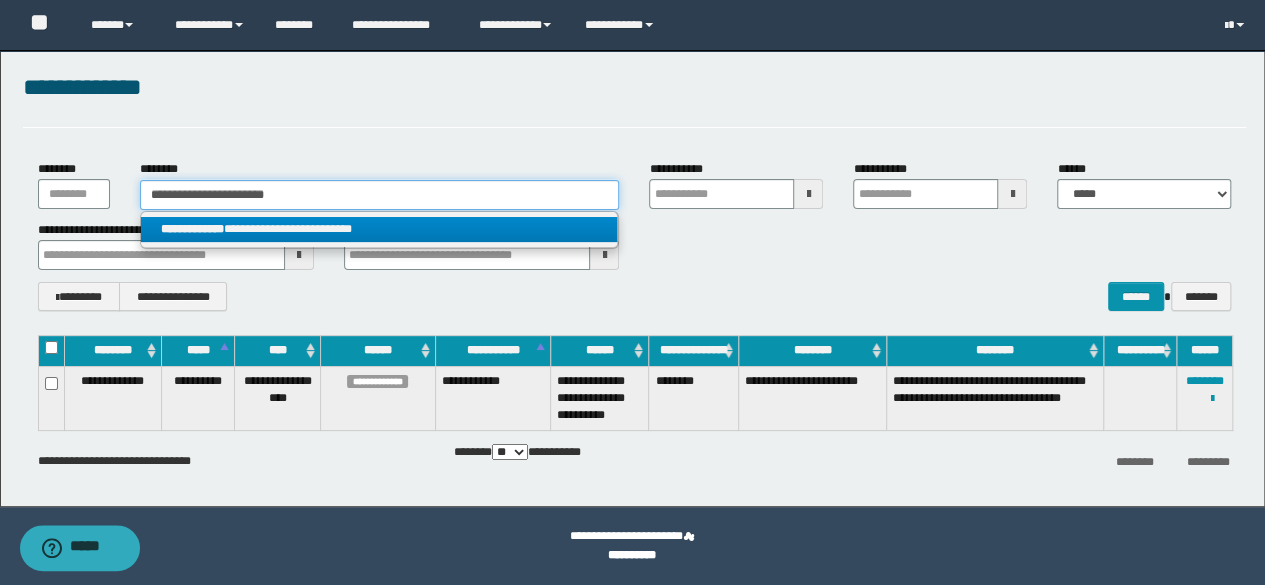 type on "**********" 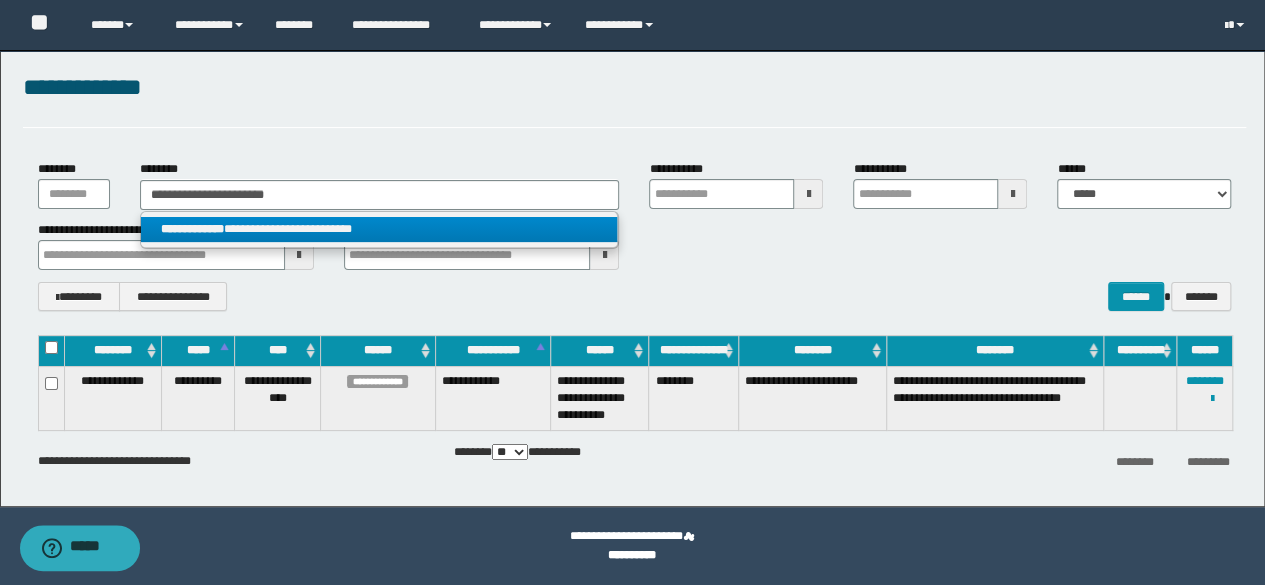 click on "**********" at bounding box center [379, 229] 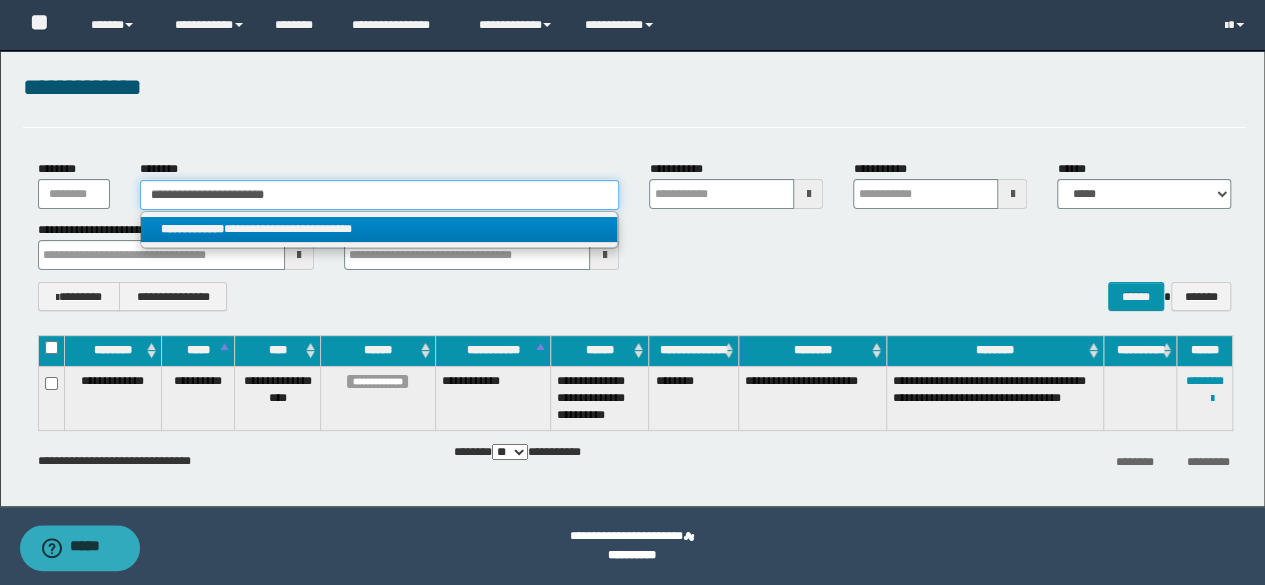 type 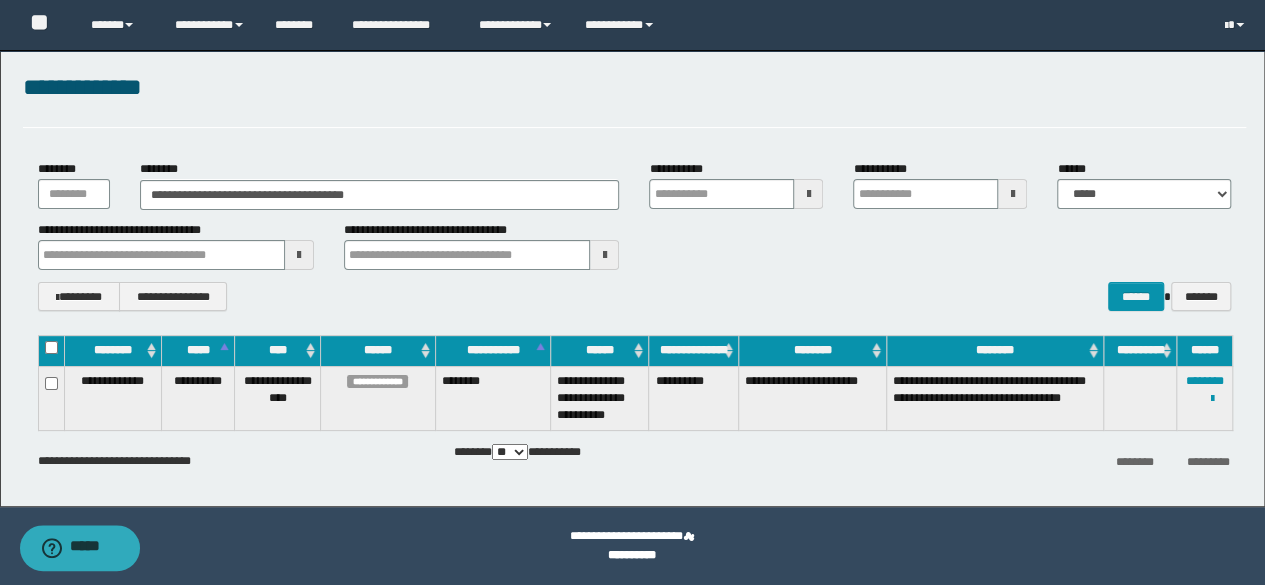 click on "**********" at bounding box center (635, 296) 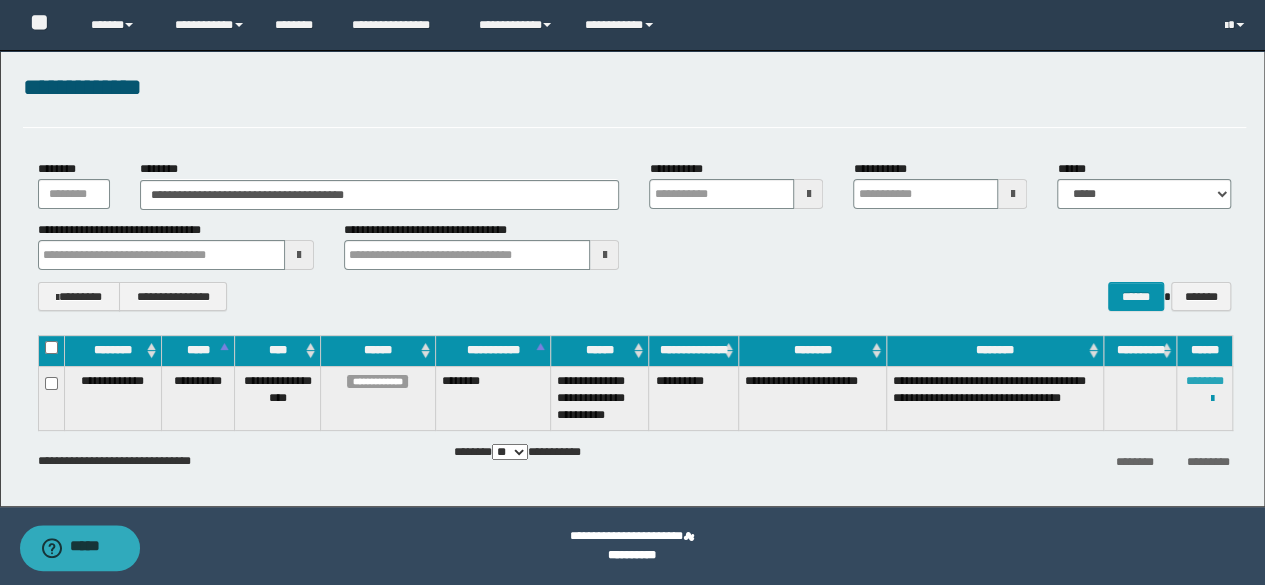 click on "********" at bounding box center (1205, 381) 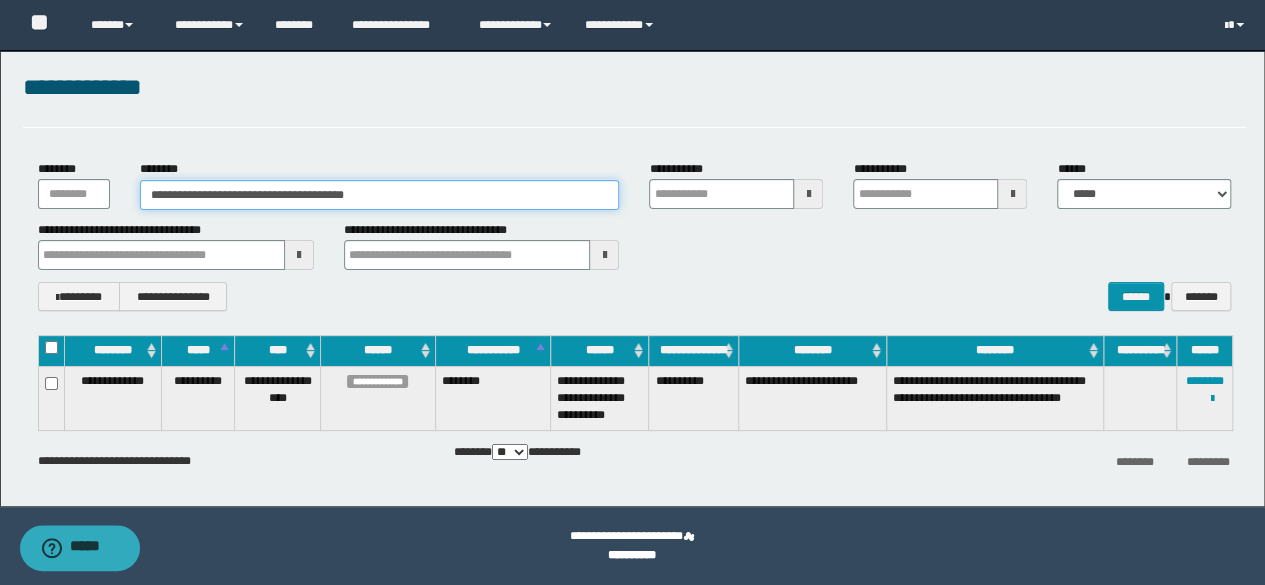 click on "**********" at bounding box center [380, 195] 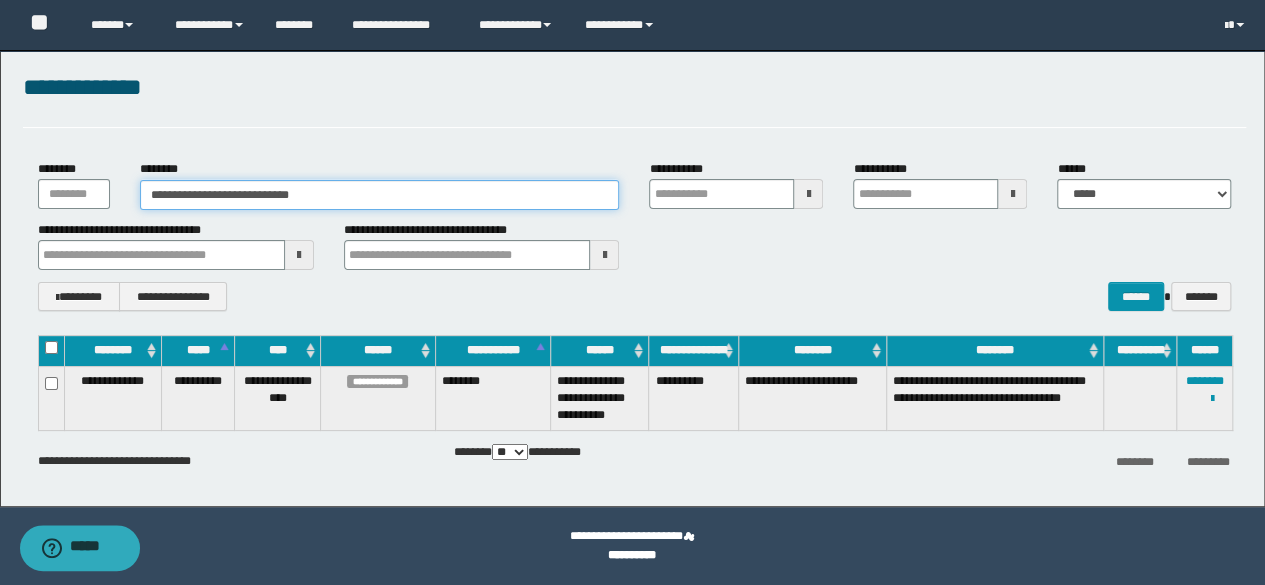 type on "**********" 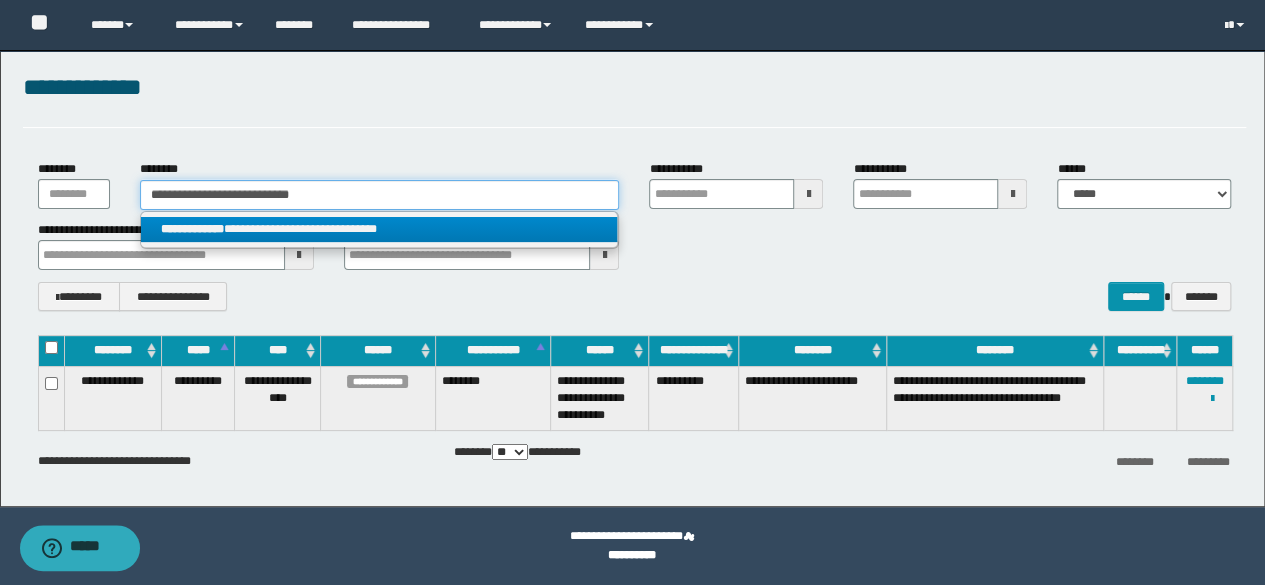 type on "**********" 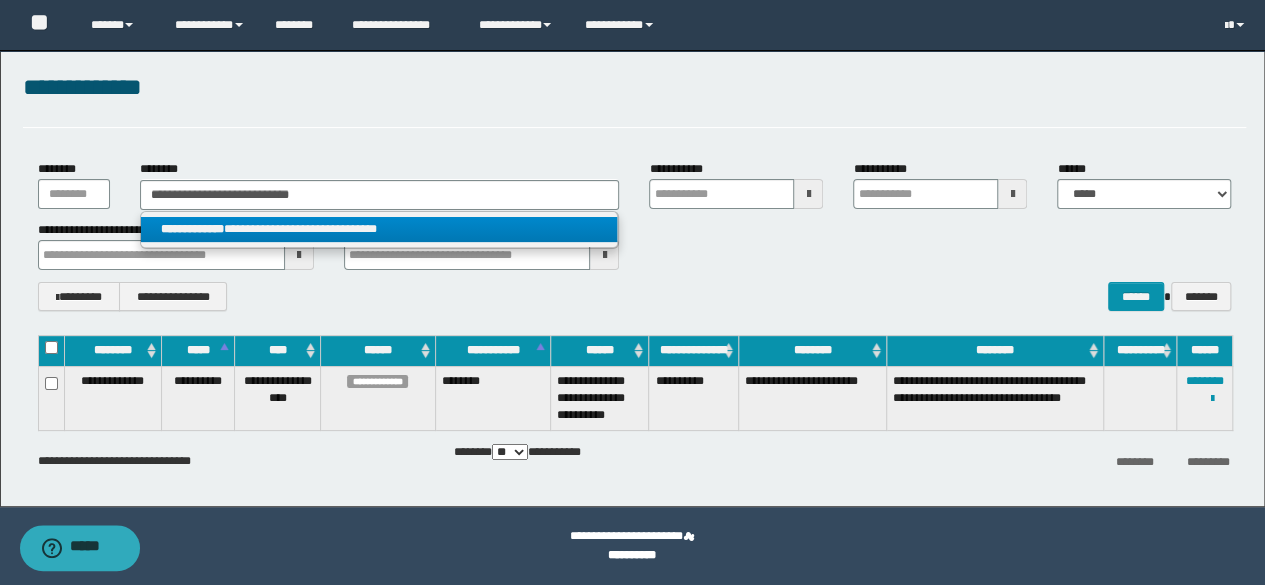 click on "**********" at bounding box center [379, 229] 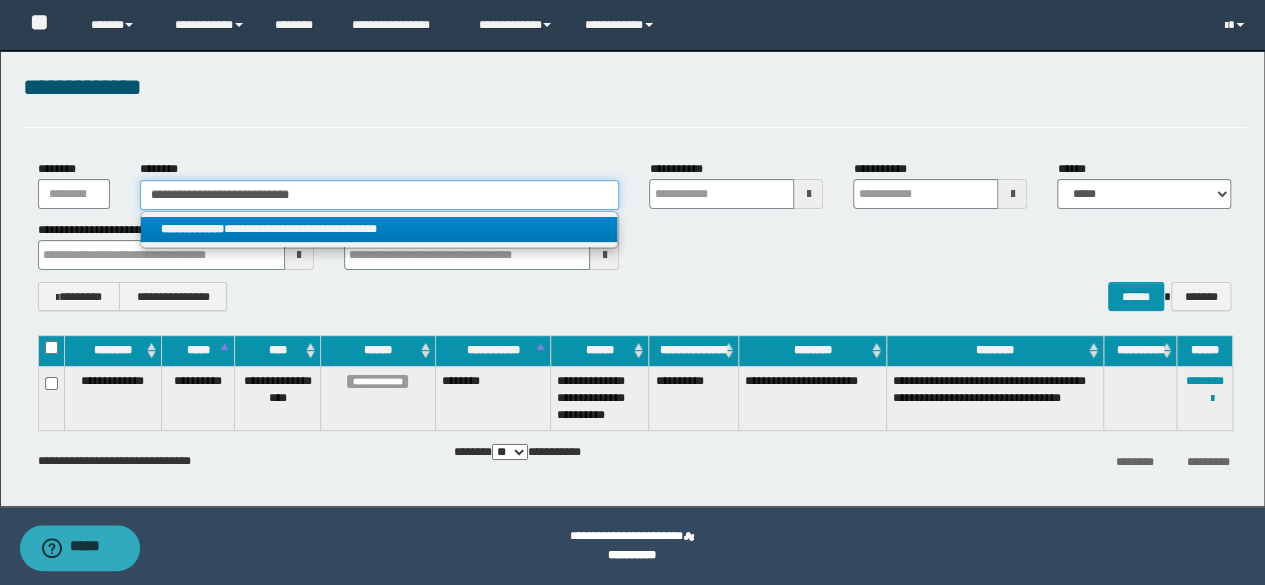 type 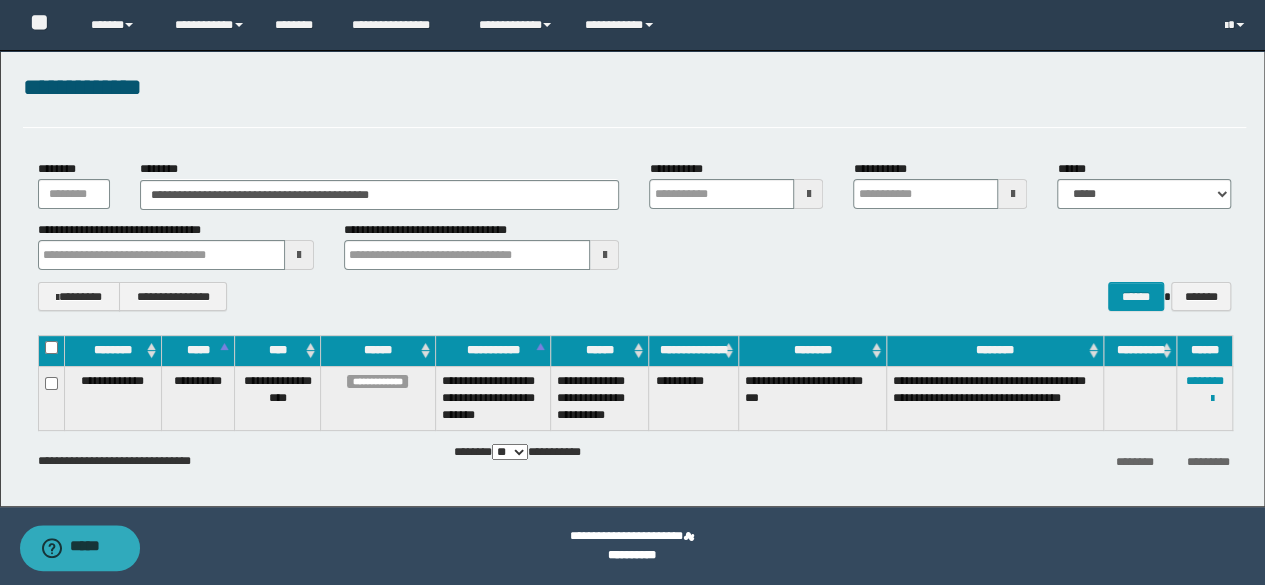 click on "**********" at bounding box center (635, 235) 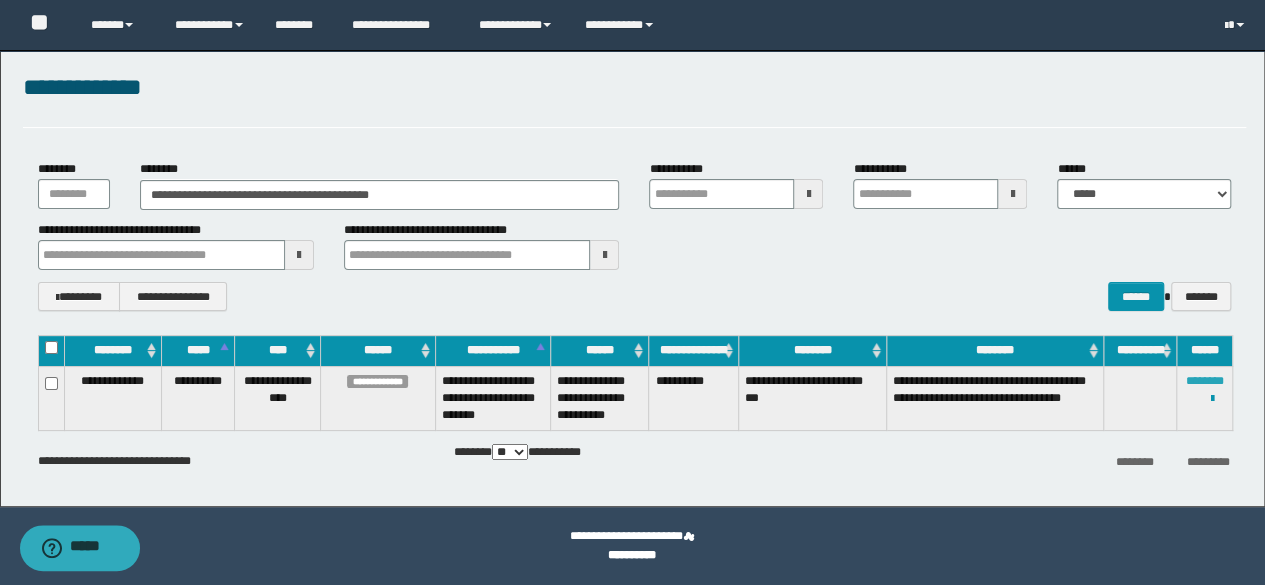 click on "********" at bounding box center (1205, 381) 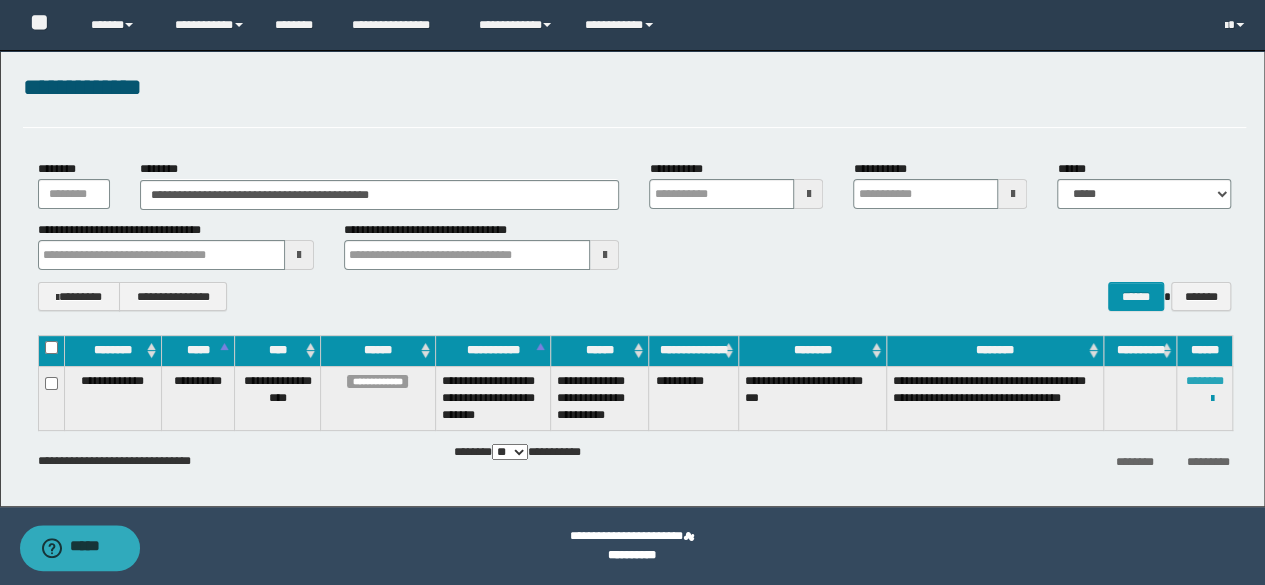 click on "********" at bounding box center (1205, 381) 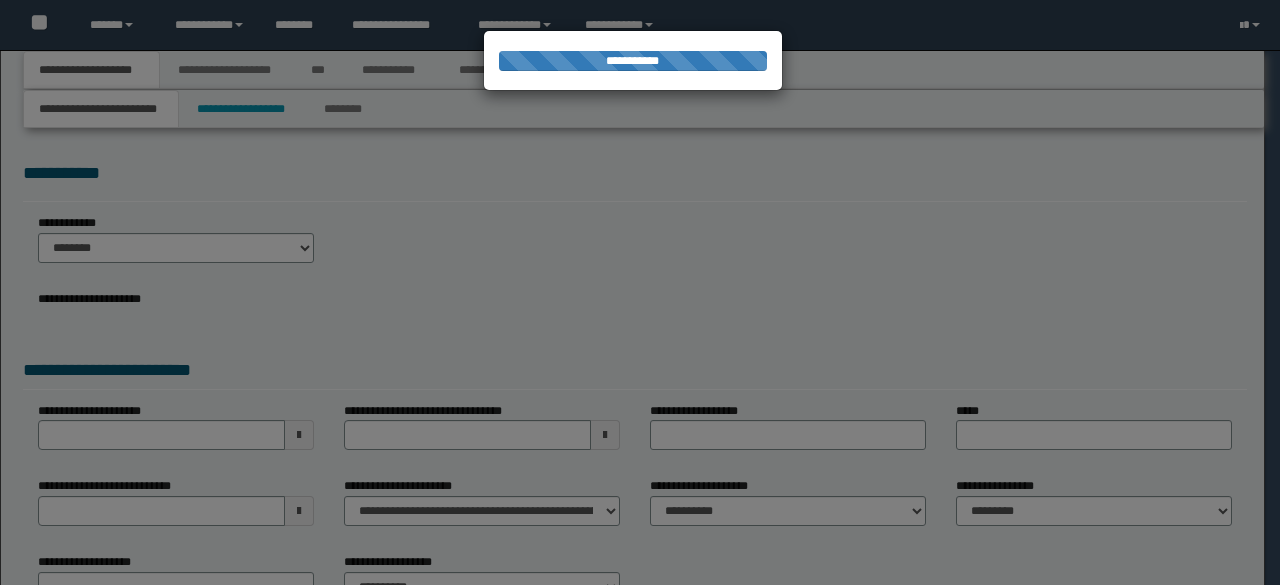 scroll, scrollTop: 0, scrollLeft: 0, axis: both 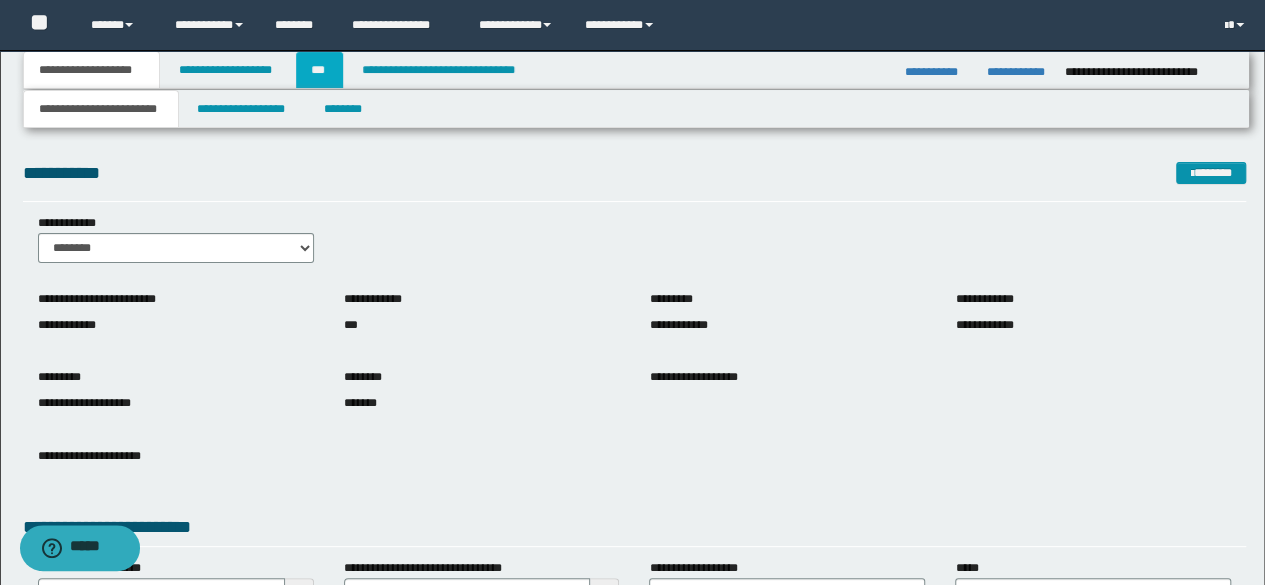 click on "***" at bounding box center (319, 70) 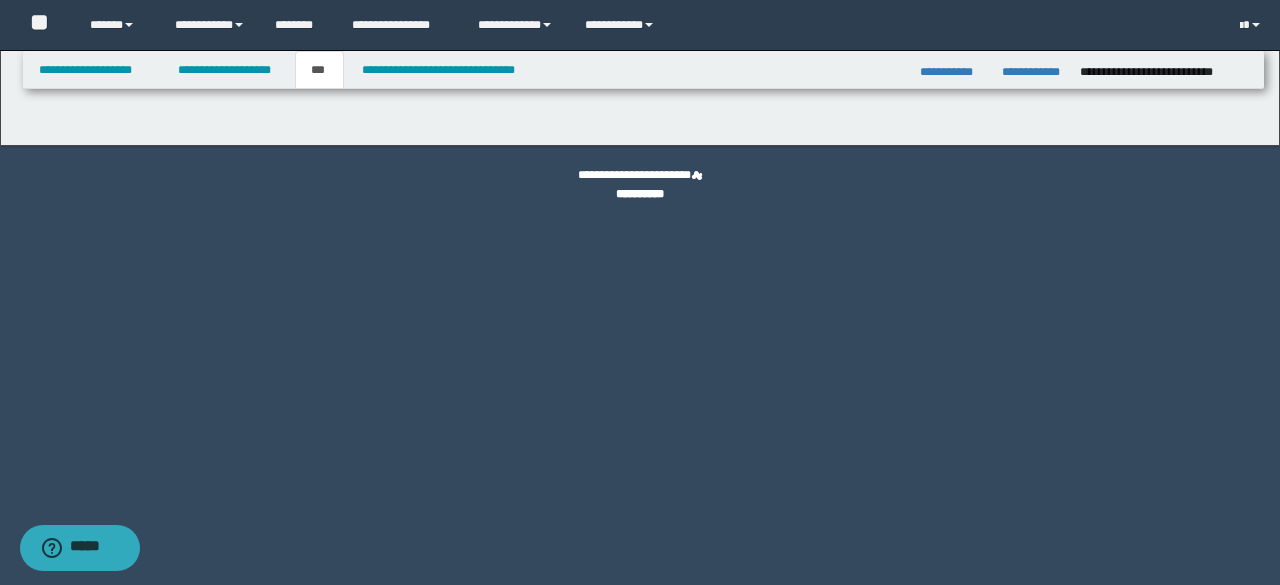 select on "*" 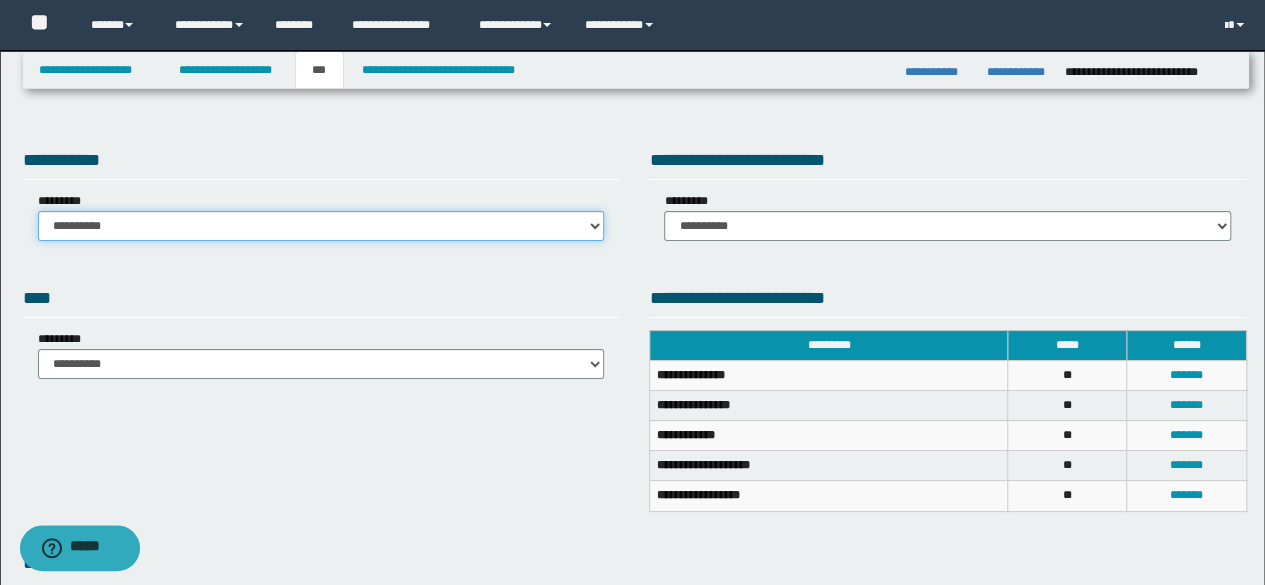 click on "**********" at bounding box center (321, 226) 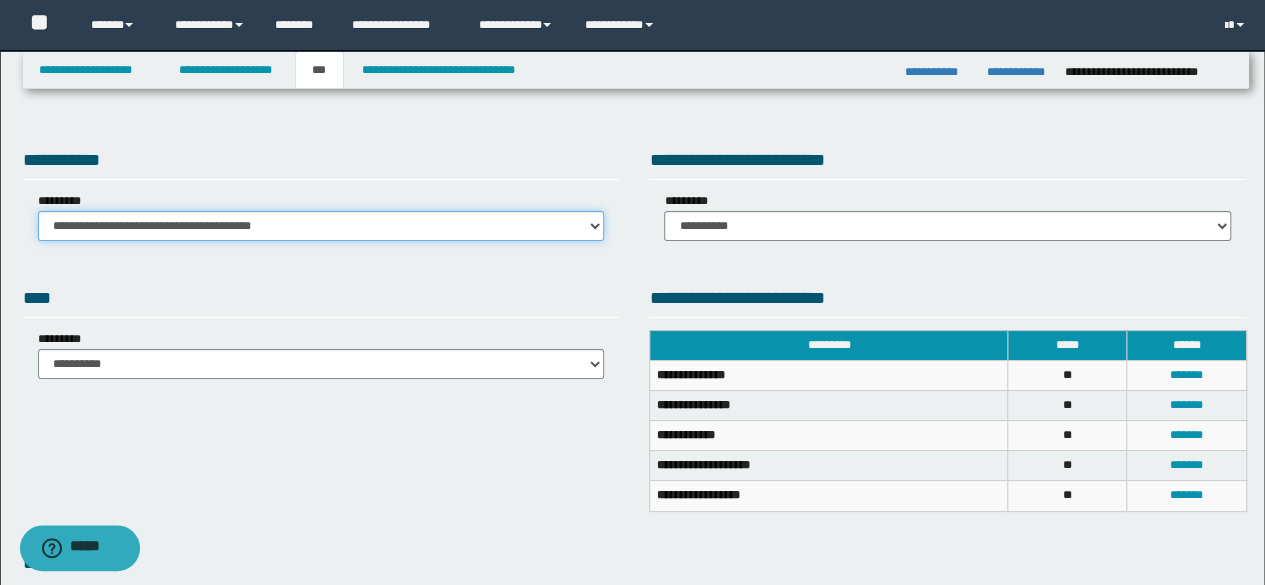 click on "**********" at bounding box center (321, 226) 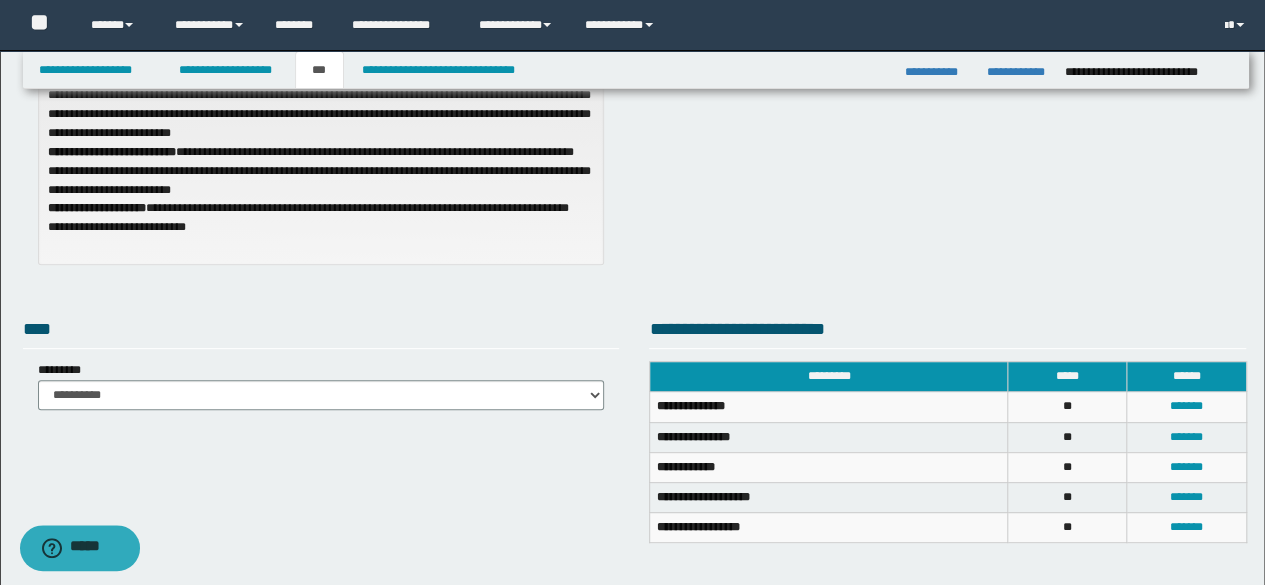 scroll, scrollTop: 0, scrollLeft: 0, axis: both 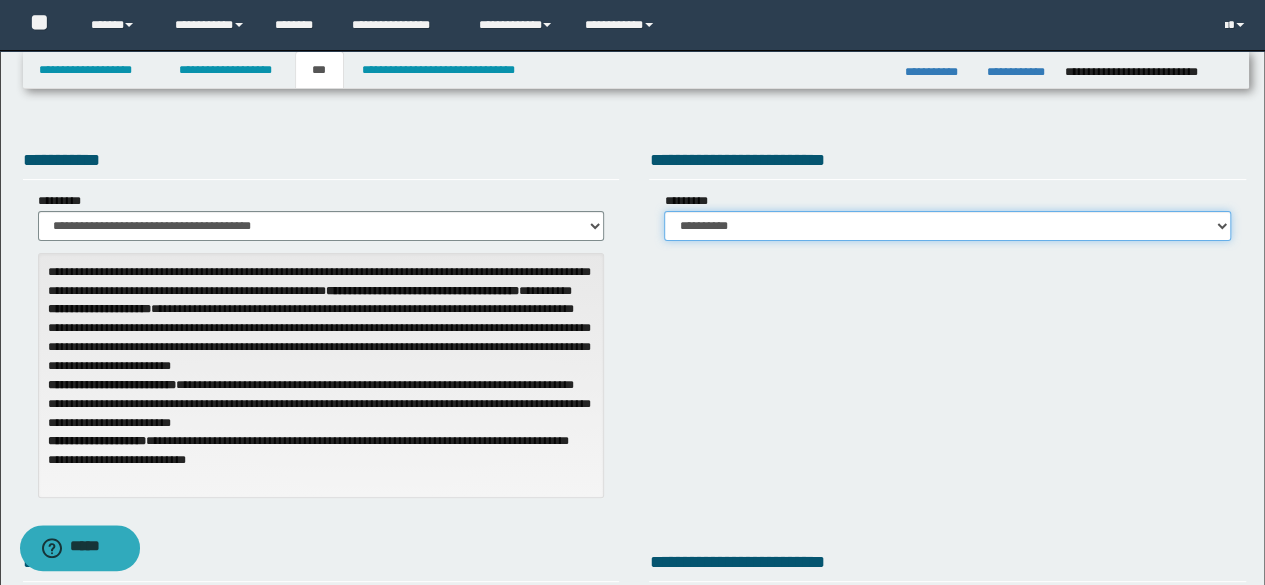 click on "**********" at bounding box center (947, 226) 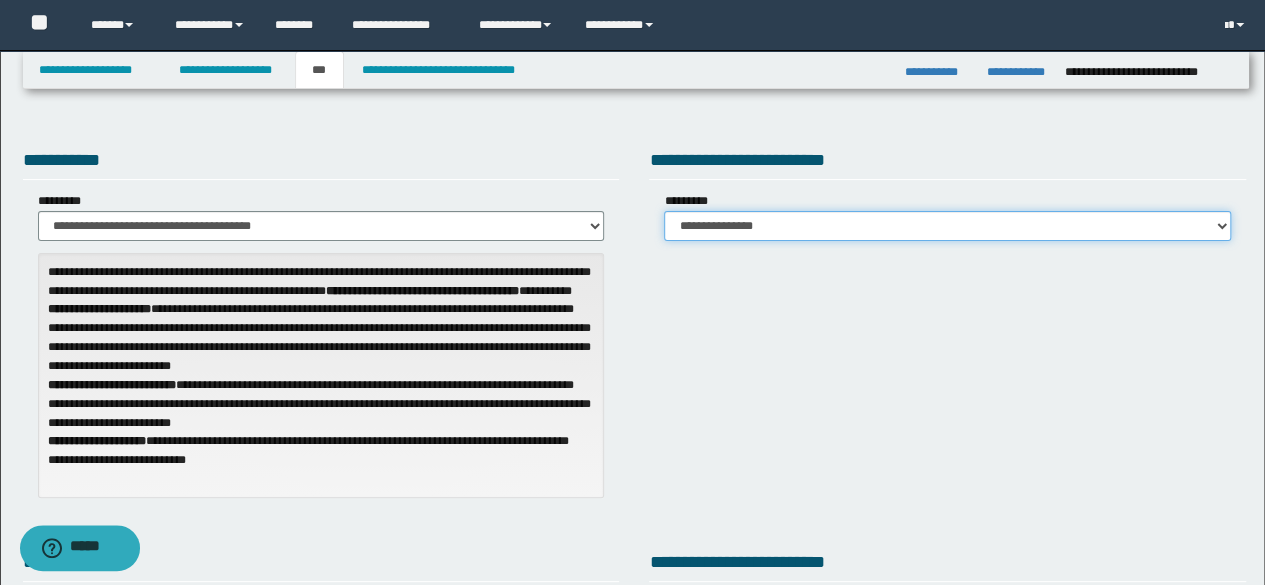 click on "**********" at bounding box center [947, 226] 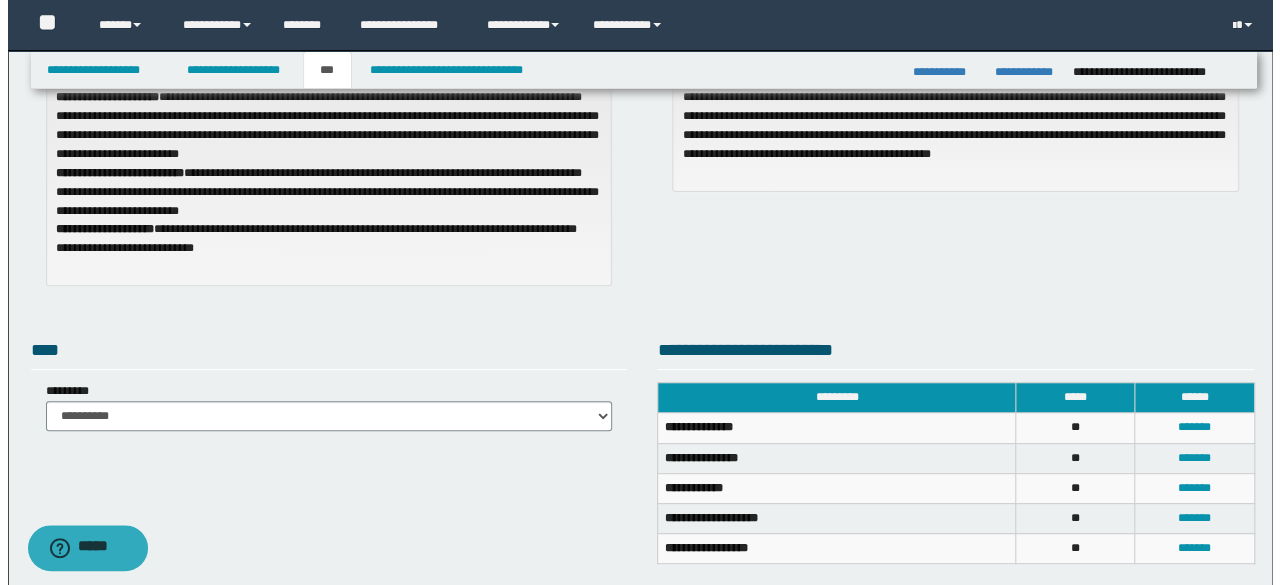 scroll, scrollTop: 400, scrollLeft: 0, axis: vertical 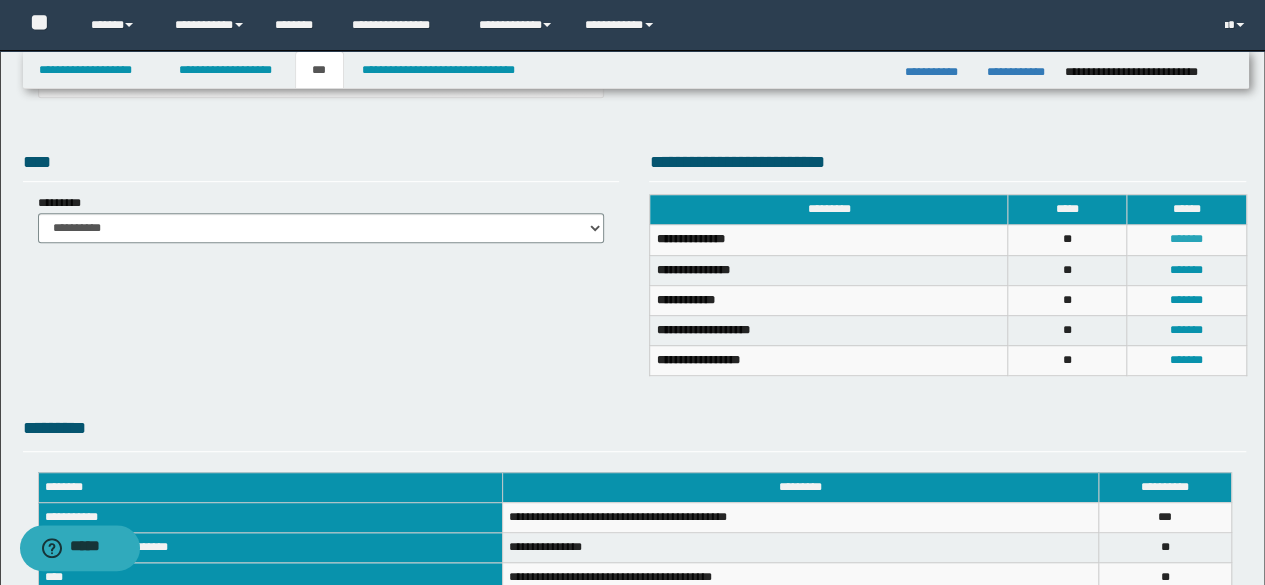 click on "*******" at bounding box center (1186, 239) 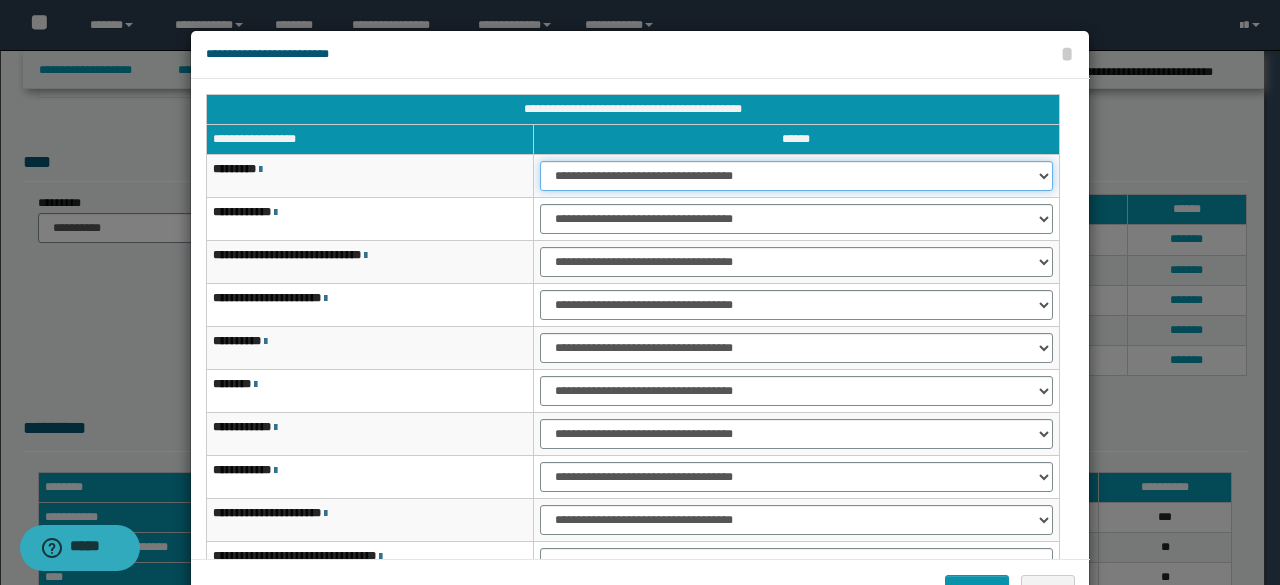 click on "**********" at bounding box center [796, 176] 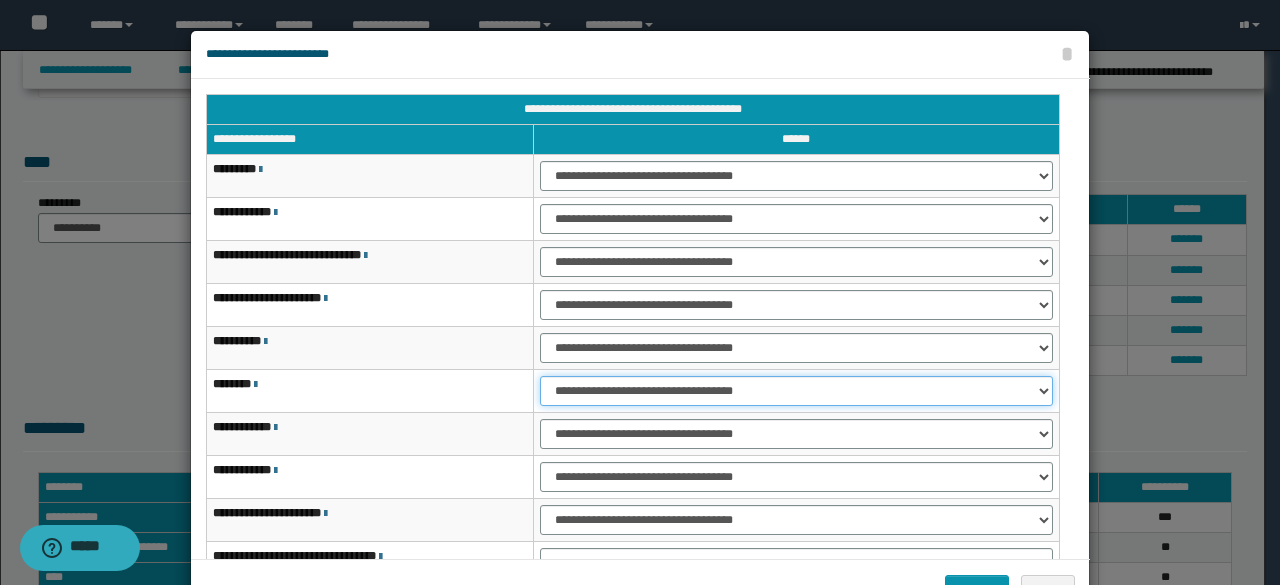 click on "**********" at bounding box center [796, 391] 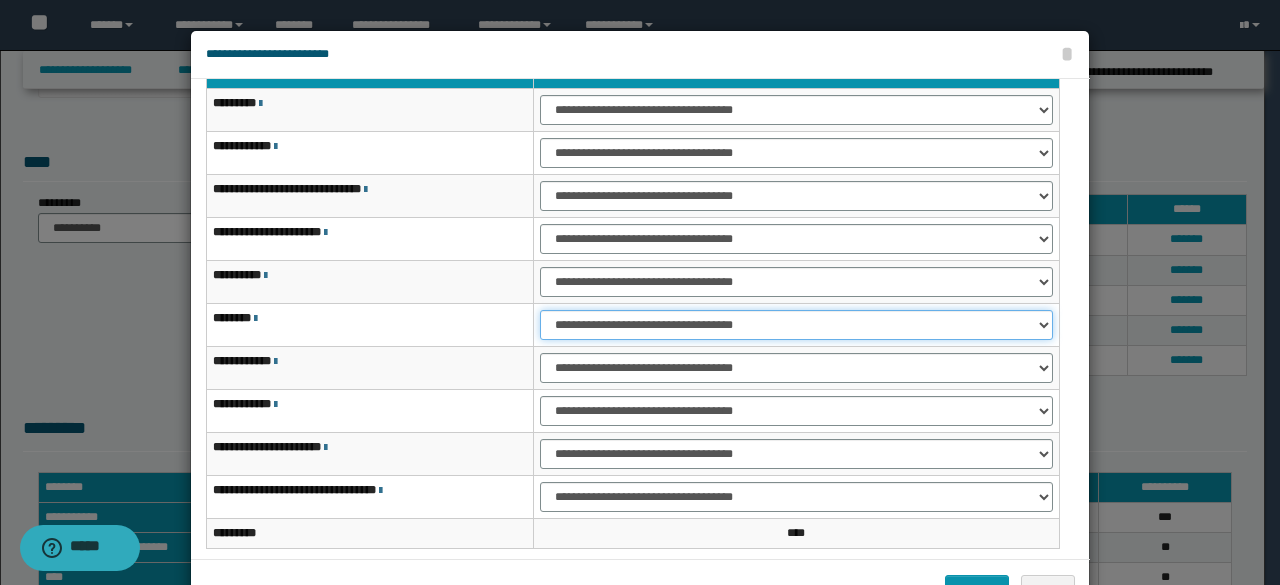 scroll, scrollTop: 116, scrollLeft: 0, axis: vertical 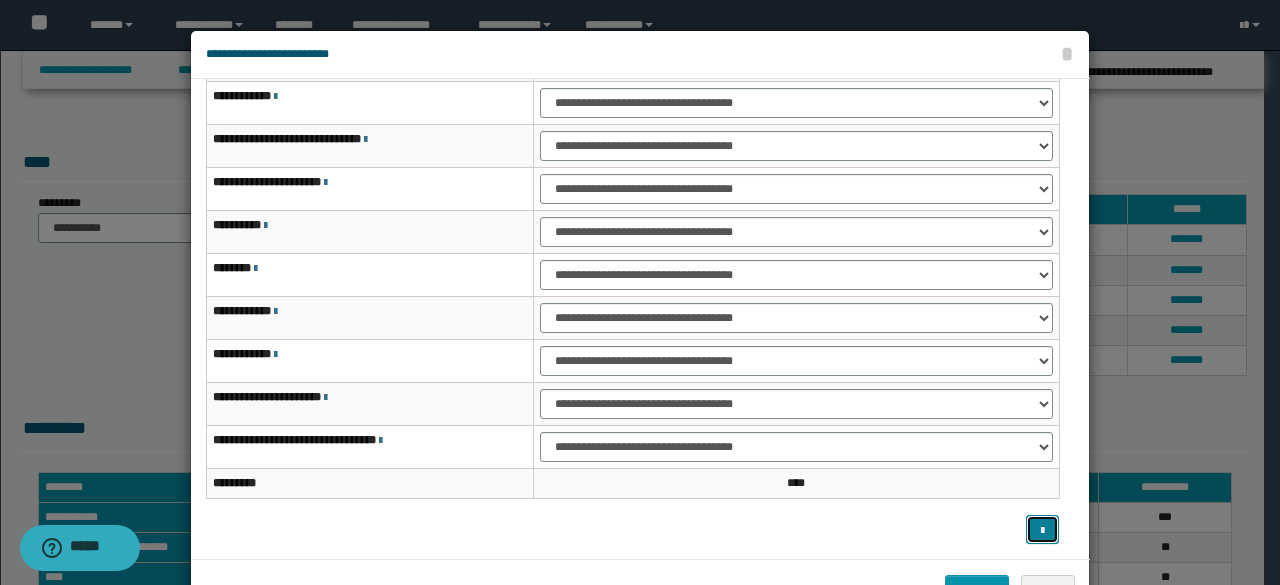 click at bounding box center [1042, 529] 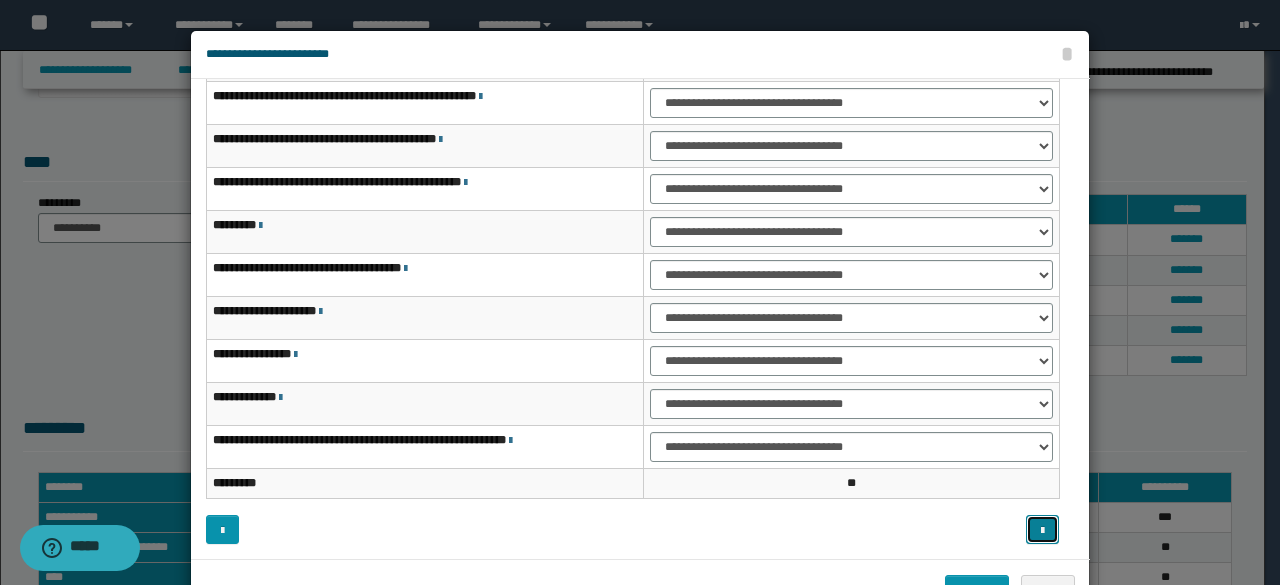 type 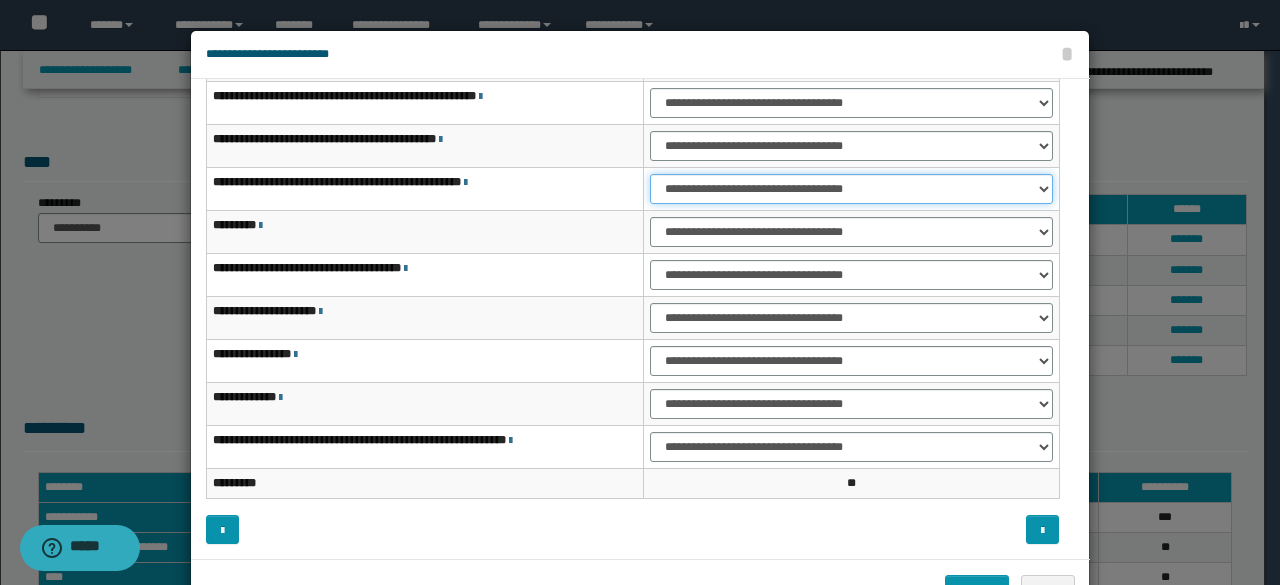 click on "**********" at bounding box center [851, 189] 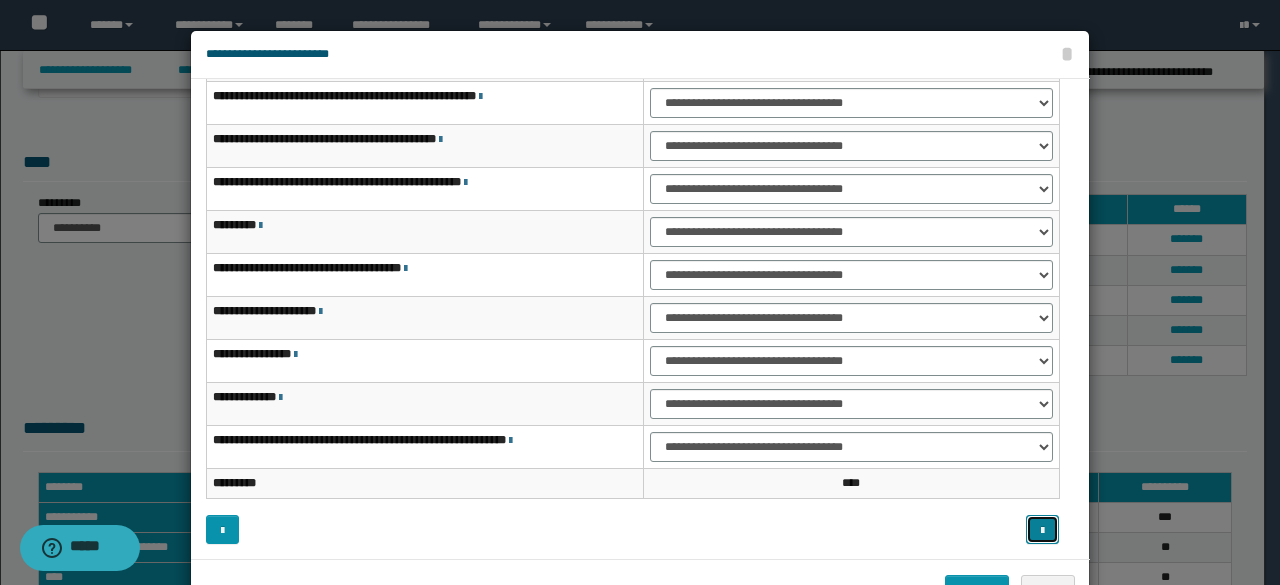 click at bounding box center [1042, 529] 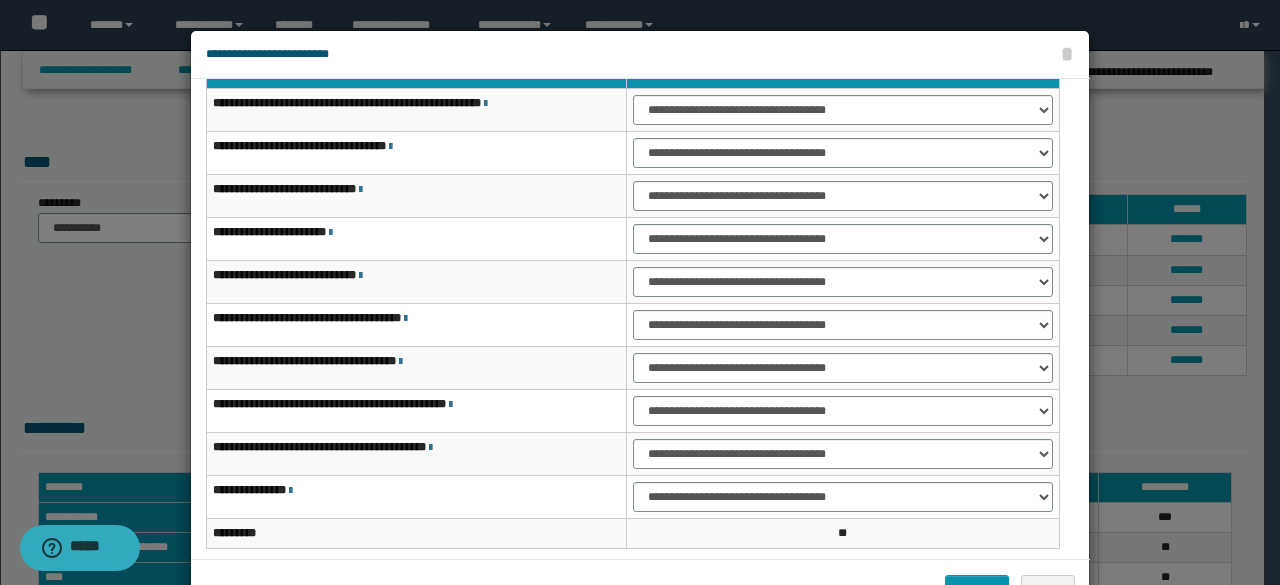 scroll, scrollTop: 0, scrollLeft: 0, axis: both 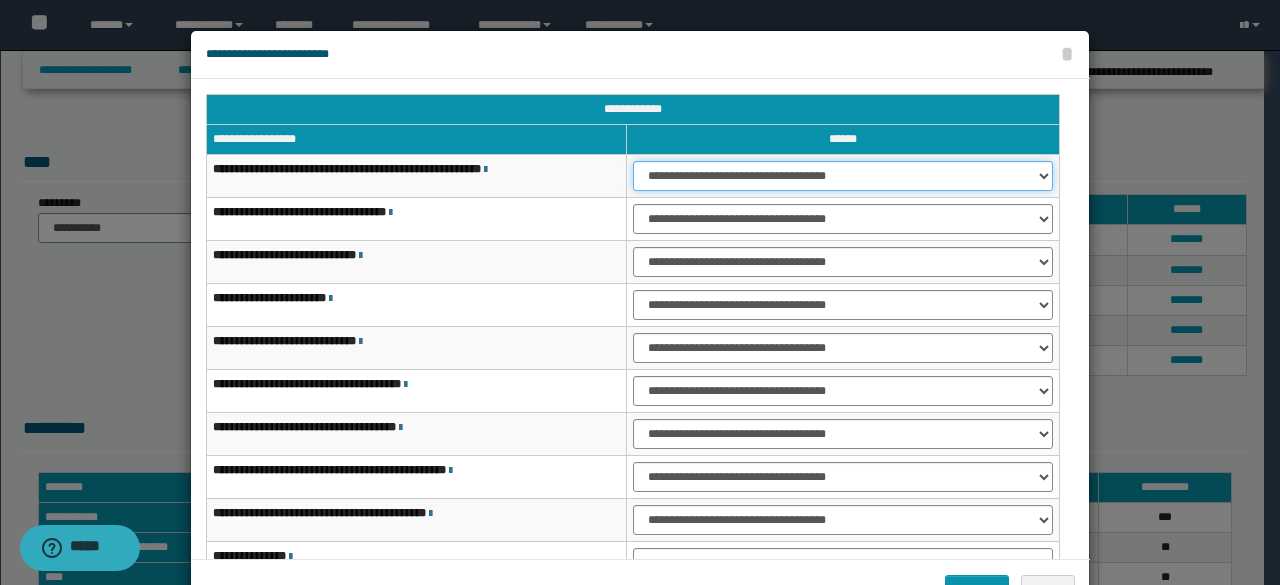 click on "**********" at bounding box center (843, 176) 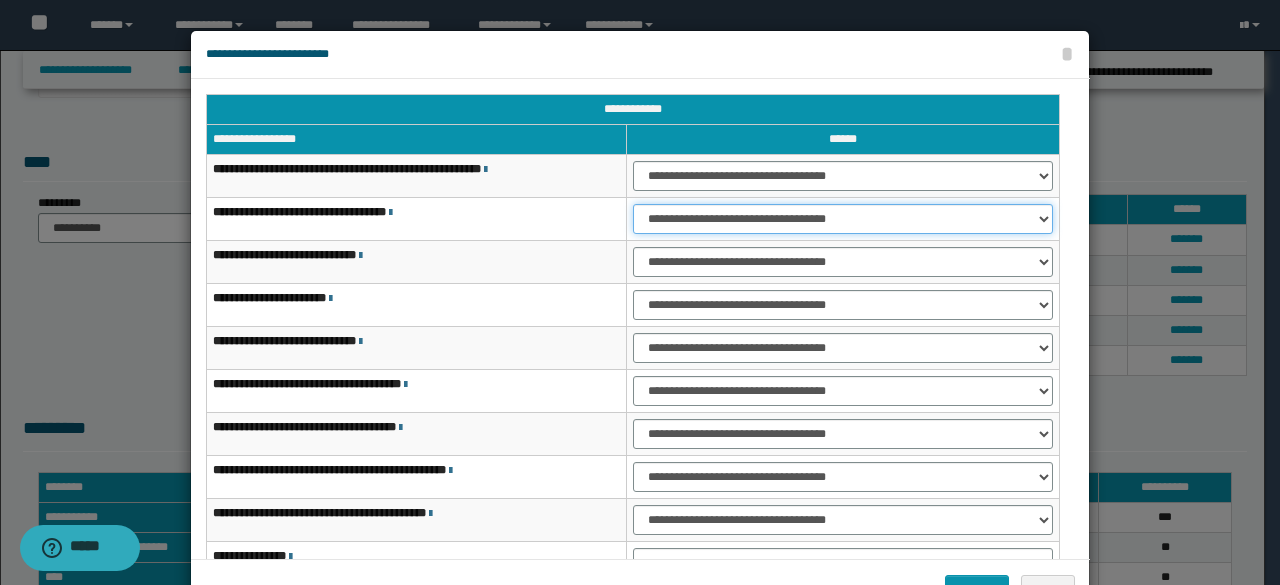 click on "**********" at bounding box center (843, 219) 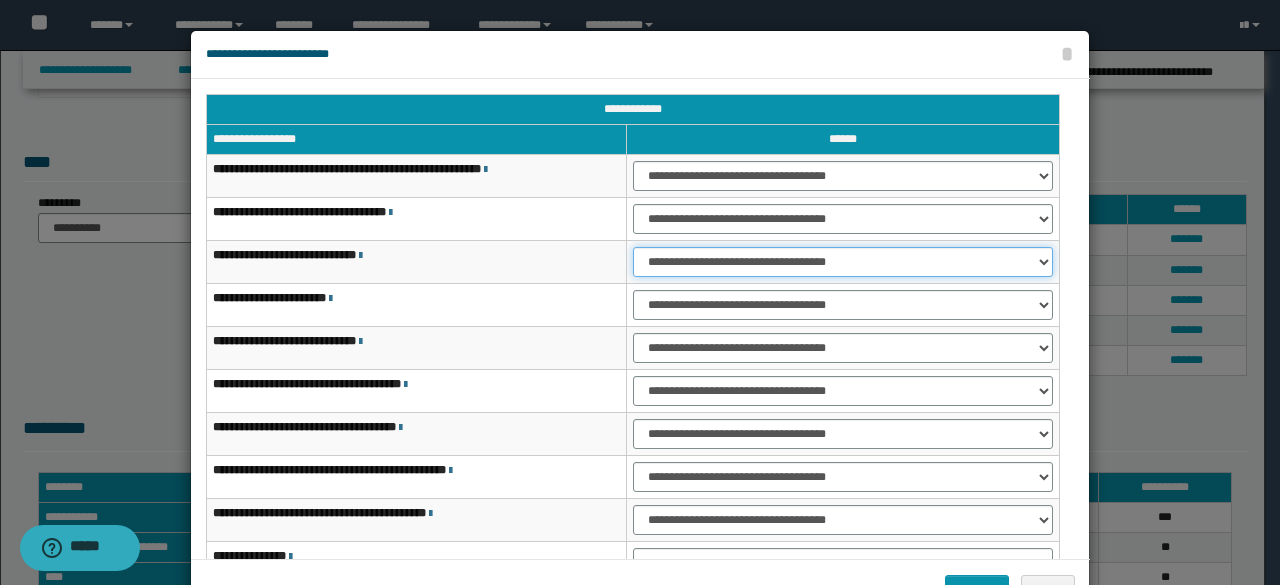 click on "**********" at bounding box center (843, 262) 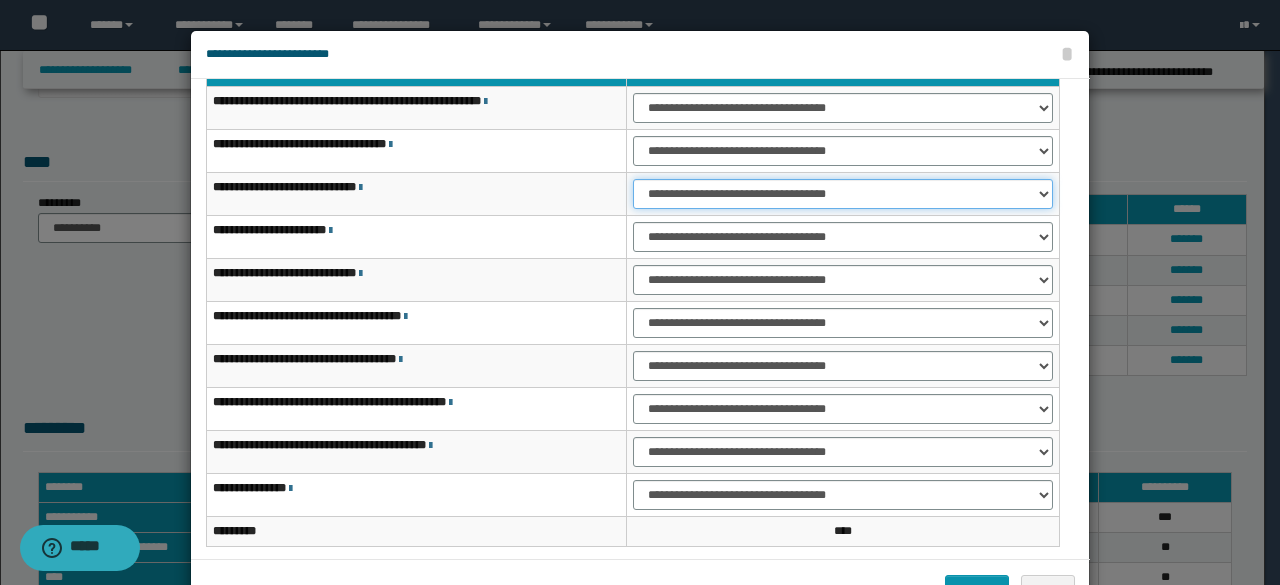 scroll, scrollTop: 100, scrollLeft: 0, axis: vertical 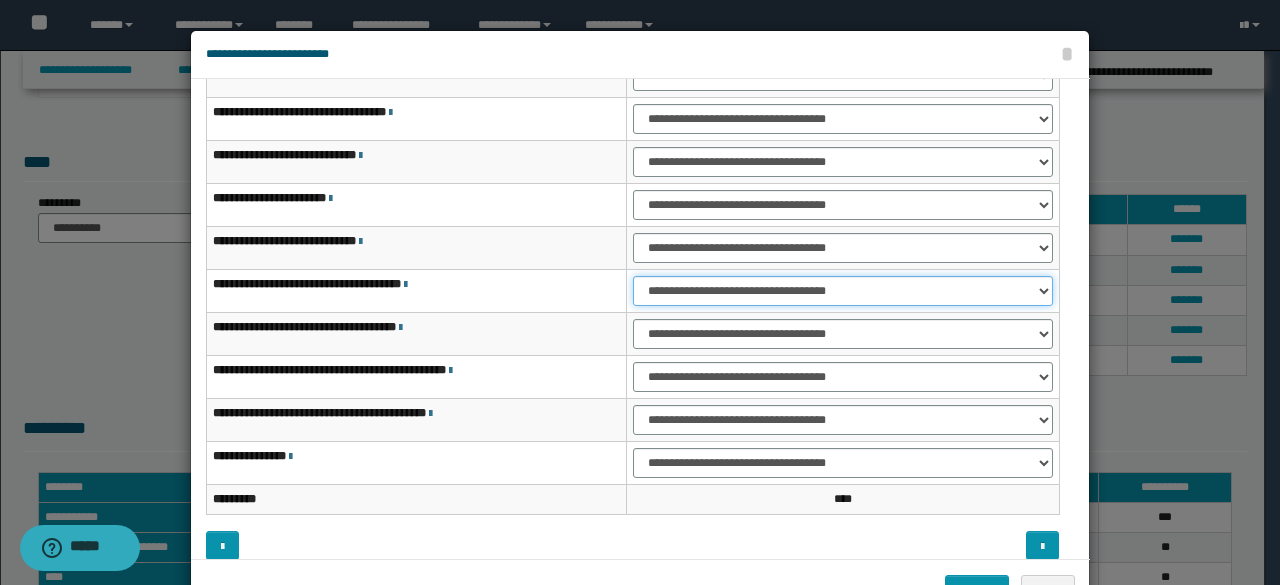 click on "**********" at bounding box center (843, 291) 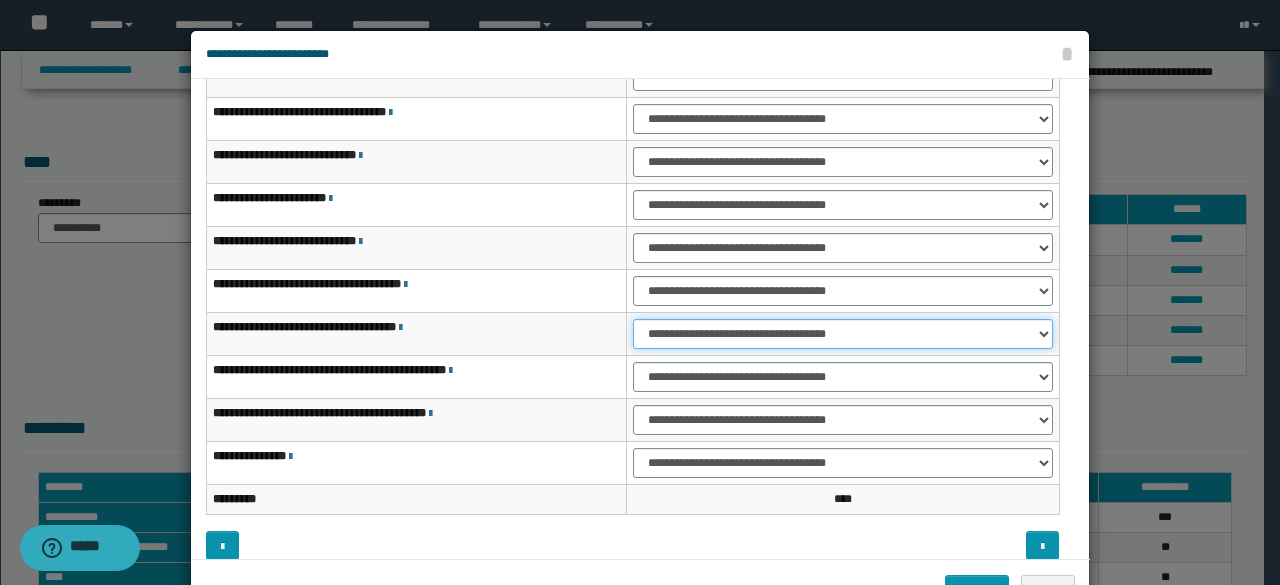 click on "**********" at bounding box center [843, 334] 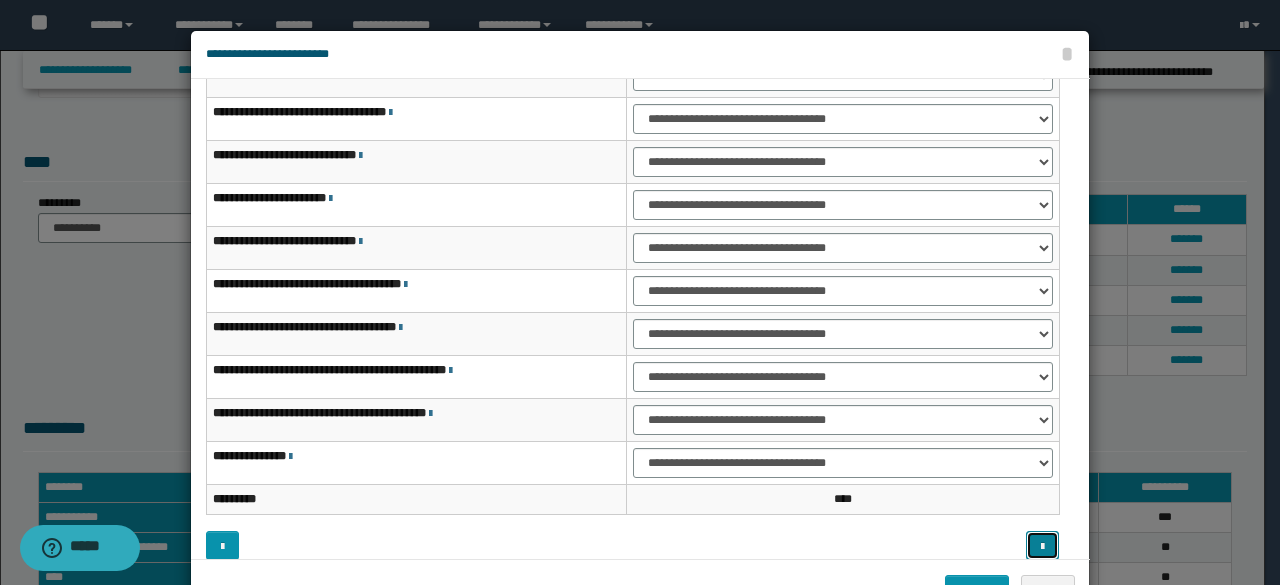 click at bounding box center (1042, 547) 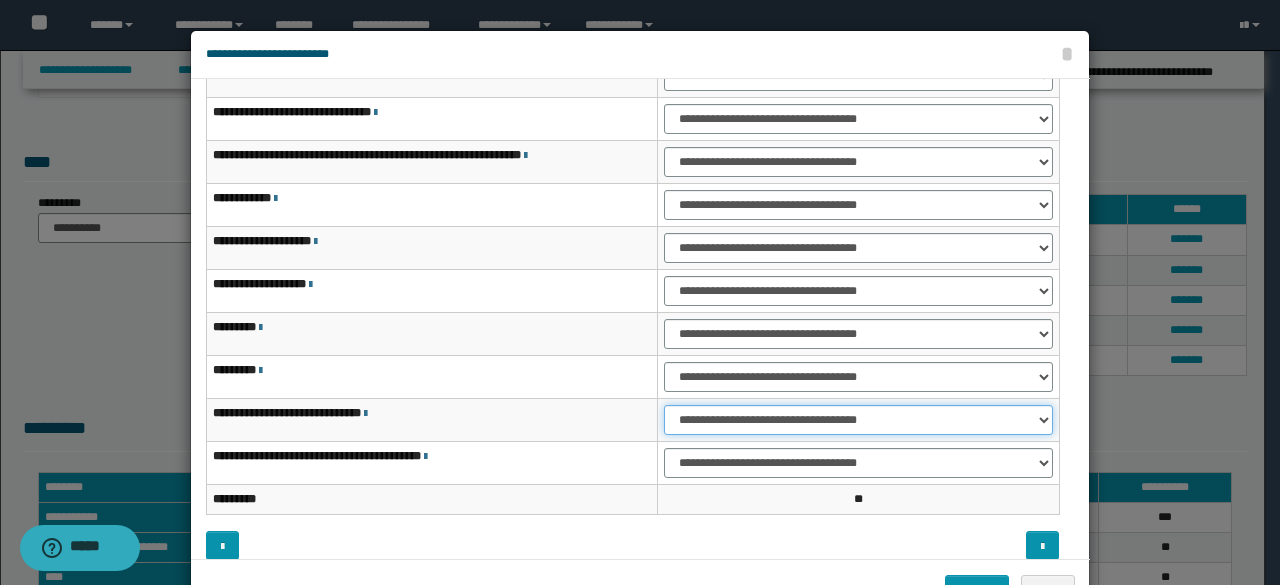 click on "**********" at bounding box center (858, 420) 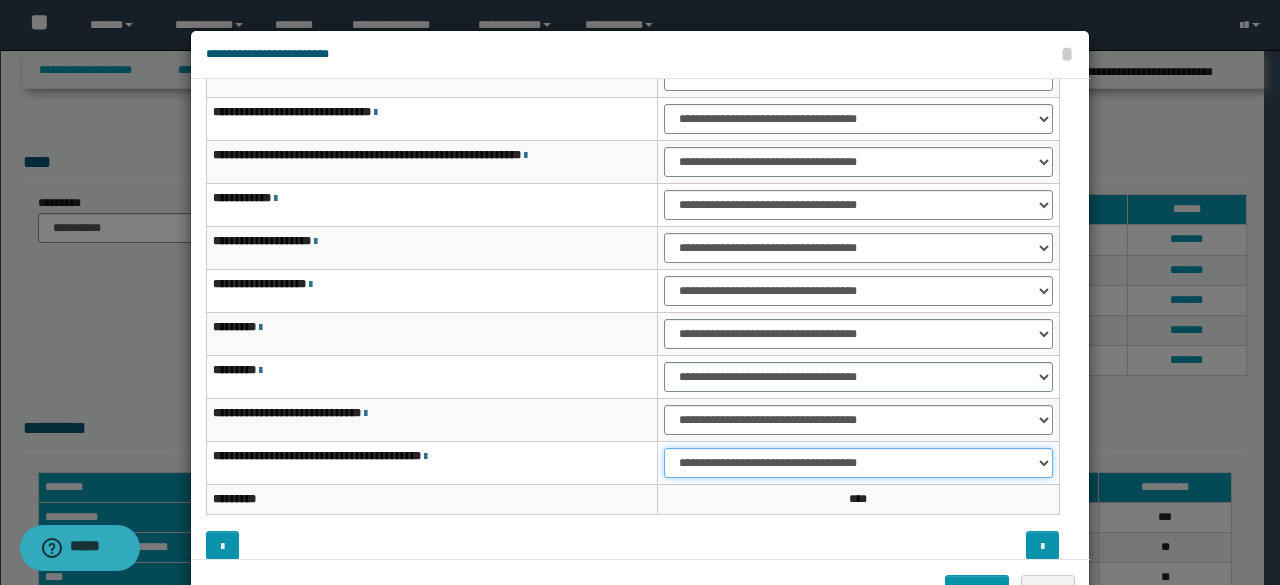 click on "**********" at bounding box center (858, 463) 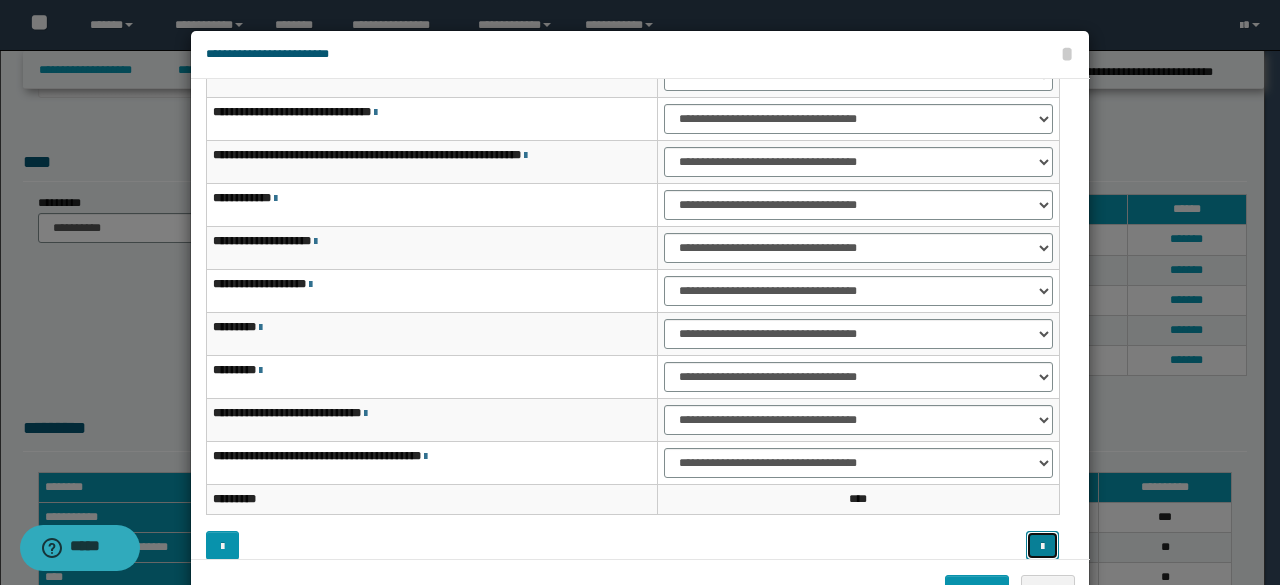 click at bounding box center (1042, 547) 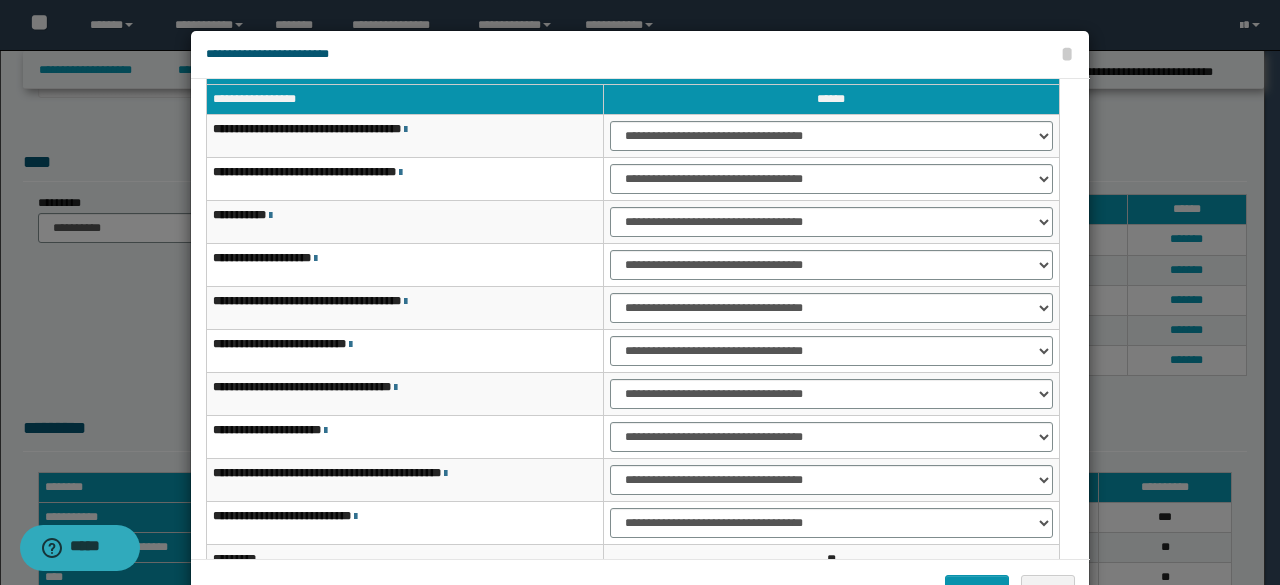 scroll, scrollTop: 0, scrollLeft: 0, axis: both 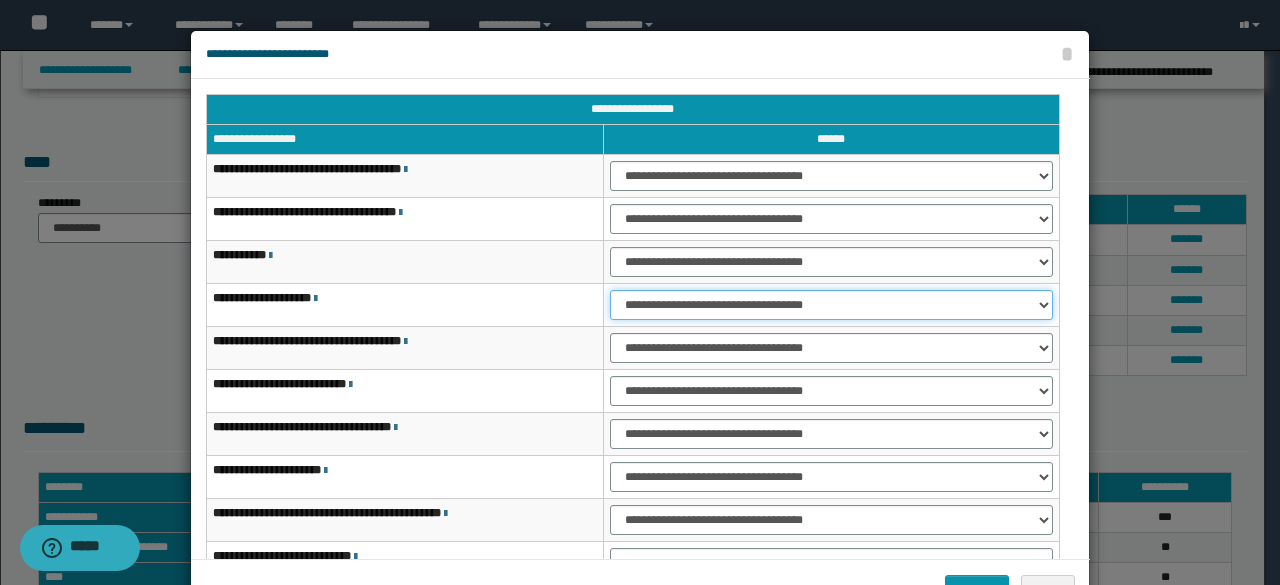 drag, startPoint x: 670, startPoint y: 301, endPoint x: 680, endPoint y: 317, distance: 18.867962 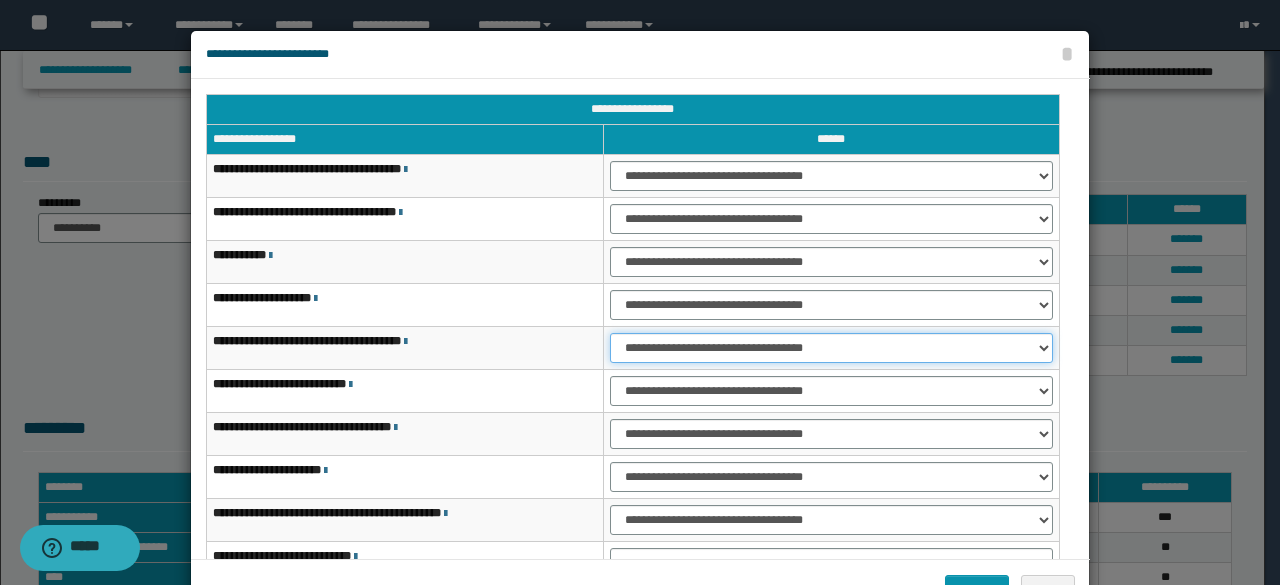select on "***" 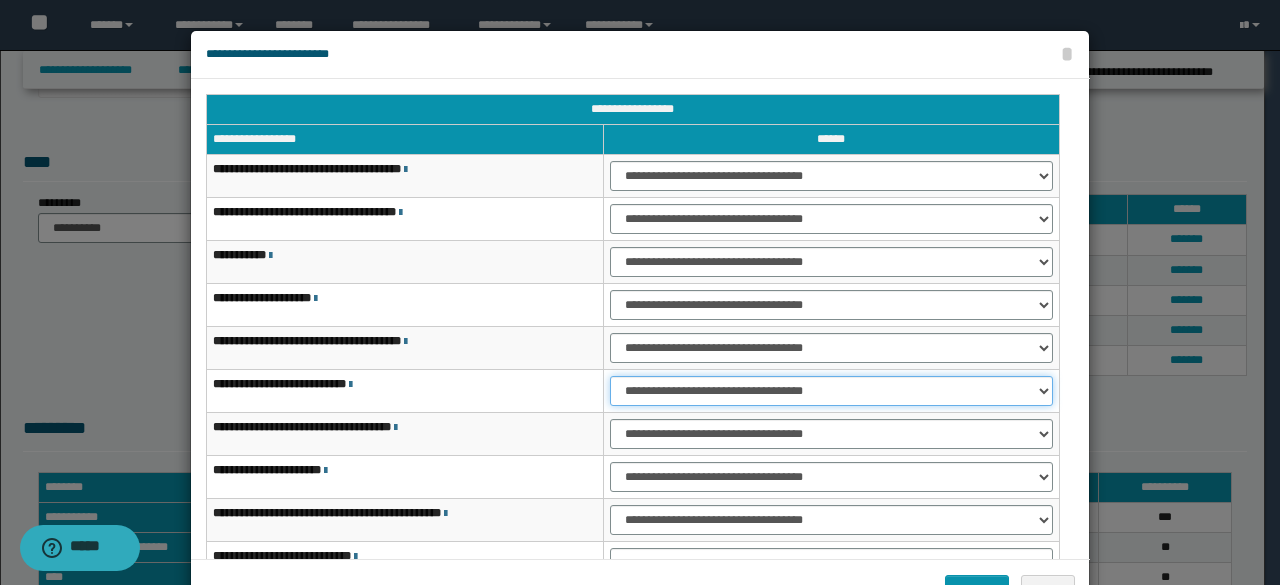 select on "***" 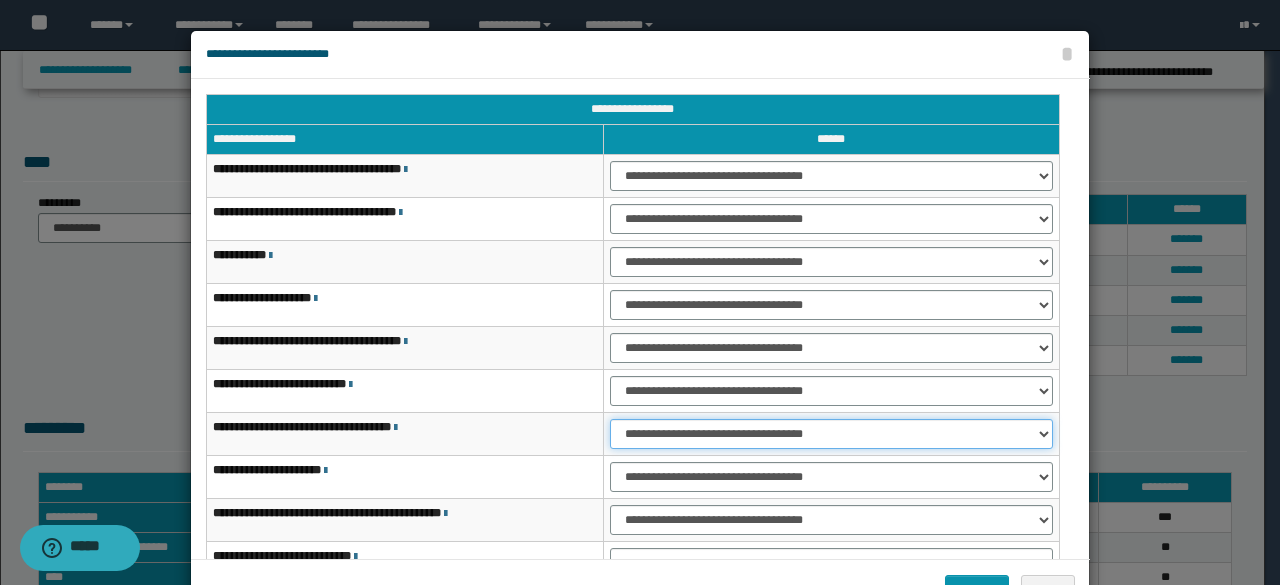 select on "***" 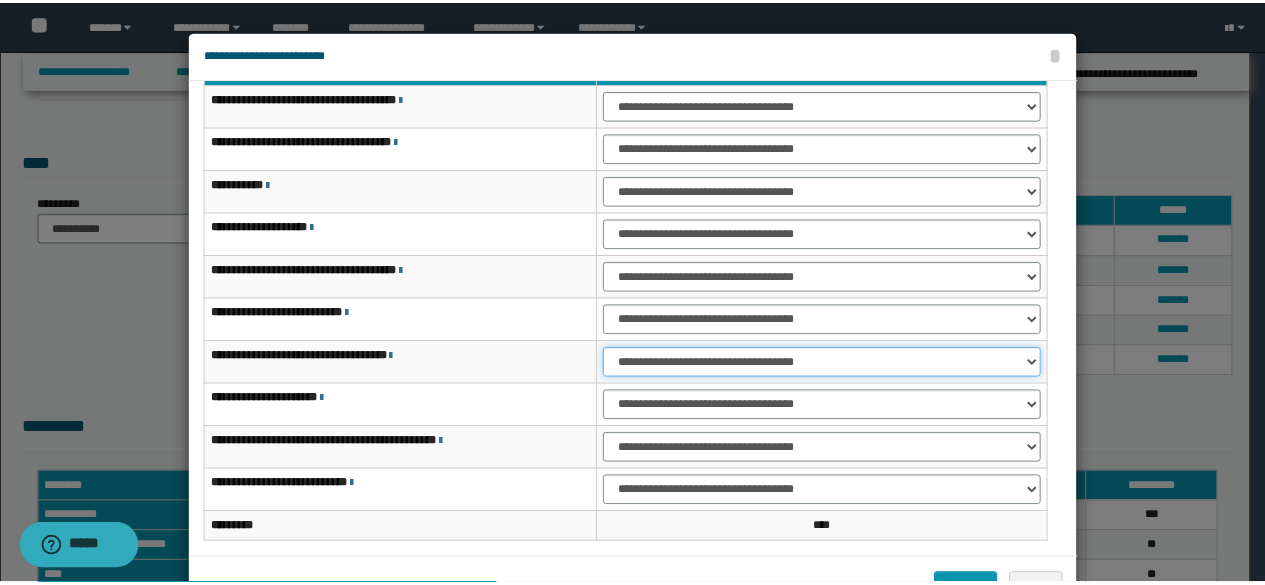 scroll, scrollTop: 116, scrollLeft: 0, axis: vertical 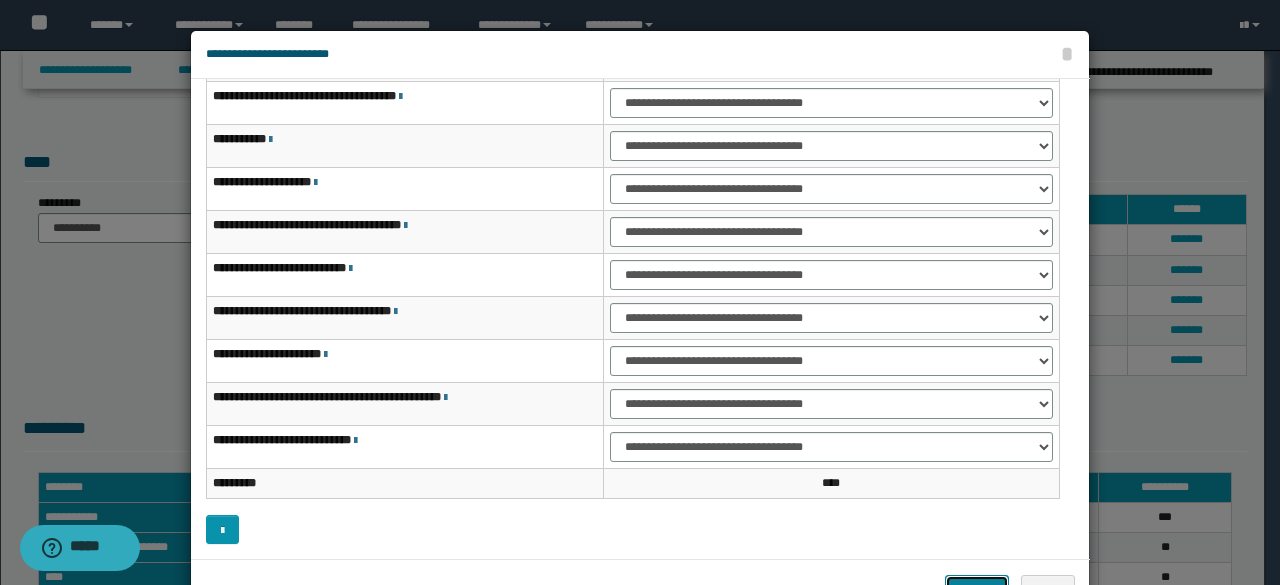 click on "*******" at bounding box center (977, 589) 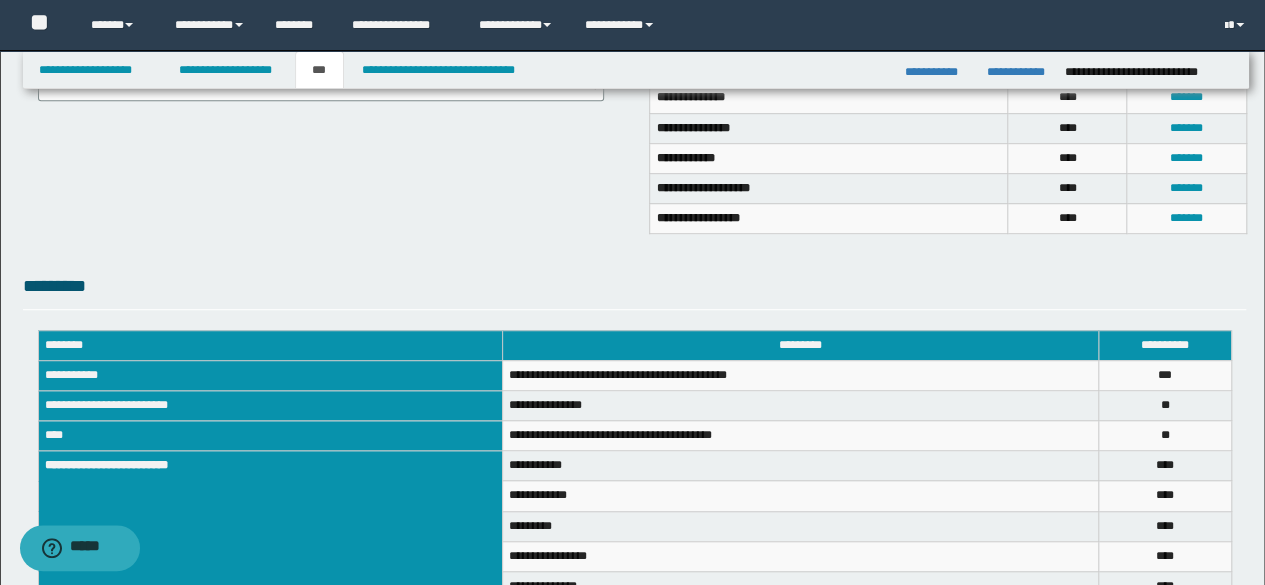 scroll, scrollTop: 713, scrollLeft: 0, axis: vertical 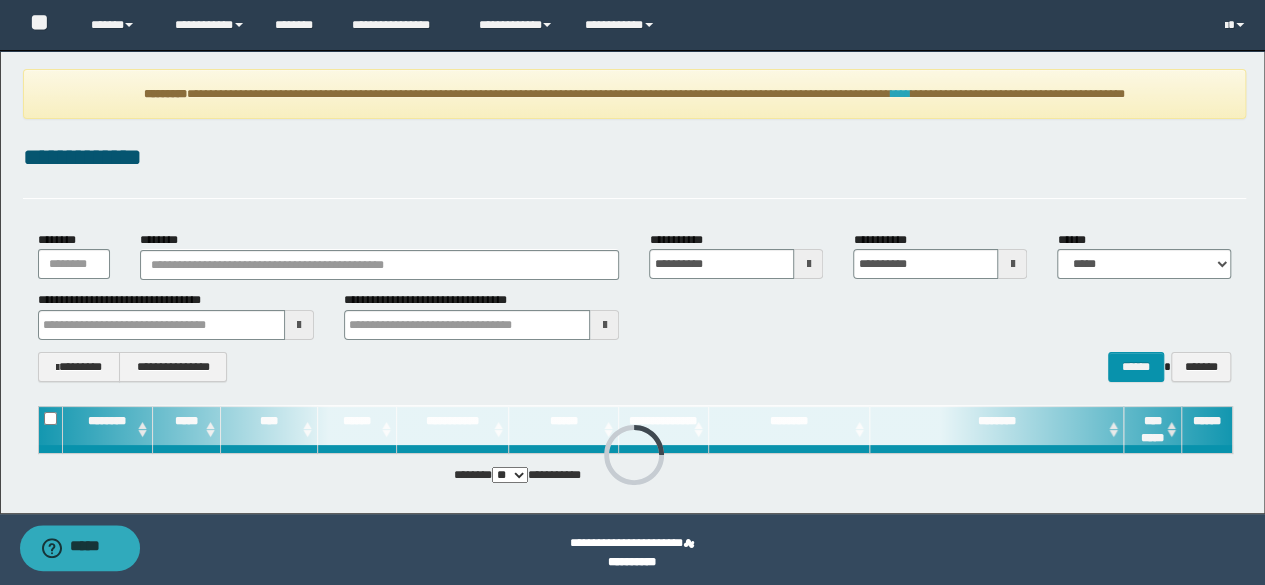 click on "****" at bounding box center [901, 94] 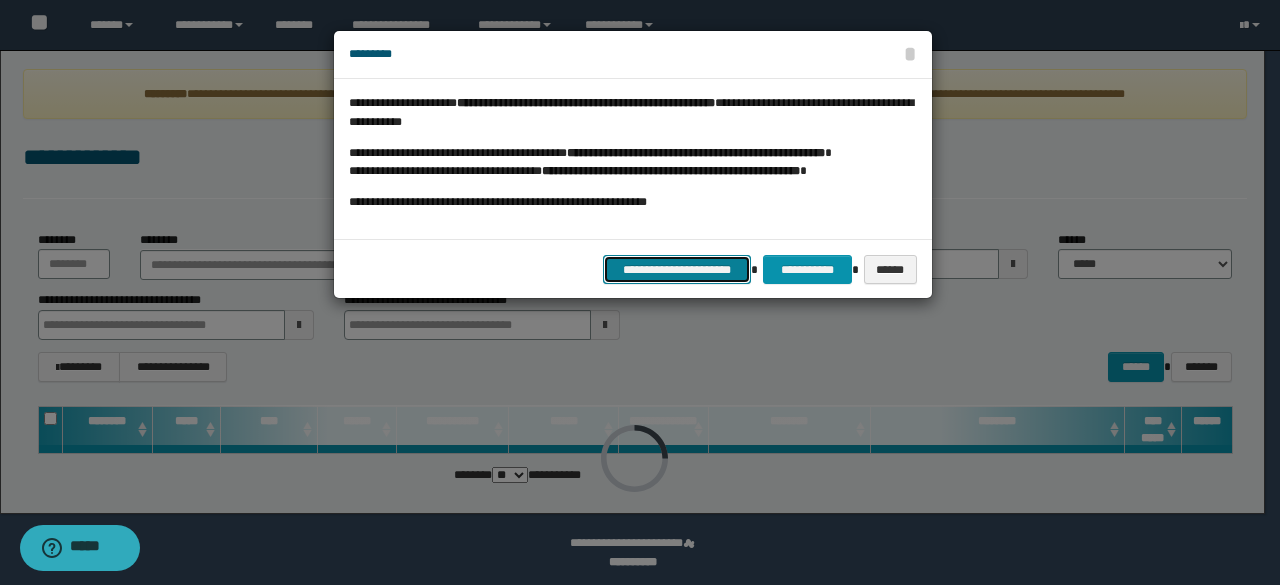 click on "**********" at bounding box center [677, 269] 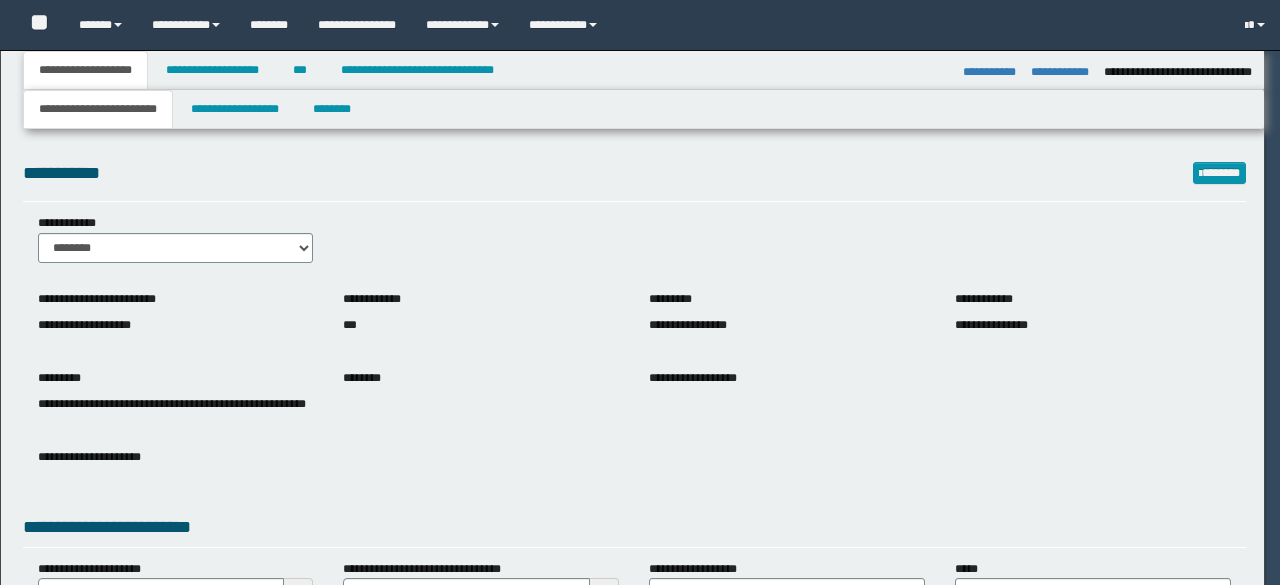 select on "*" 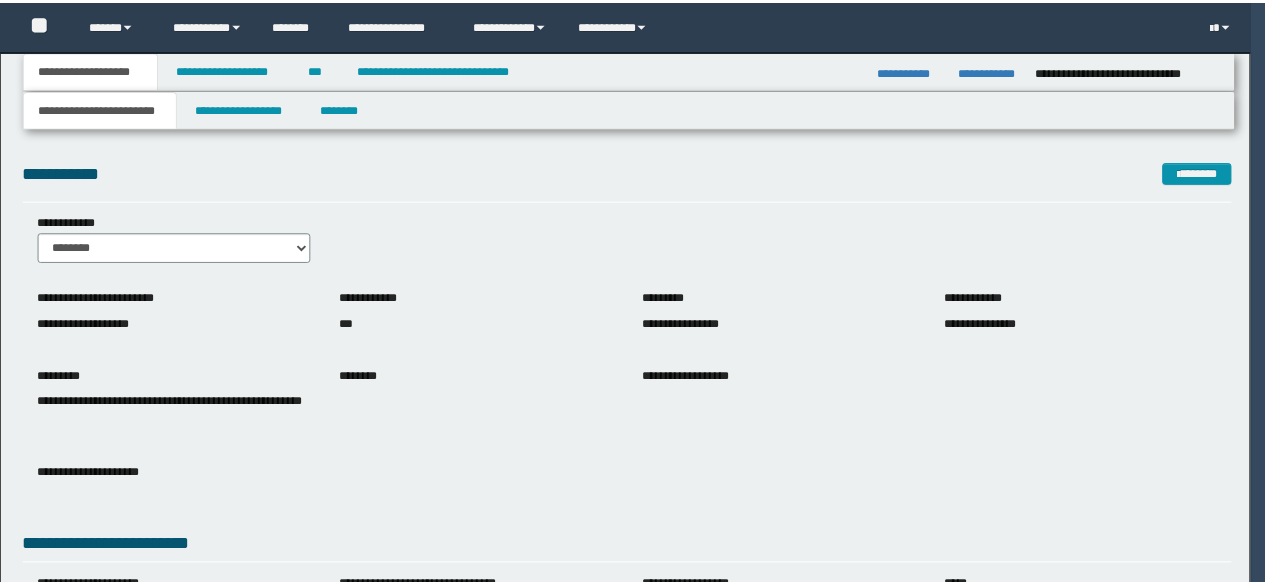scroll, scrollTop: 0, scrollLeft: 0, axis: both 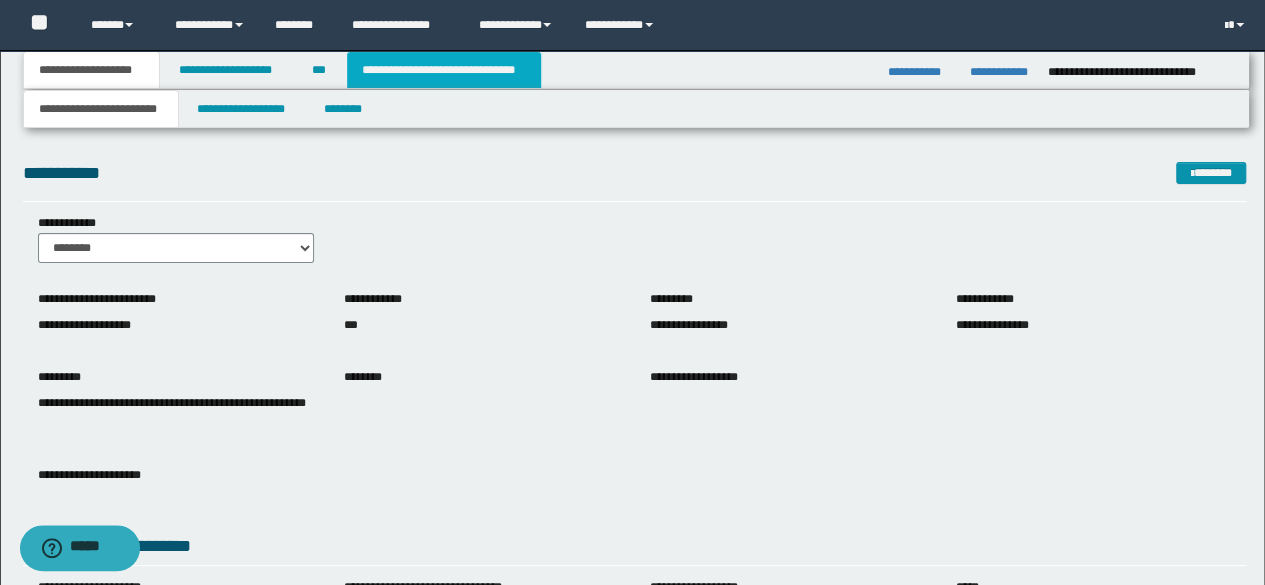 click on "**********" at bounding box center (444, 70) 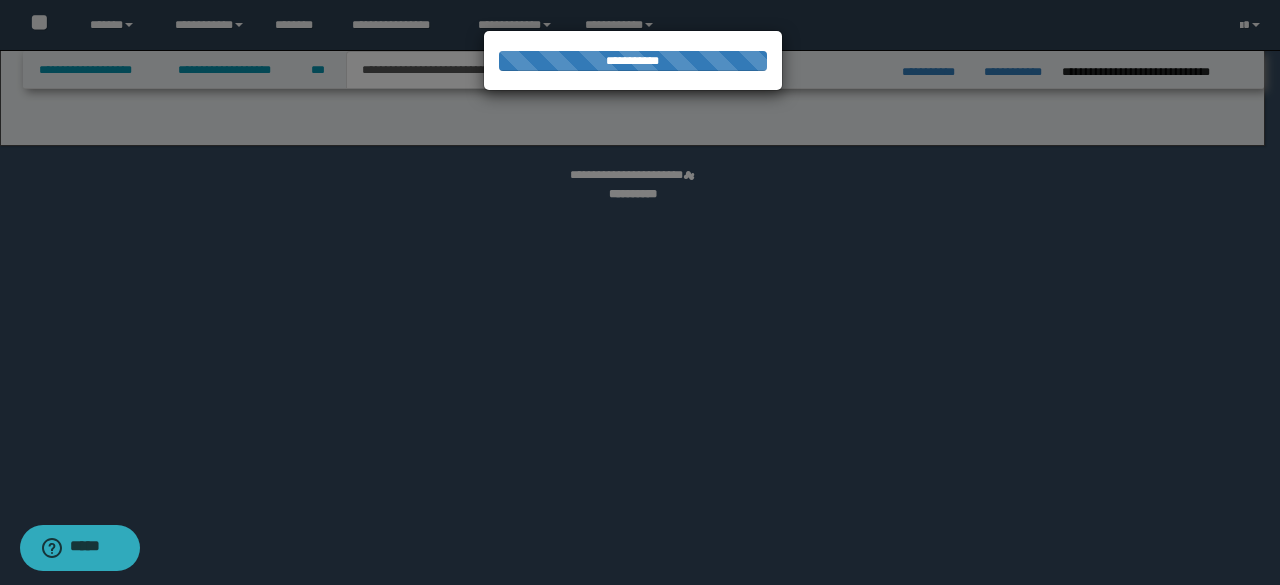 select on "*" 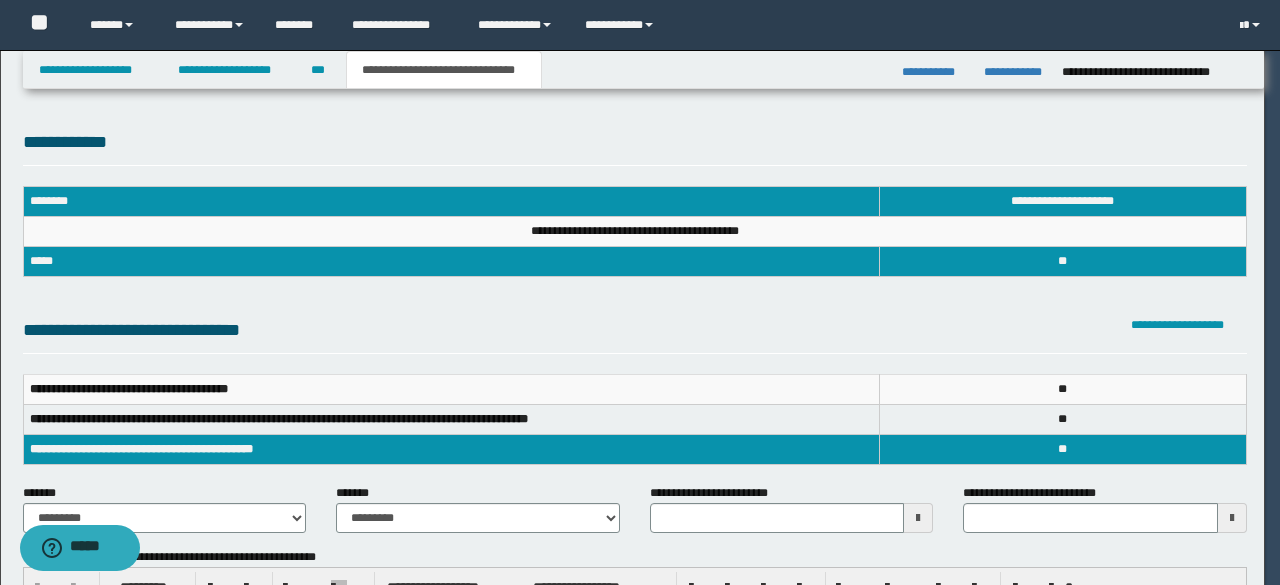 scroll, scrollTop: 0, scrollLeft: 0, axis: both 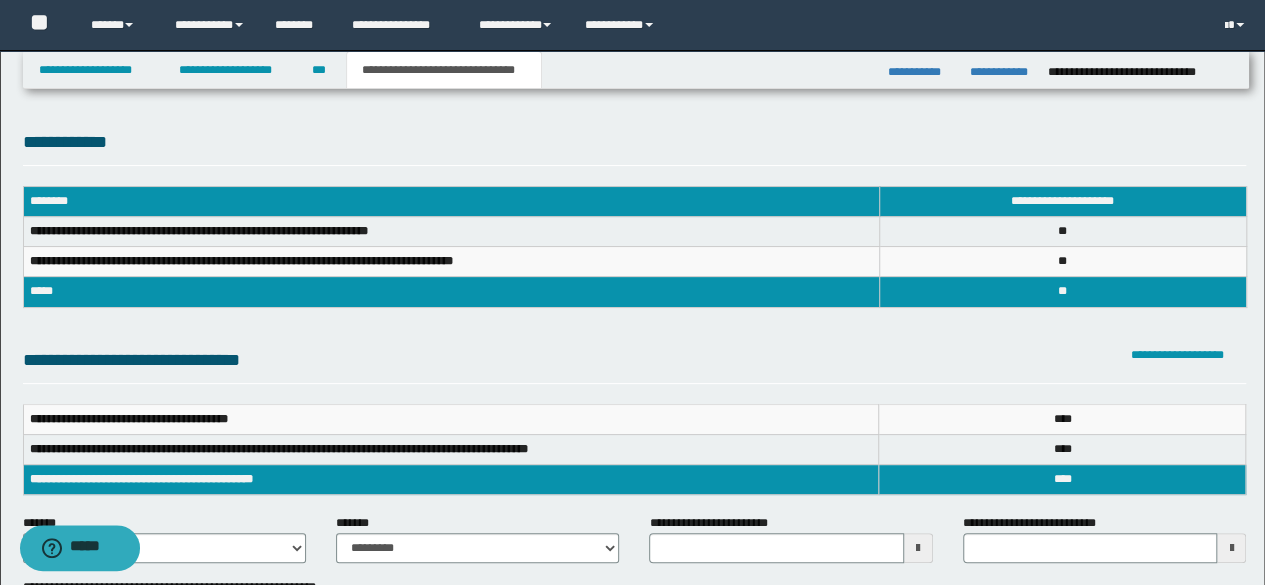 type 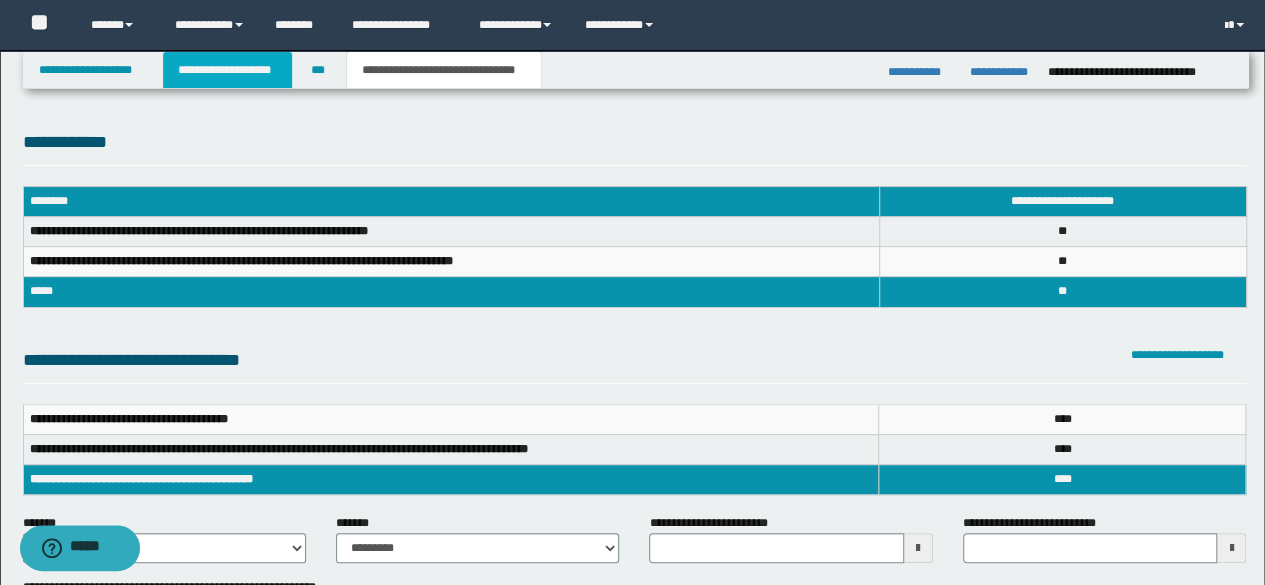 click on "**********" at bounding box center (227, 70) 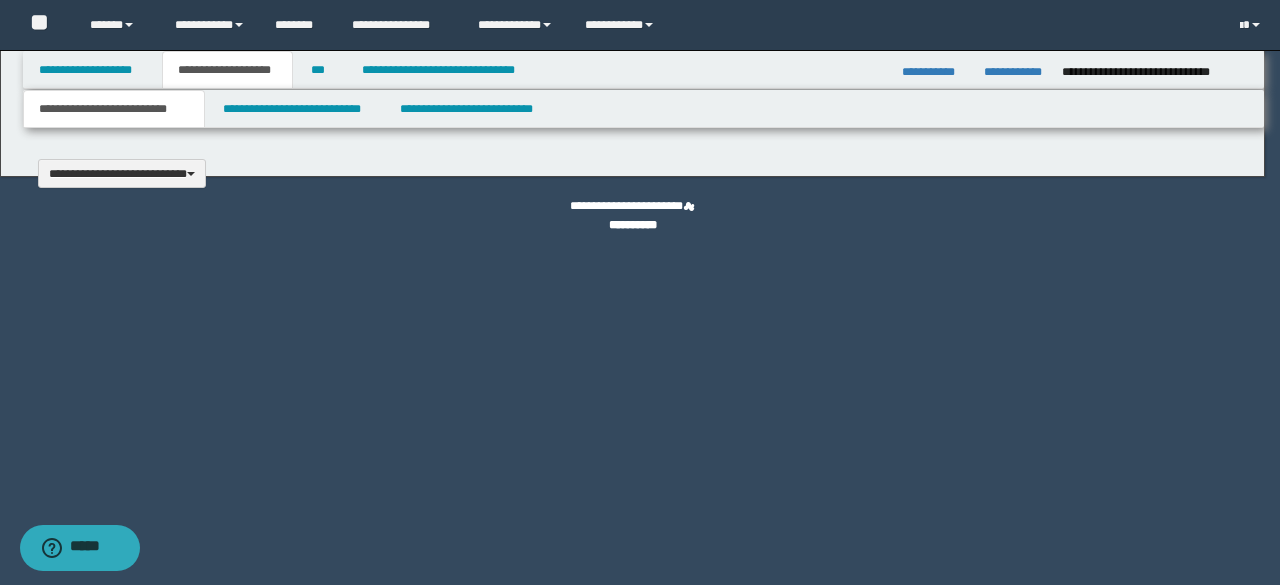 scroll, scrollTop: 0, scrollLeft: 0, axis: both 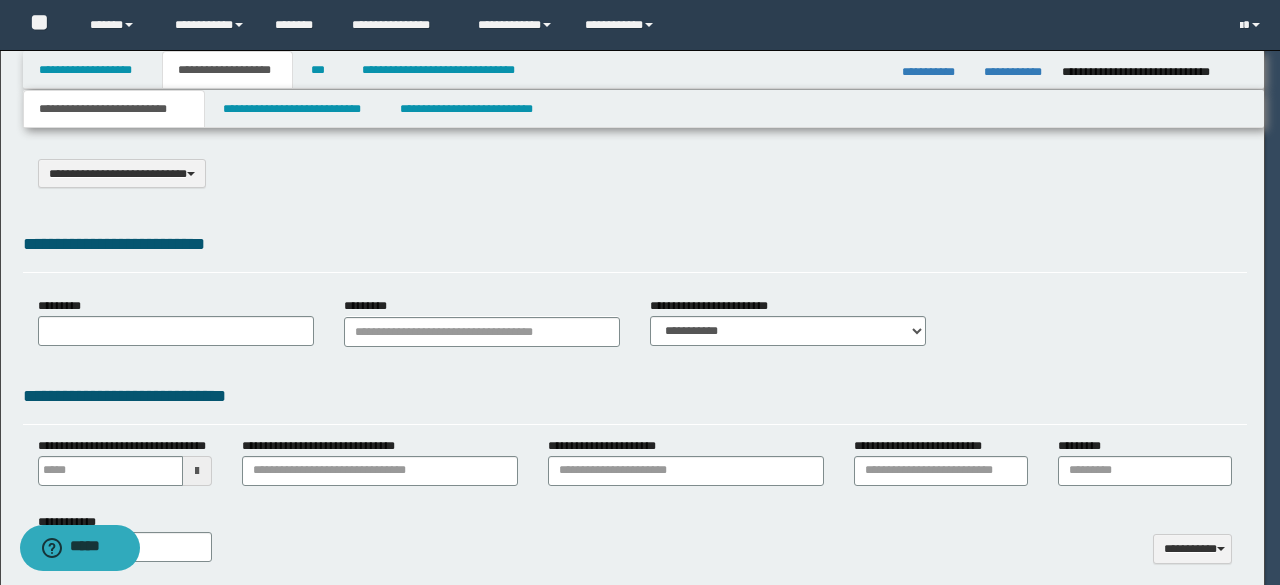 select on "*" 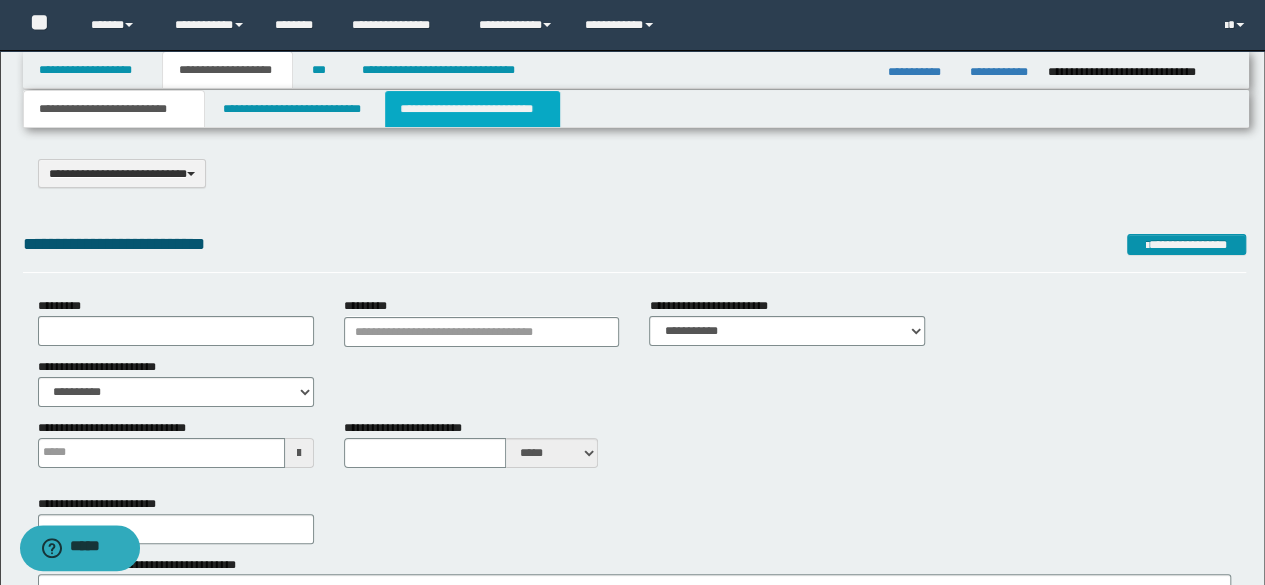 click on "**********" at bounding box center (472, 109) 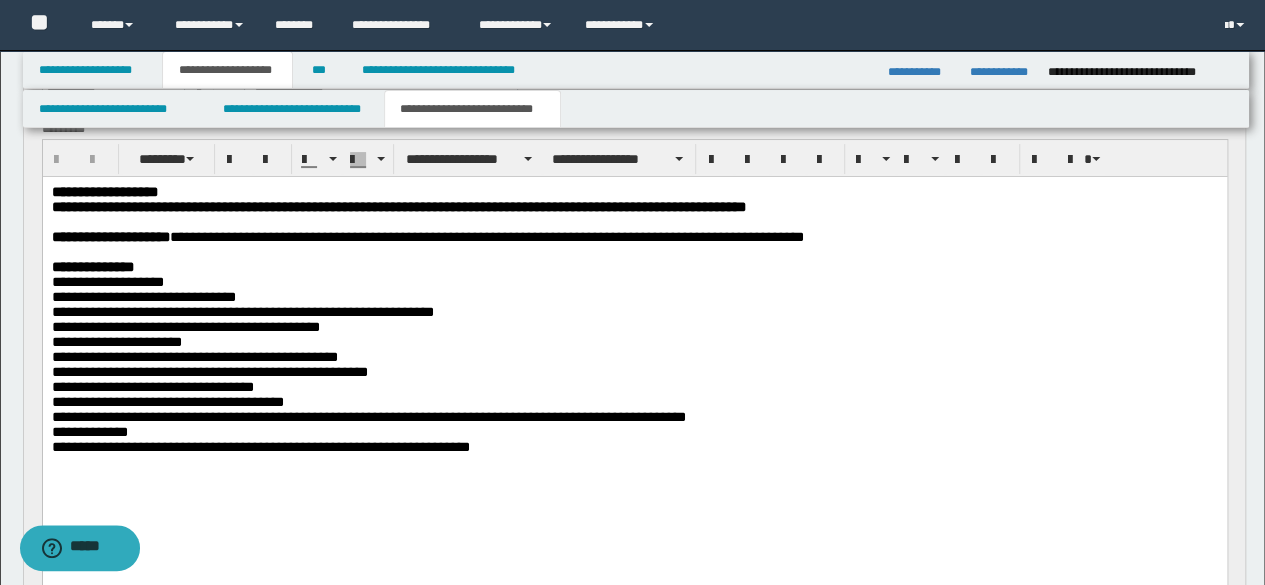 scroll, scrollTop: 0, scrollLeft: 0, axis: both 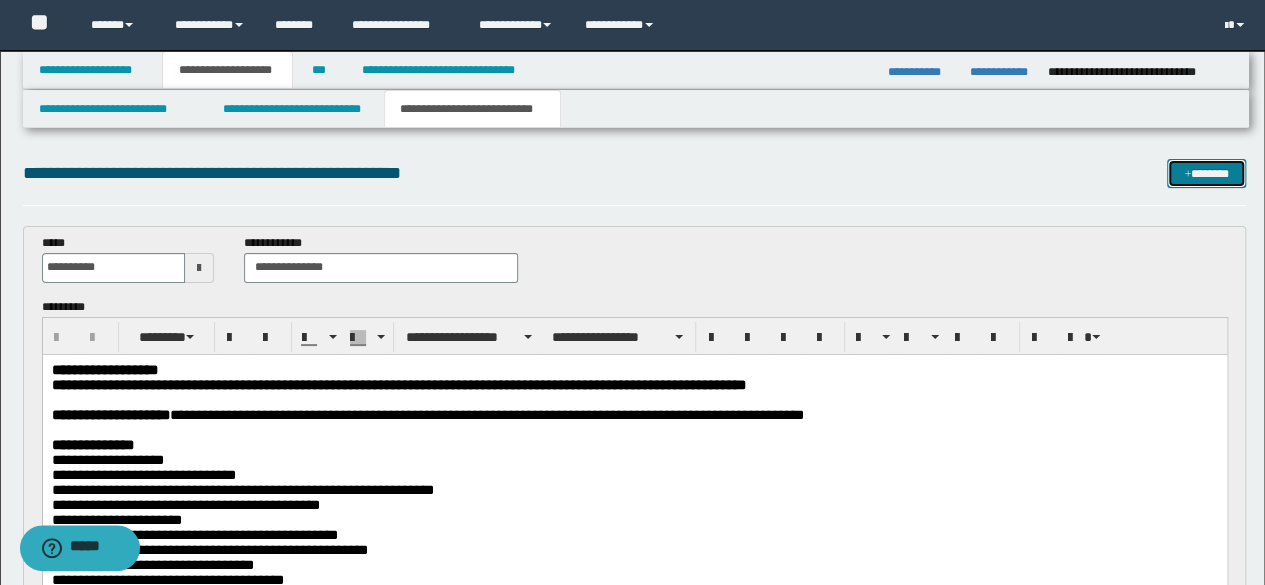 click at bounding box center [1187, 175] 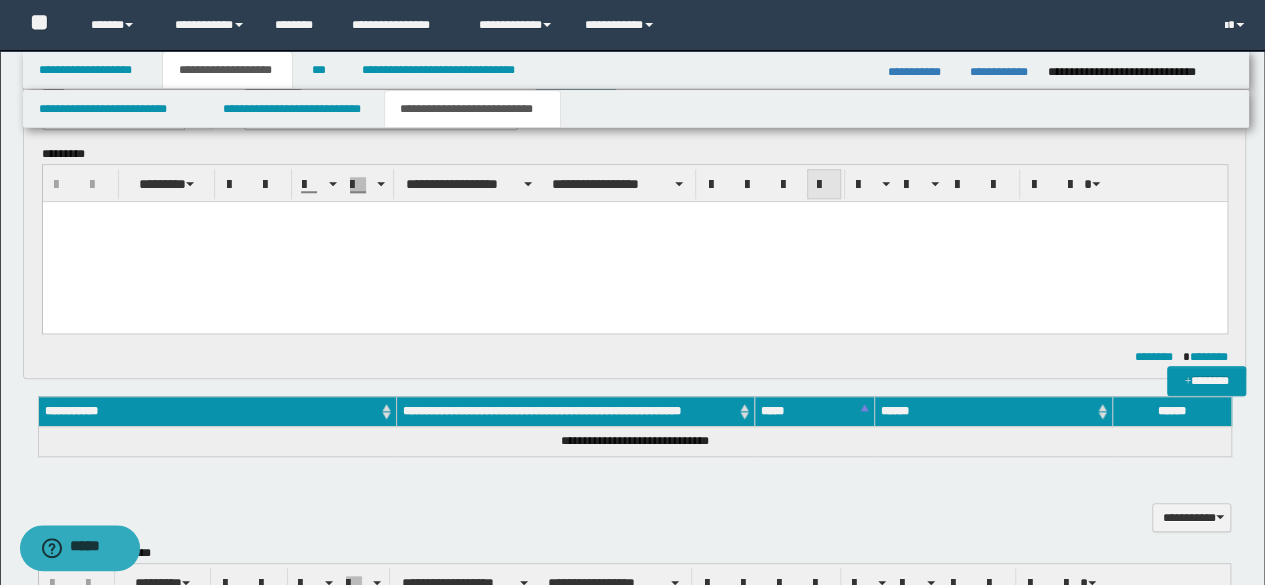 scroll, scrollTop: 0, scrollLeft: 0, axis: both 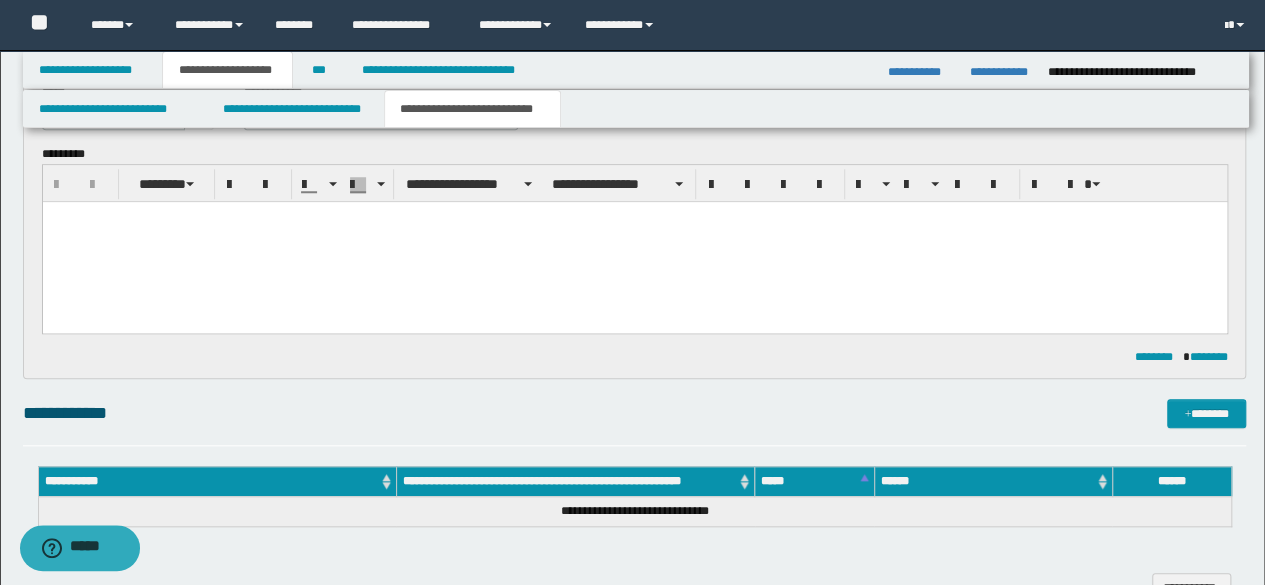click at bounding box center (634, 242) 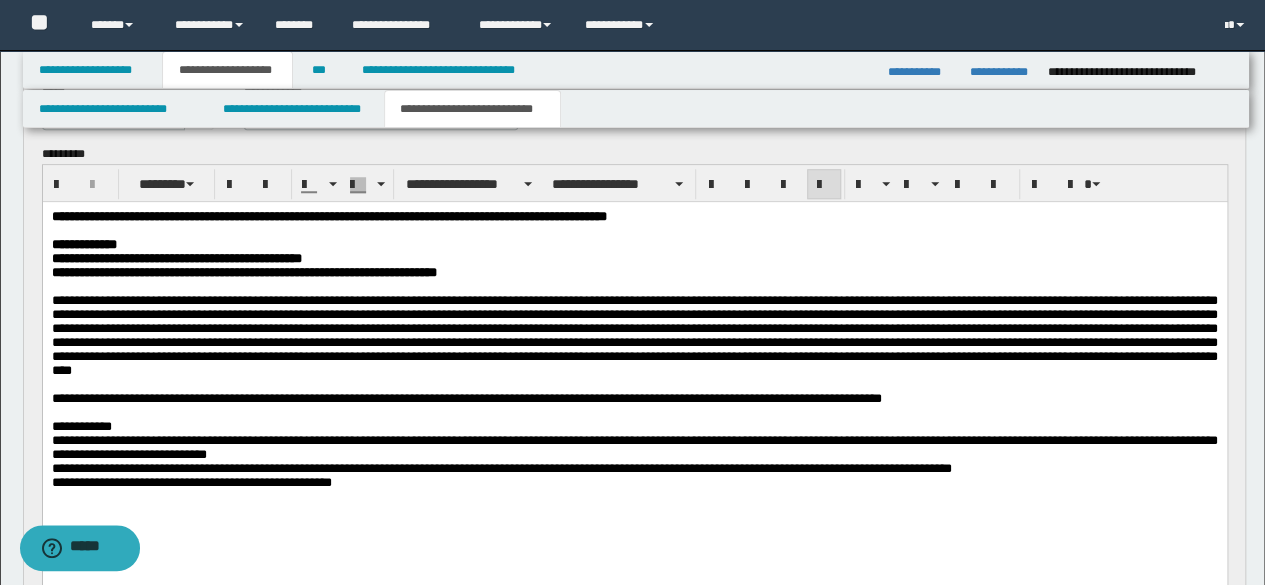 scroll, scrollTop: 690, scrollLeft: 0, axis: vertical 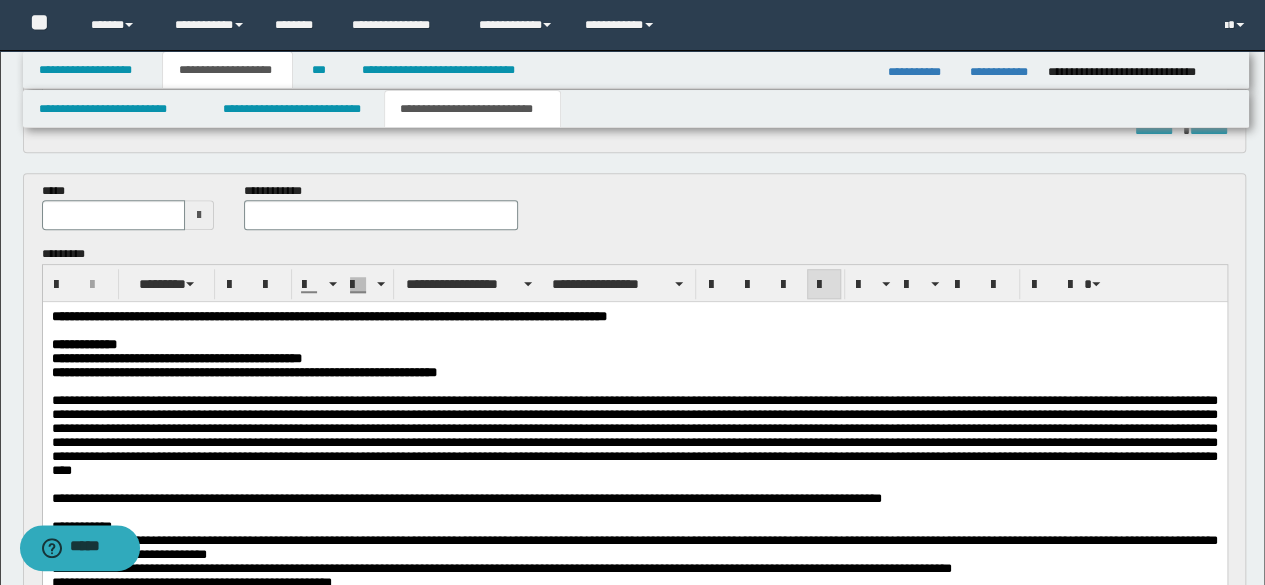 drag, startPoint x: 182, startPoint y: 210, endPoint x: 170, endPoint y: 221, distance: 16.27882 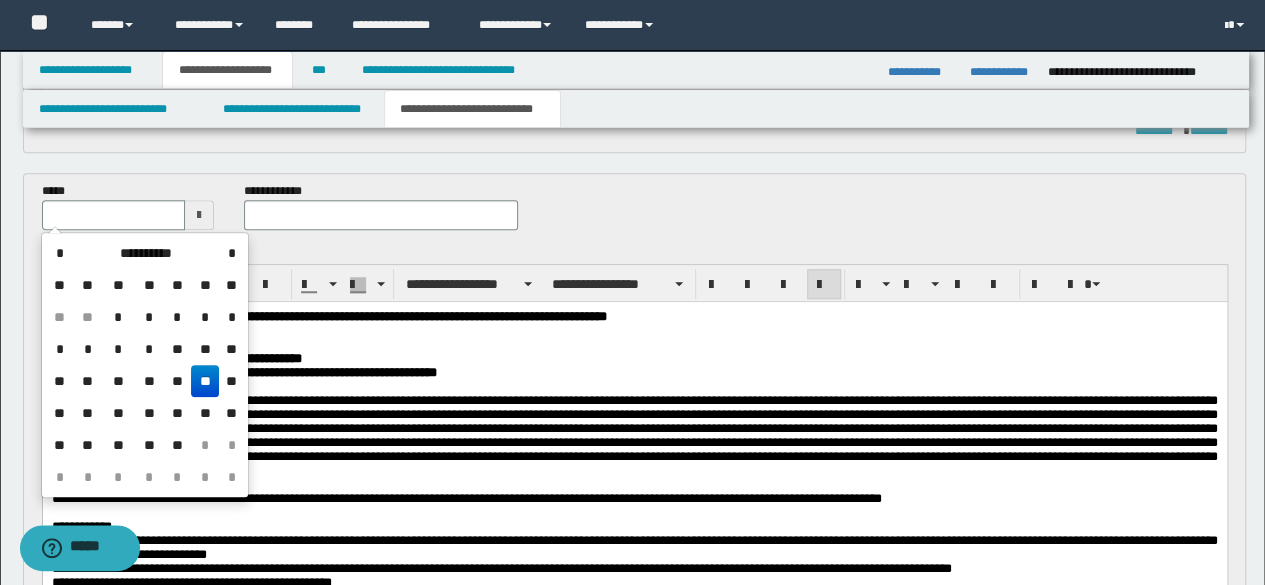drag, startPoint x: 210, startPoint y: 376, endPoint x: 243, endPoint y: 21, distance: 356.53052 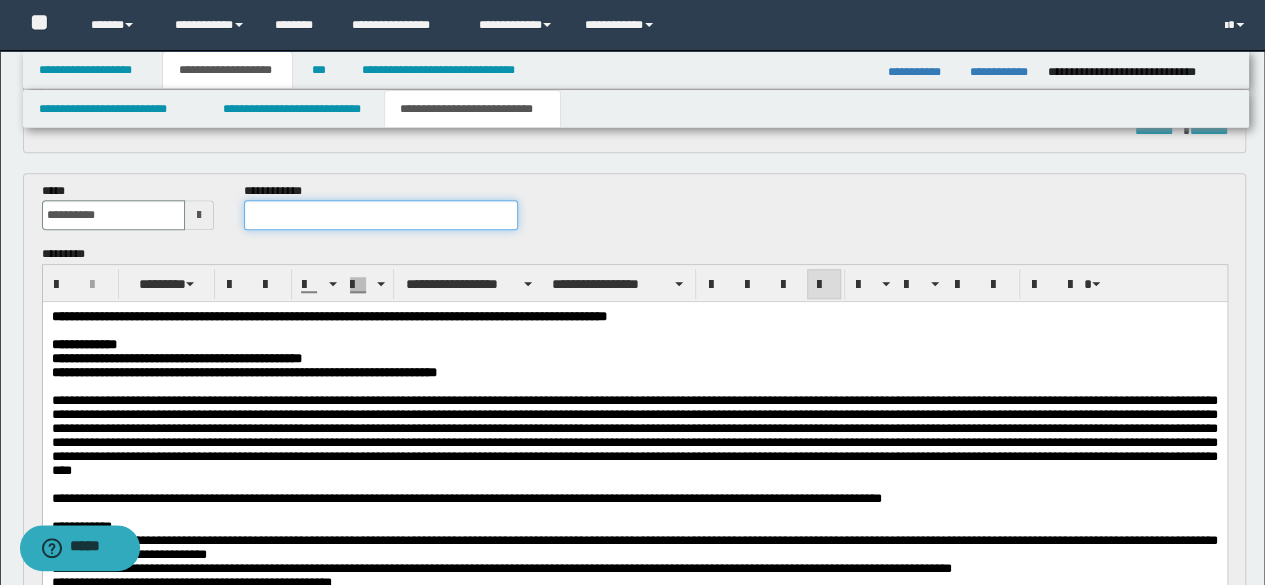 click at bounding box center (381, 215) 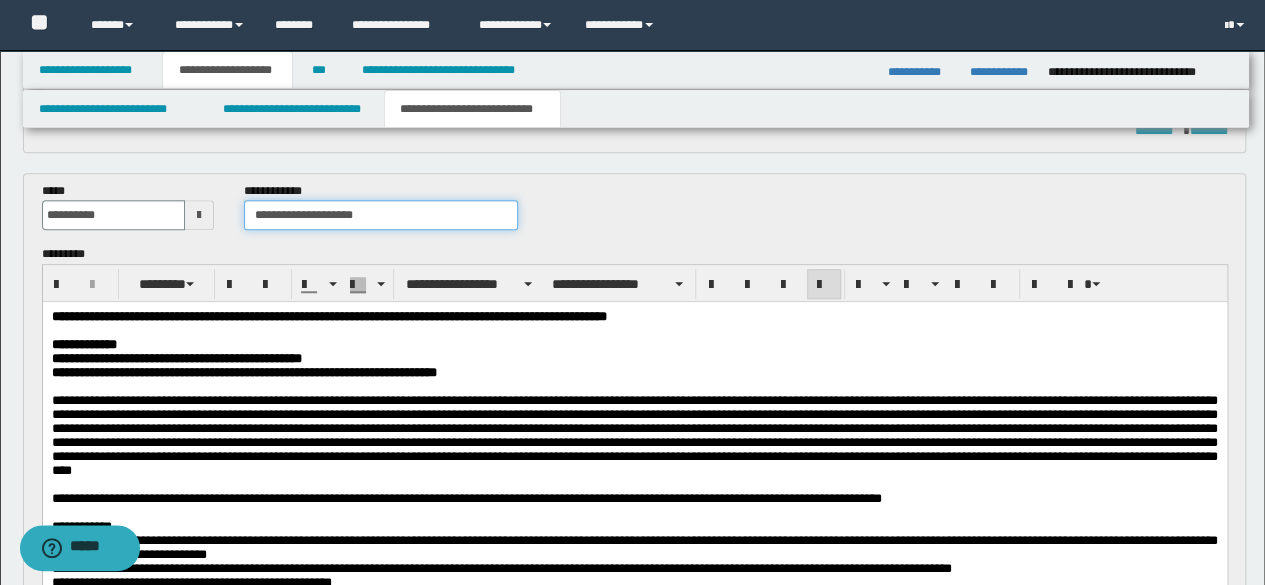 type on "**********" 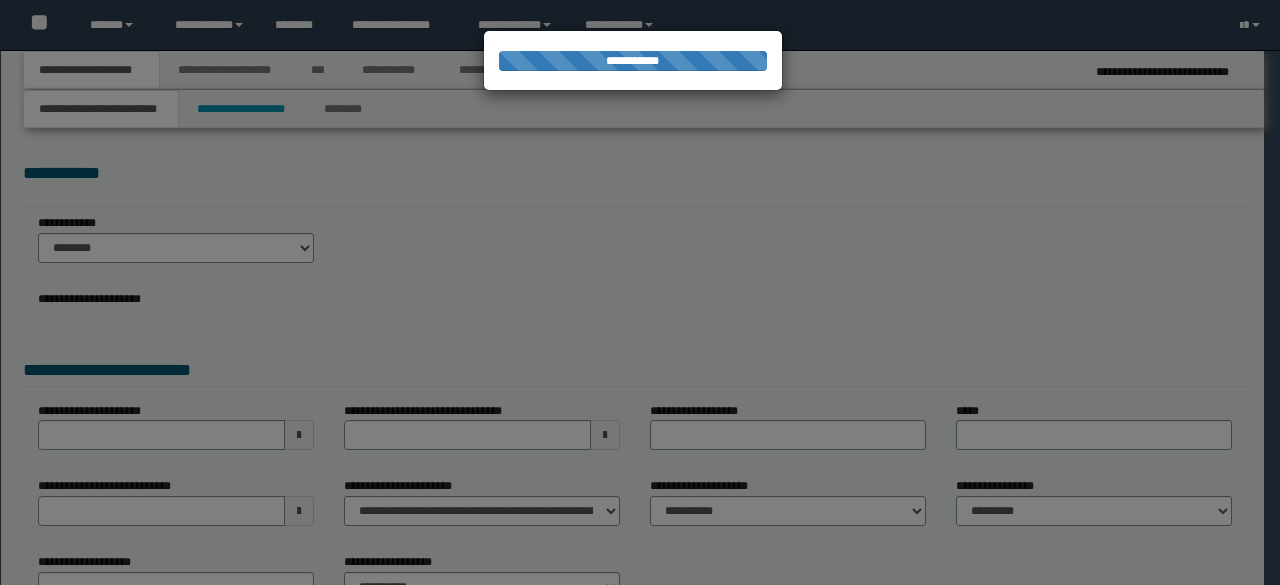 scroll, scrollTop: 0, scrollLeft: 0, axis: both 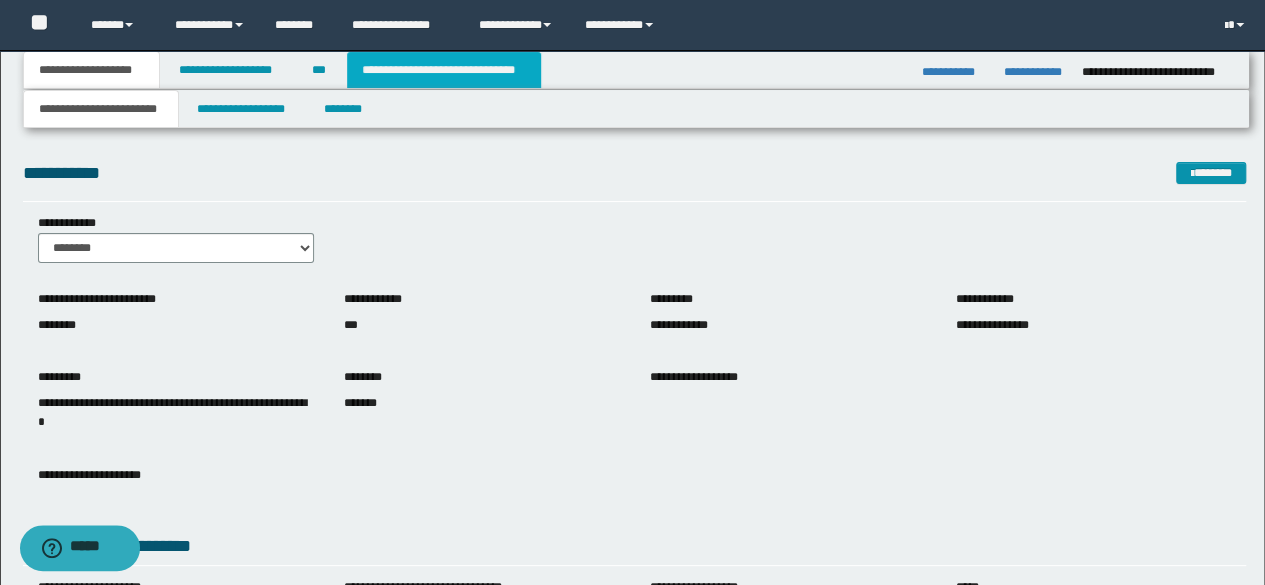 click on "**********" at bounding box center [444, 70] 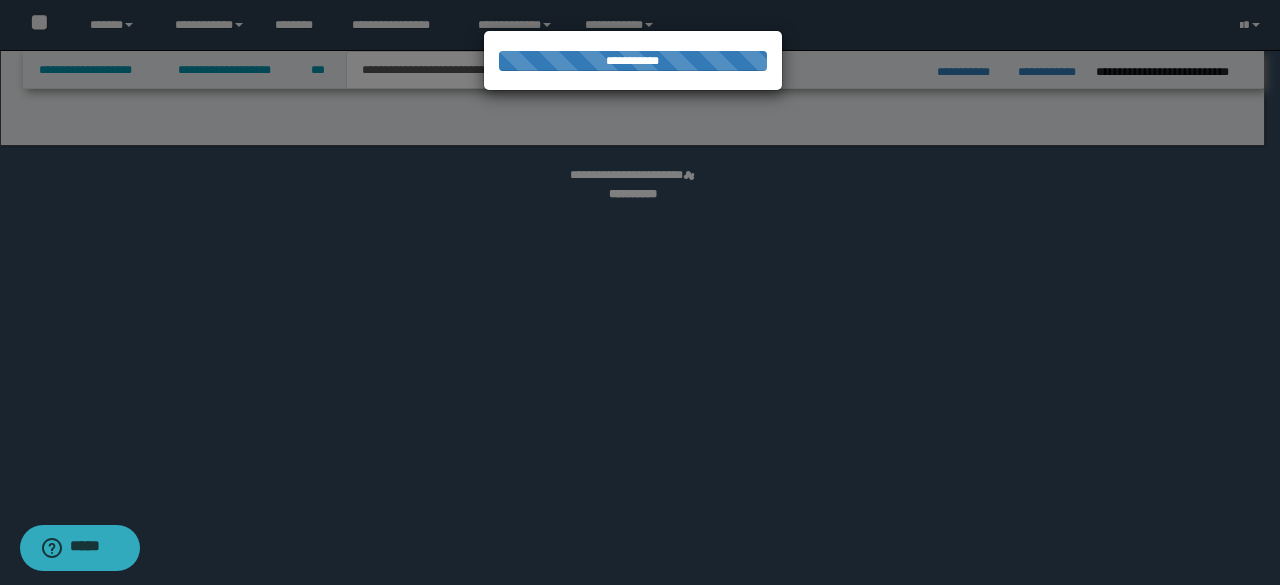 select on "*" 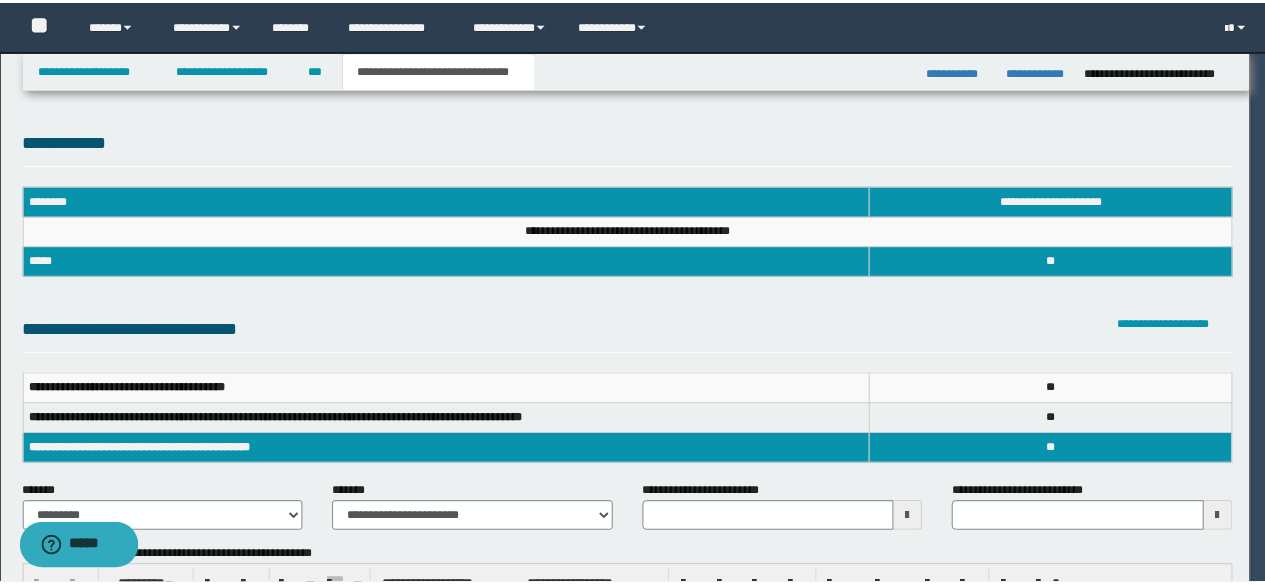 scroll, scrollTop: 0, scrollLeft: 0, axis: both 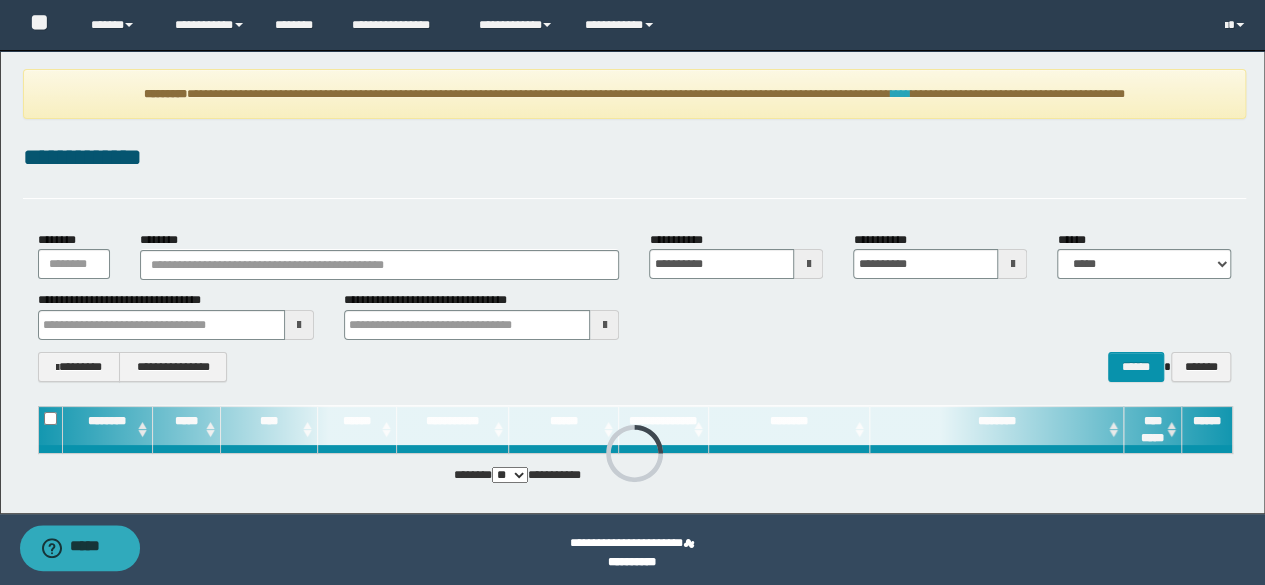 click on "****" at bounding box center [901, 94] 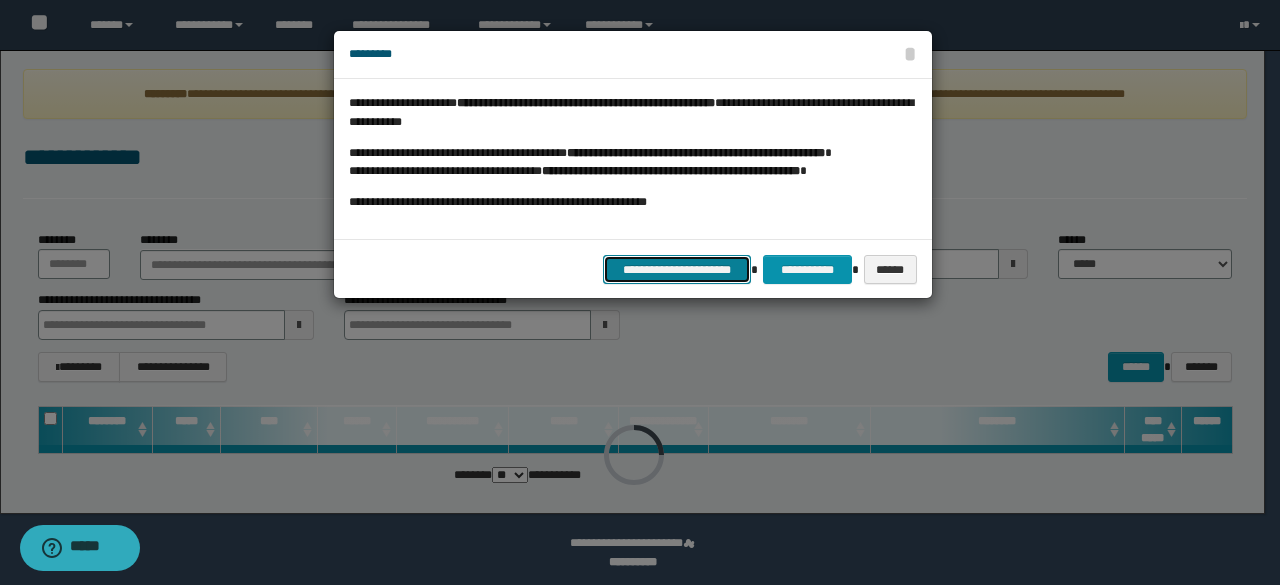 click on "**********" at bounding box center [677, 269] 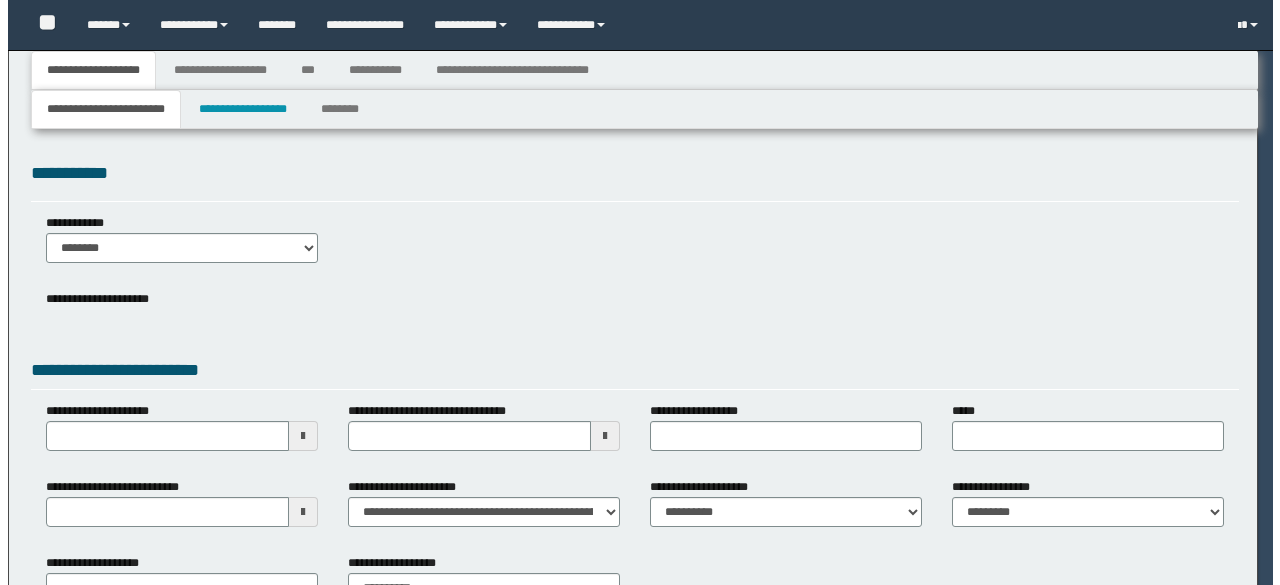 scroll, scrollTop: 0, scrollLeft: 0, axis: both 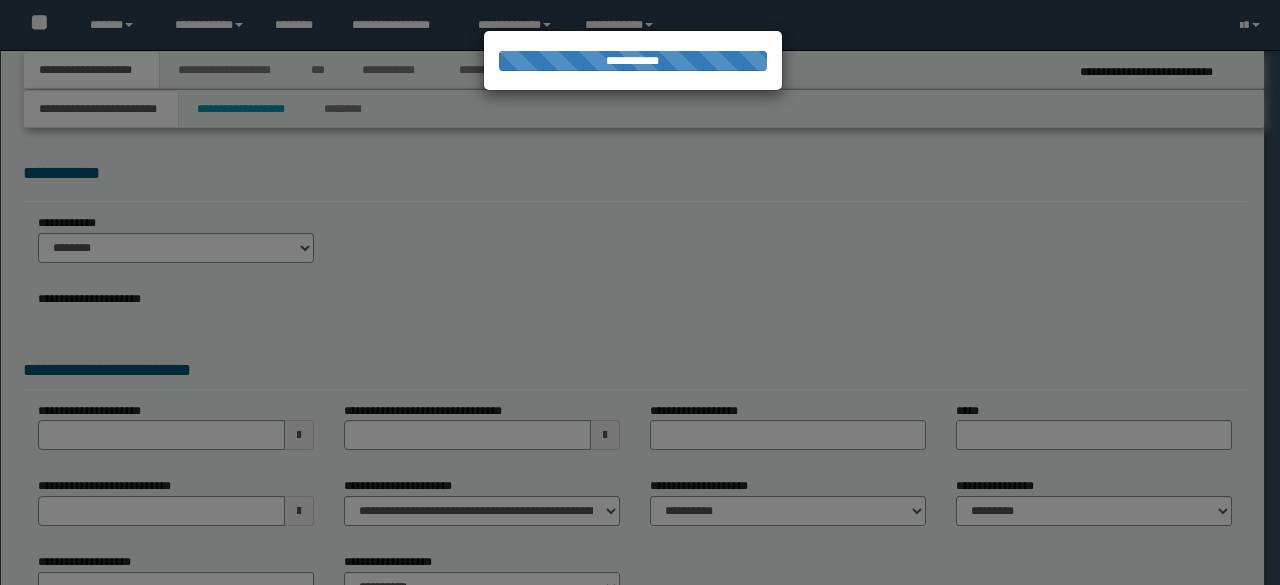 type on "**********" 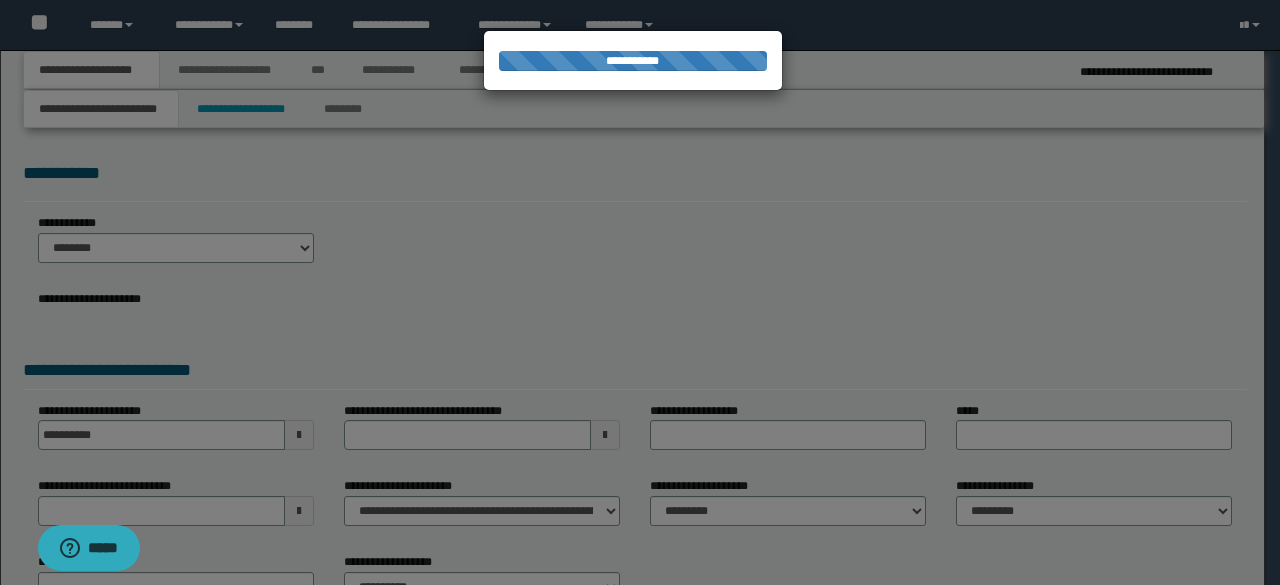 scroll, scrollTop: 0, scrollLeft: 0, axis: both 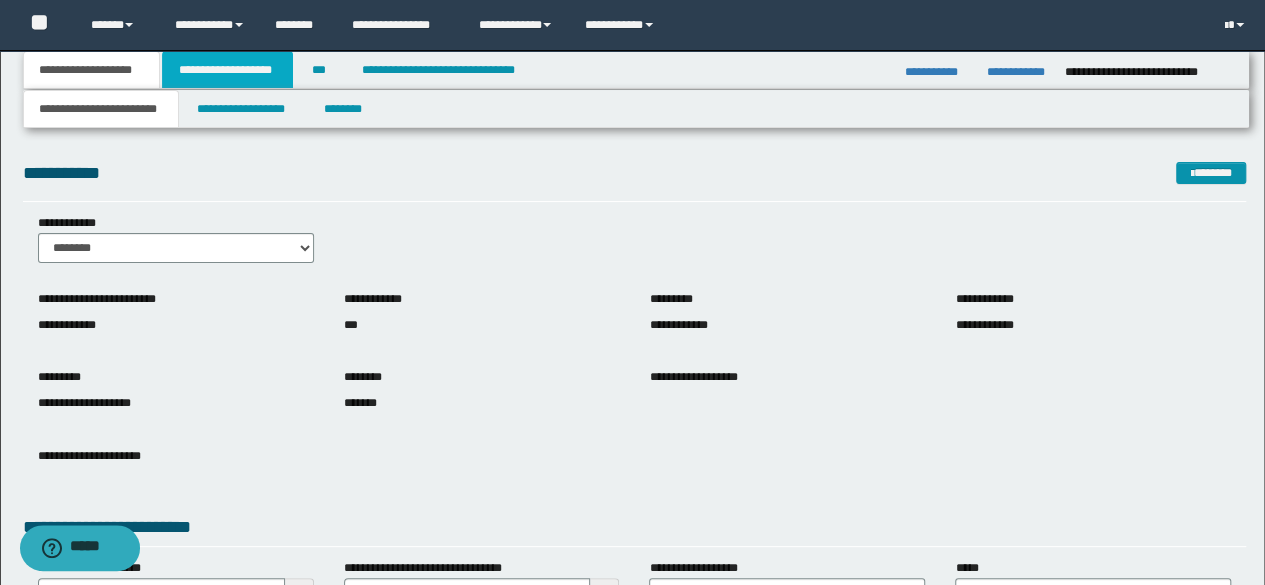 drag, startPoint x: 258, startPoint y: 71, endPoint x: 329, endPoint y: 113, distance: 82.492424 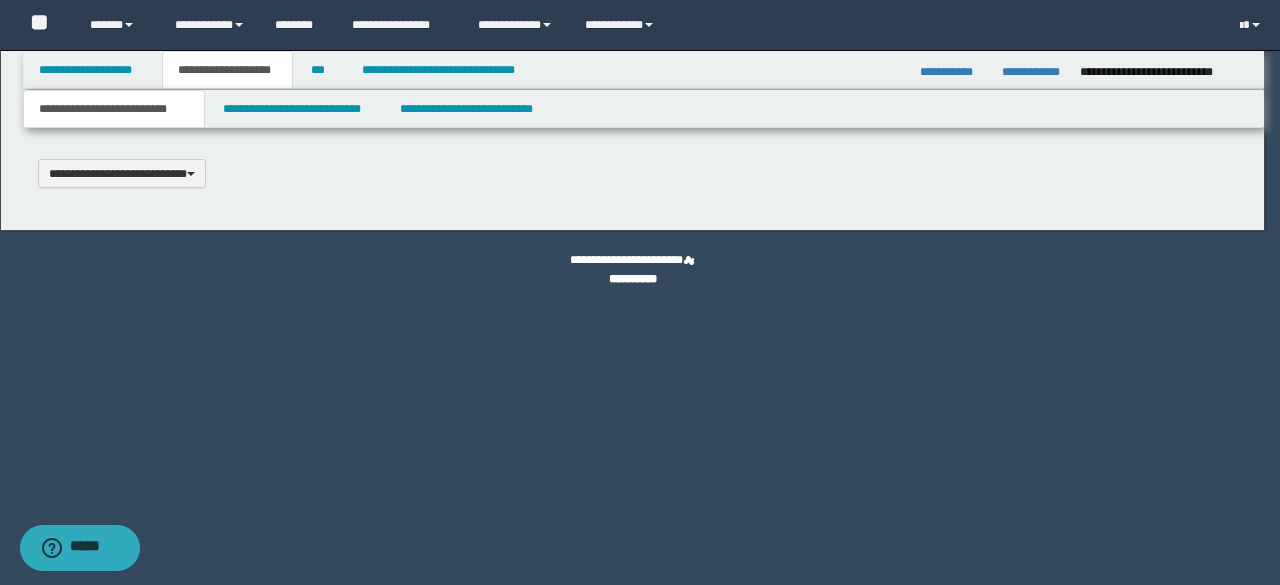 scroll, scrollTop: 0, scrollLeft: 0, axis: both 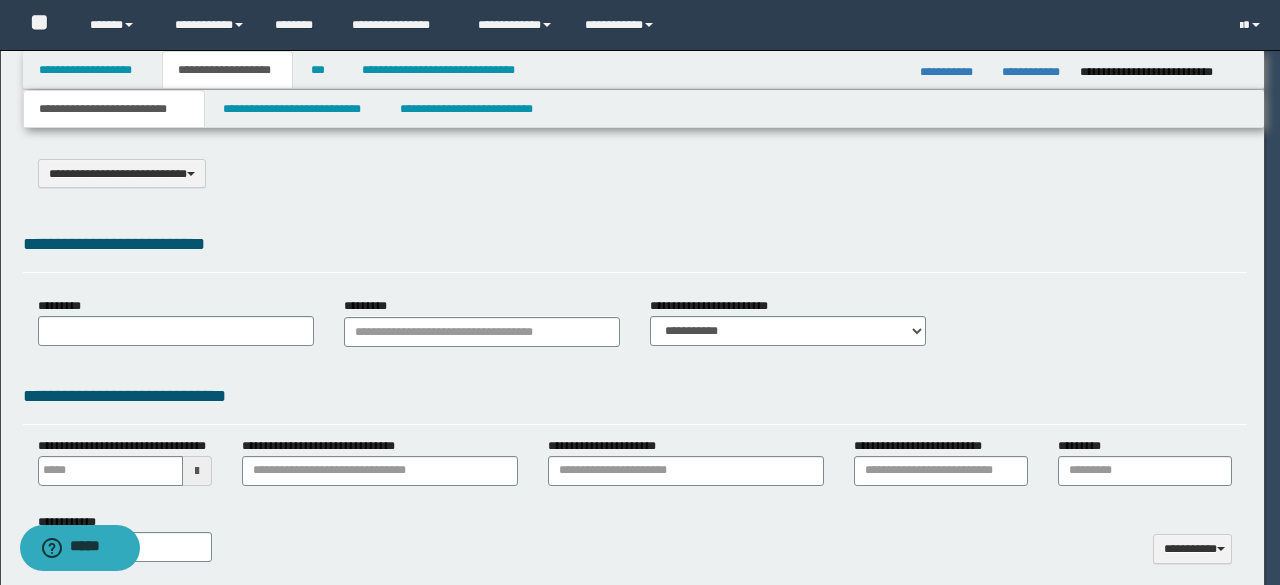 select on "*" 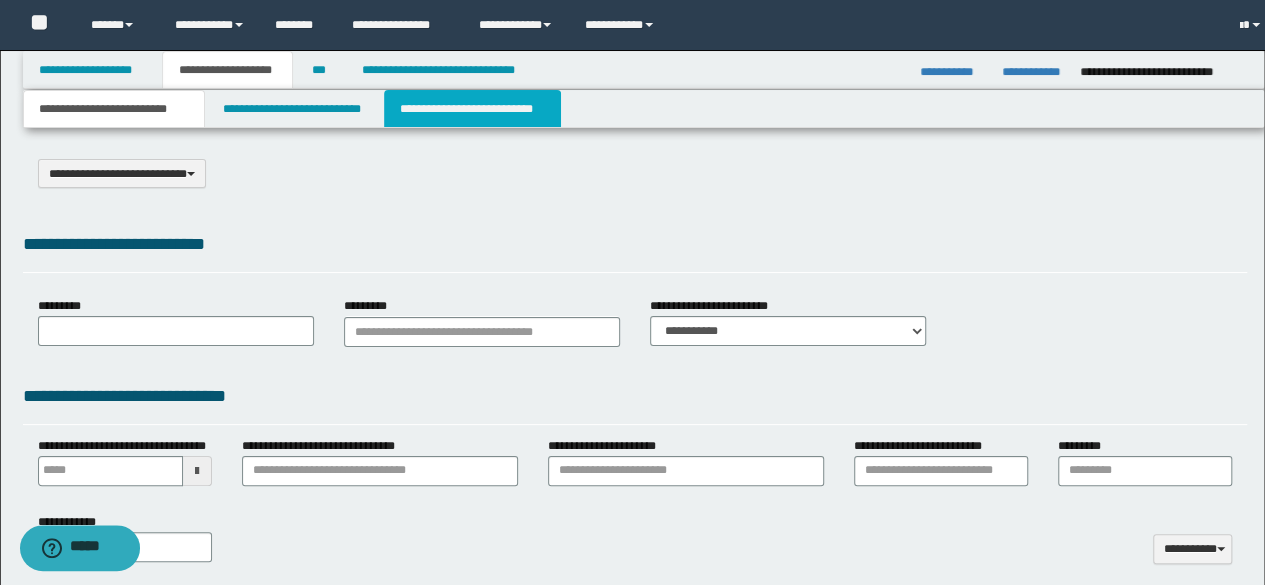 click on "**********" at bounding box center (472, 109) 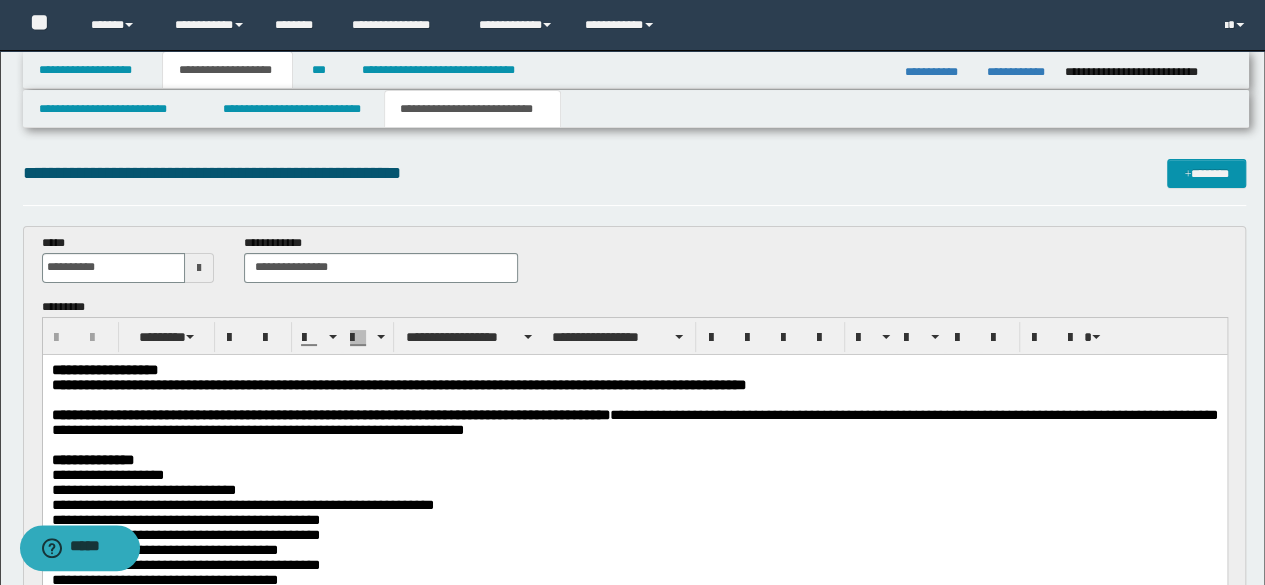 scroll, scrollTop: 0, scrollLeft: 0, axis: both 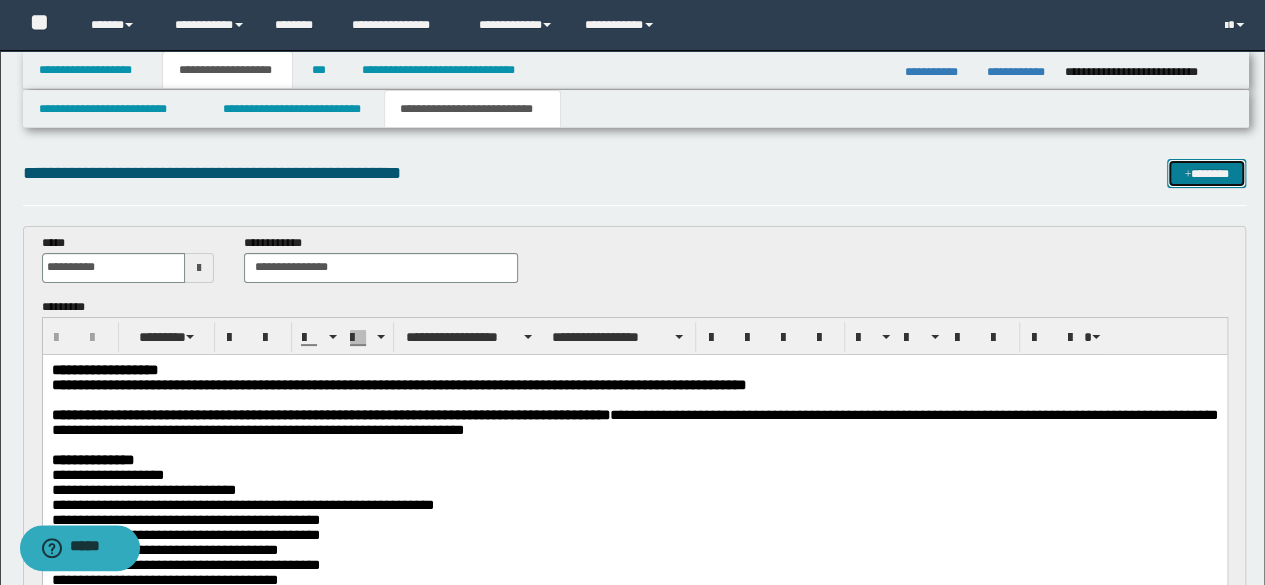 click on "*******" at bounding box center (1206, 173) 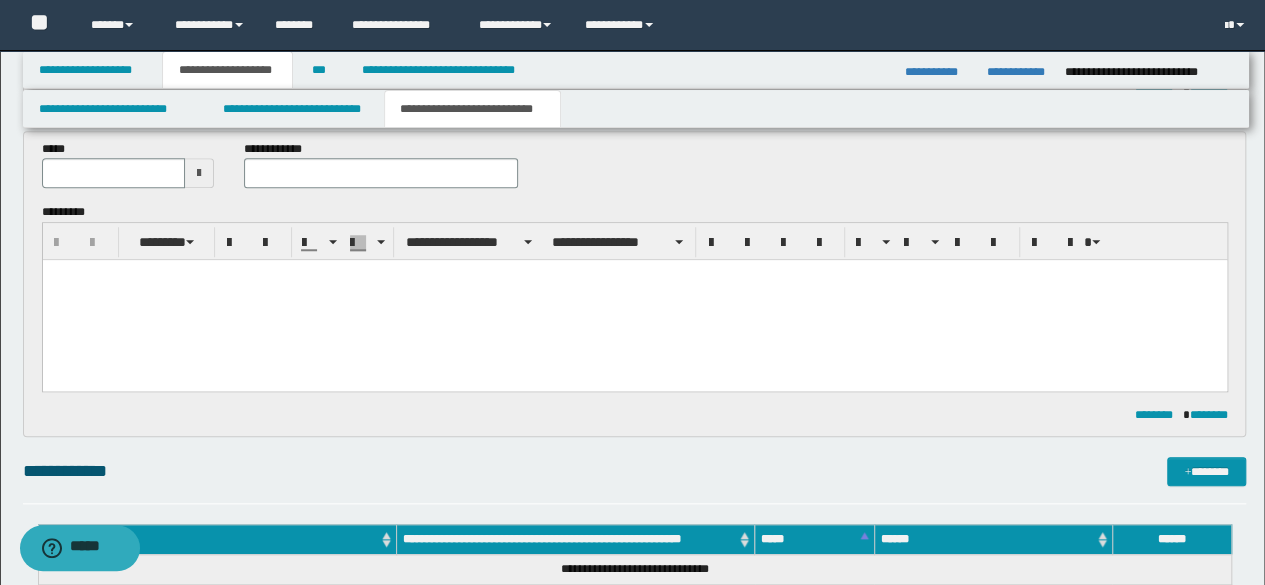 scroll, scrollTop: 710, scrollLeft: 0, axis: vertical 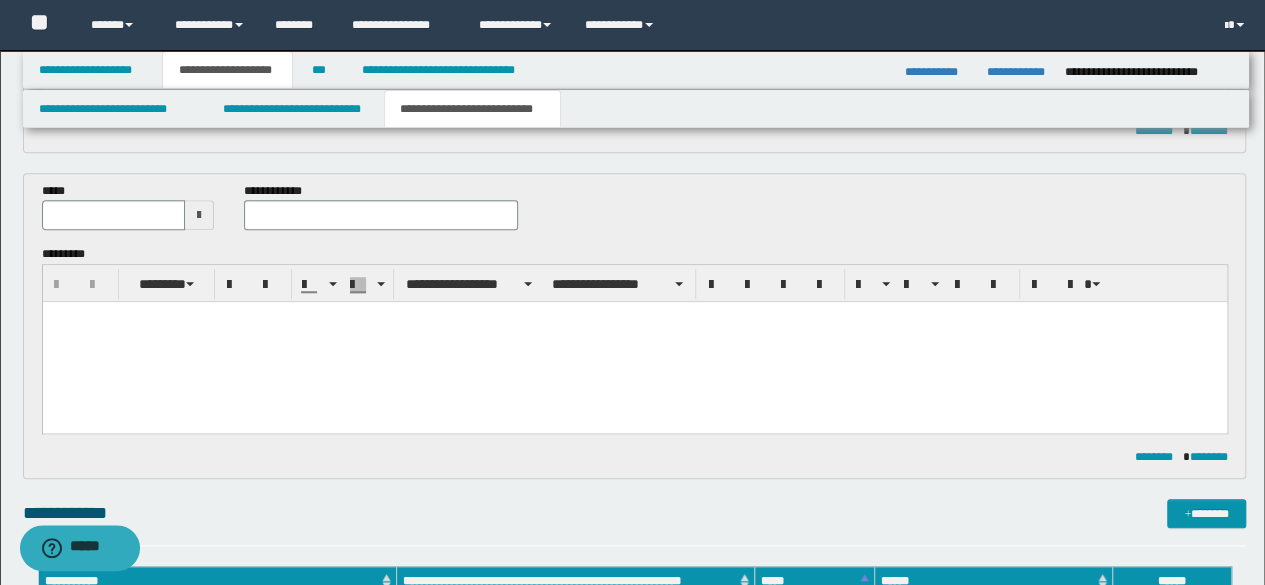 click at bounding box center (199, 215) 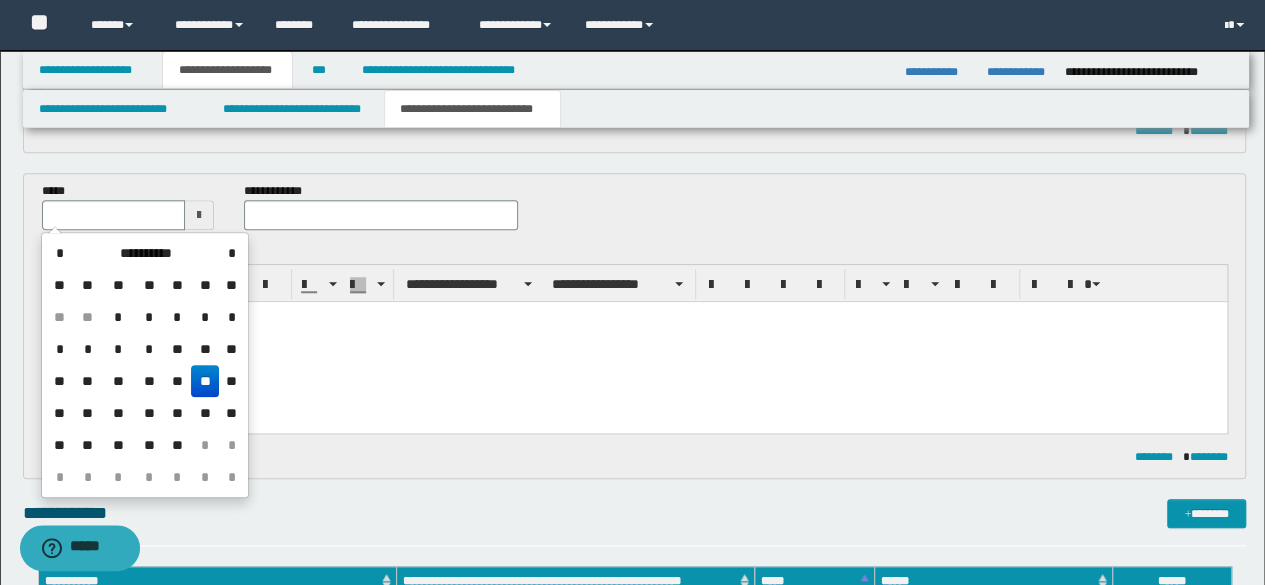 click on "**" at bounding box center [205, 381] 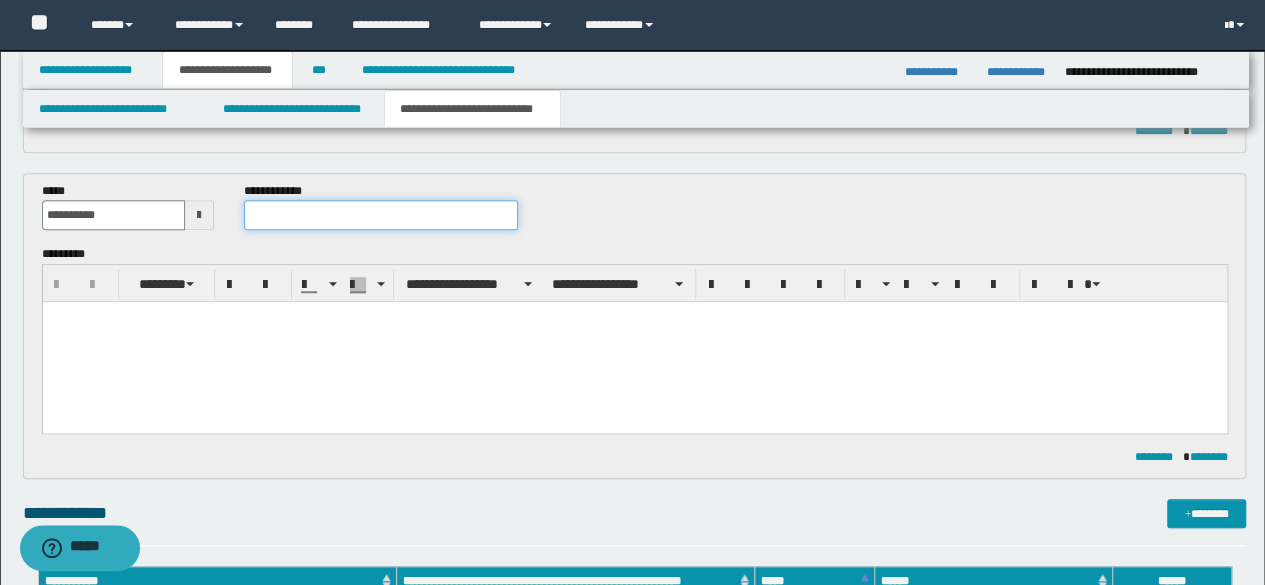 click at bounding box center (381, 215) 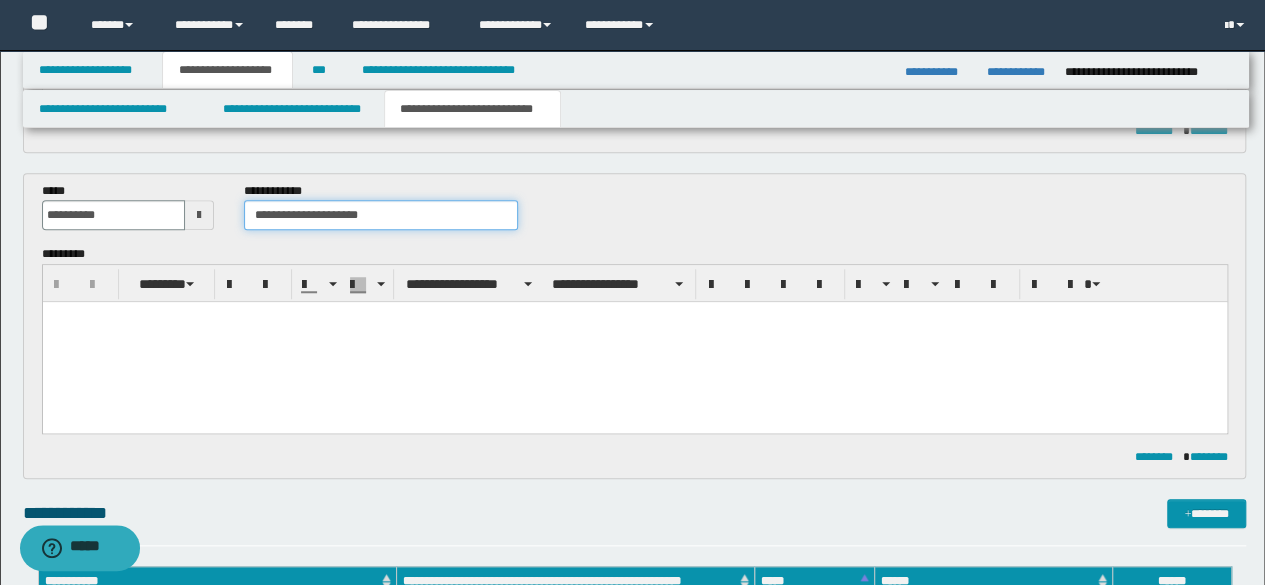 type on "**********" 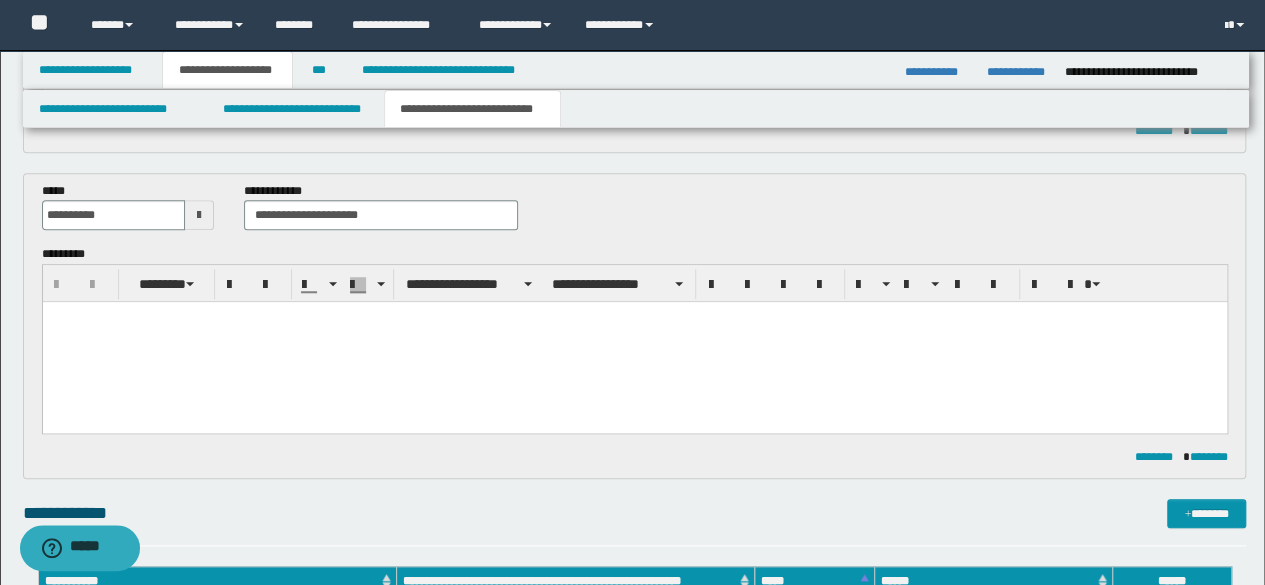click at bounding box center [634, 342] 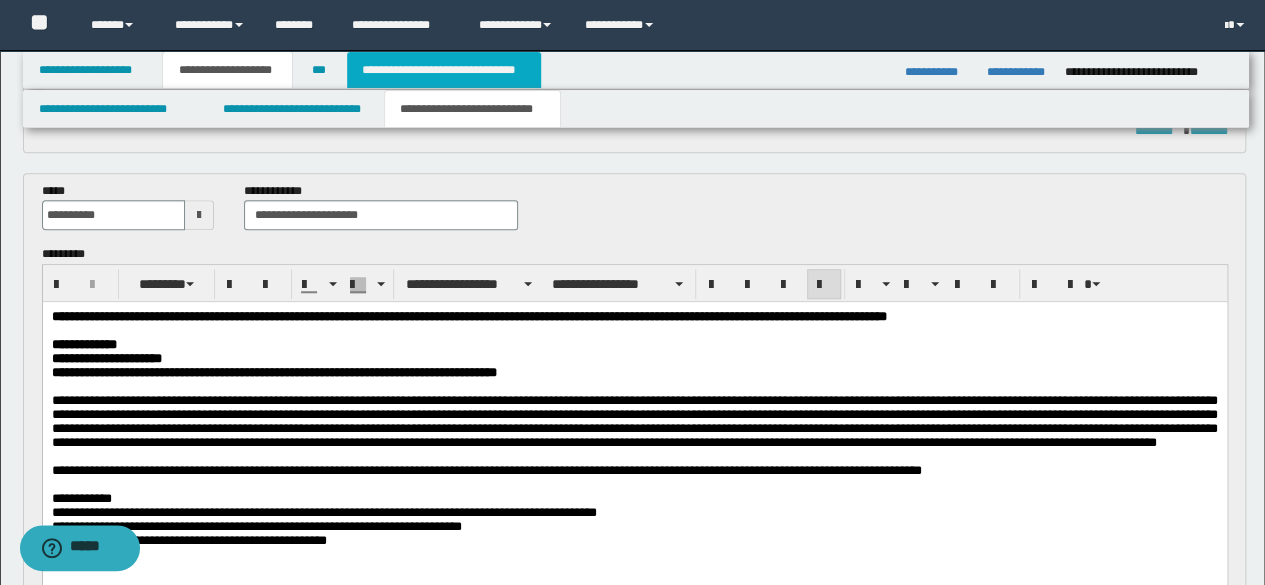 click on "**********" at bounding box center [444, 70] 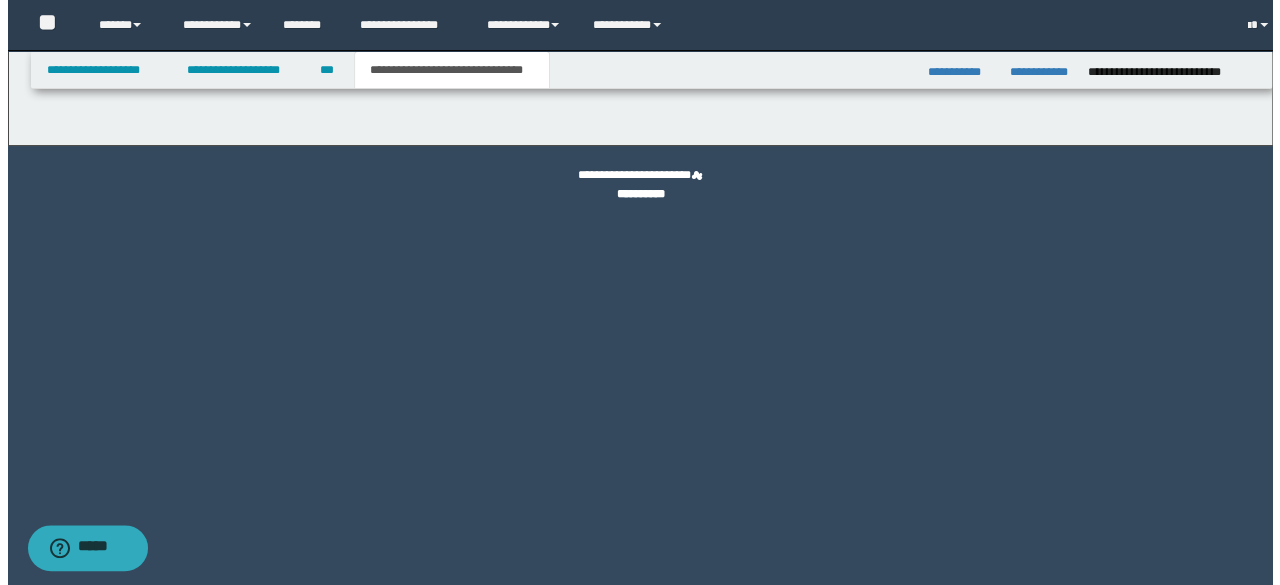 scroll, scrollTop: 0, scrollLeft: 0, axis: both 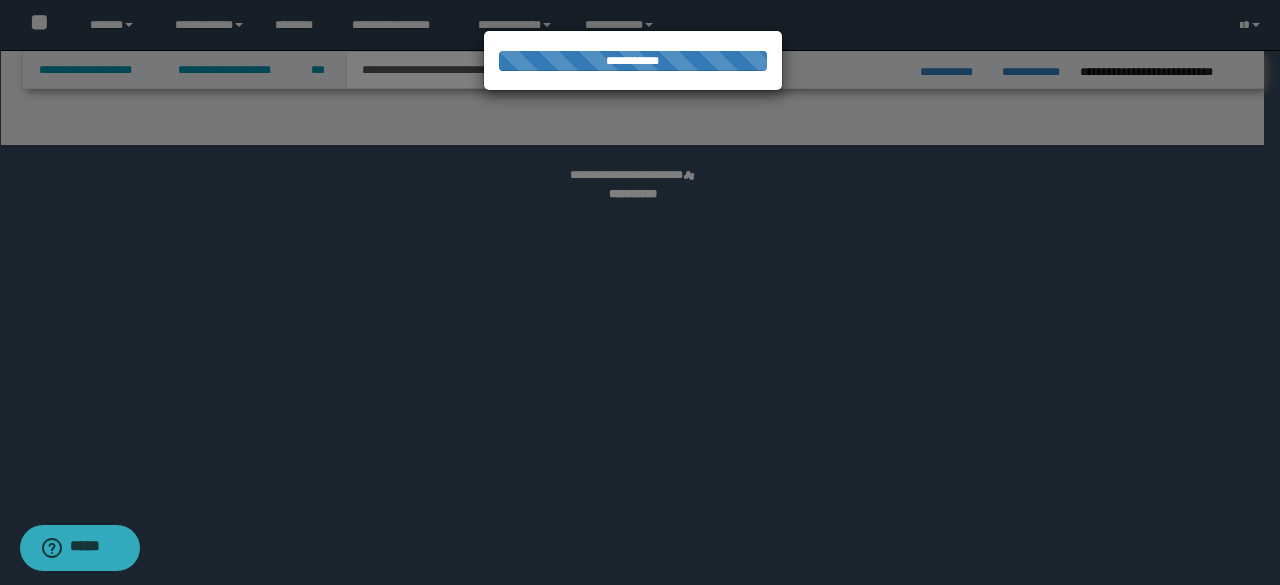 select on "*" 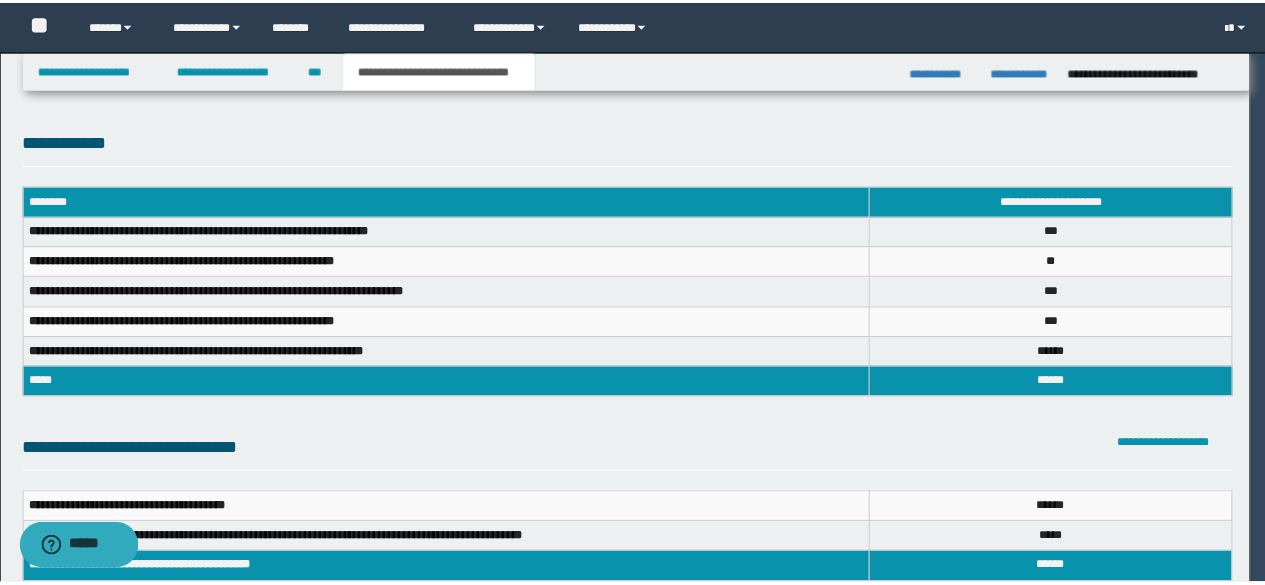 scroll, scrollTop: 0, scrollLeft: 0, axis: both 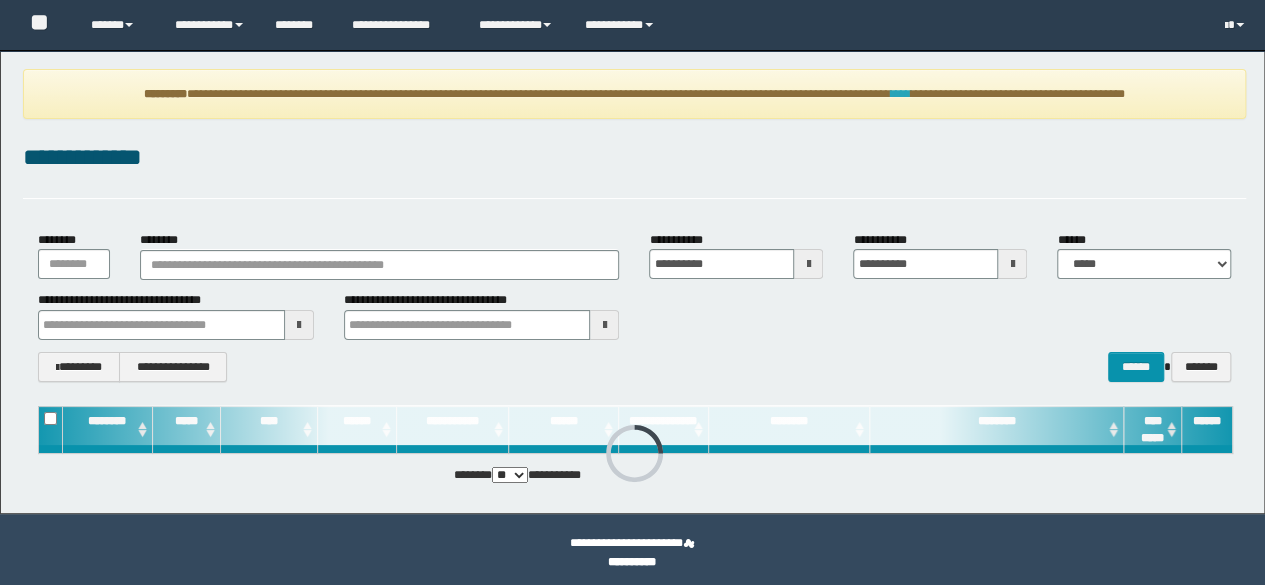 click on "****" at bounding box center [901, 94] 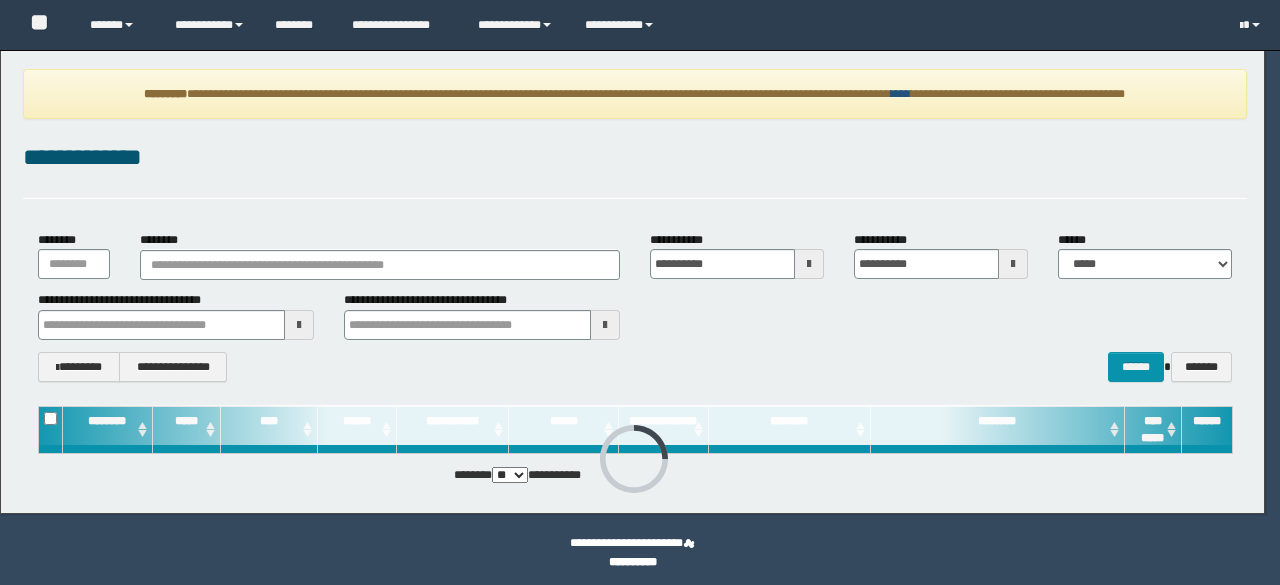scroll, scrollTop: 0, scrollLeft: 0, axis: both 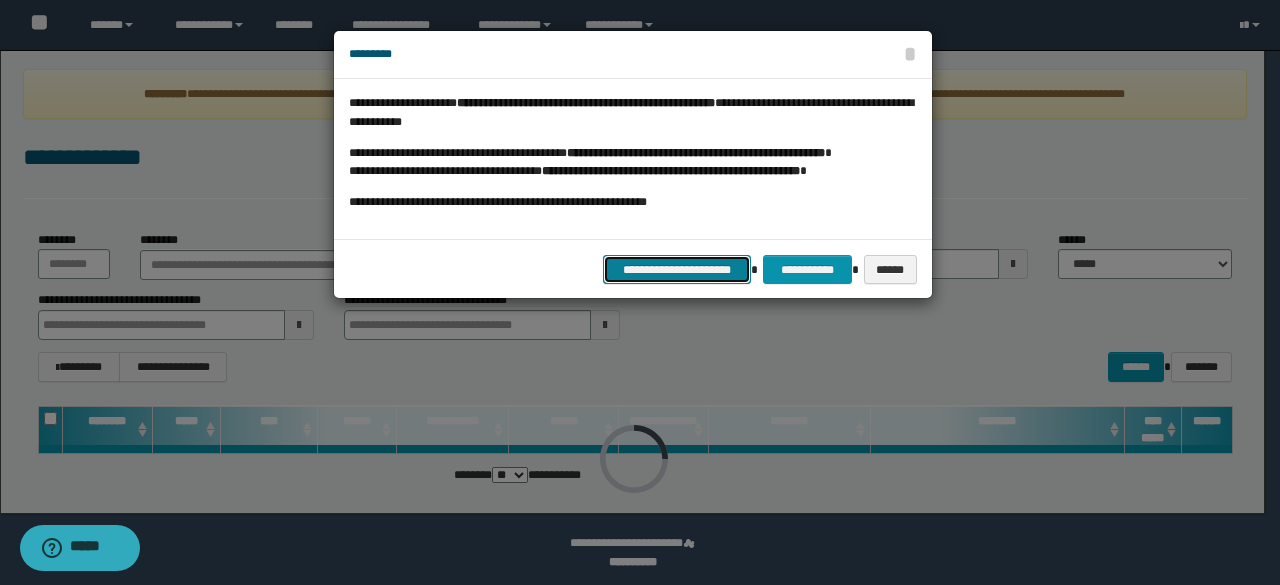 click on "**********" at bounding box center (677, 269) 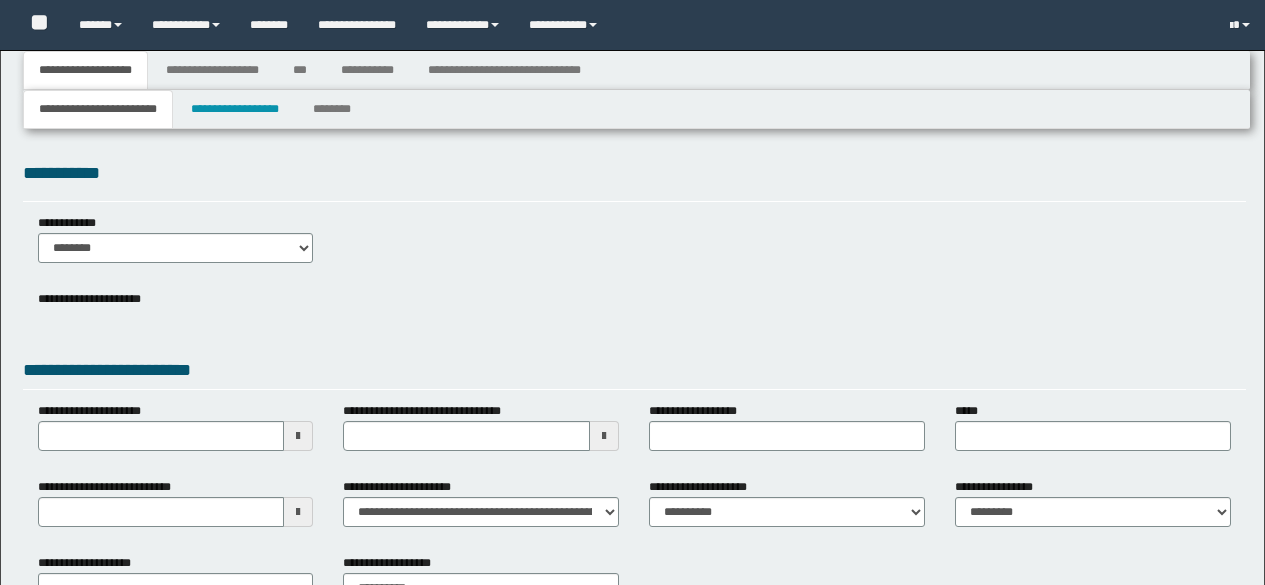 type 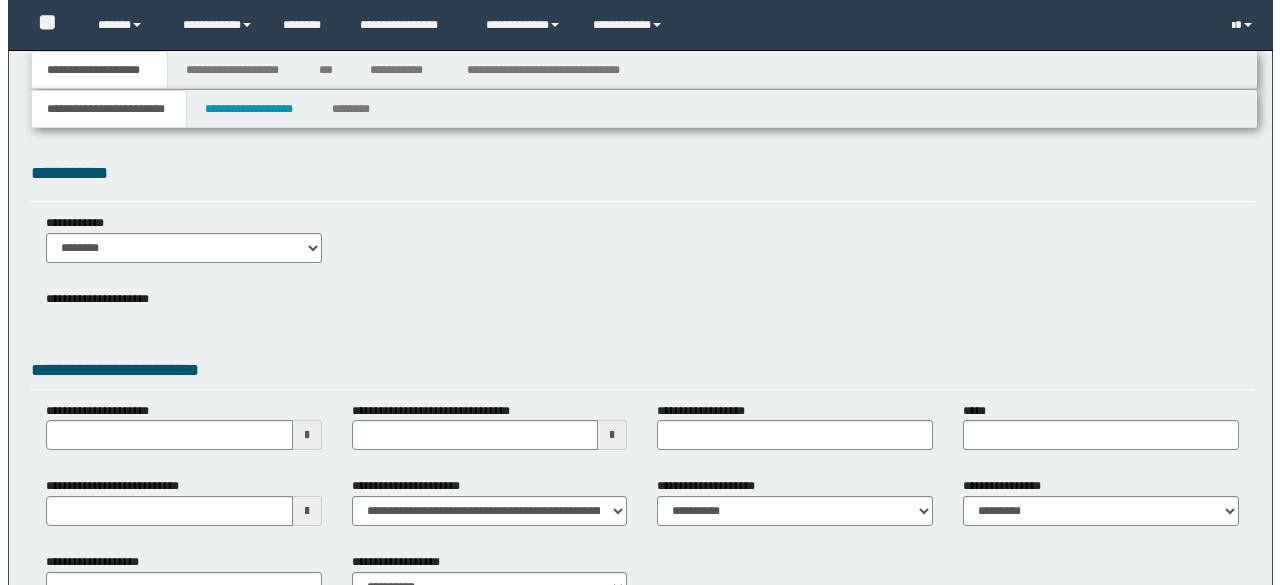 scroll, scrollTop: 0, scrollLeft: 0, axis: both 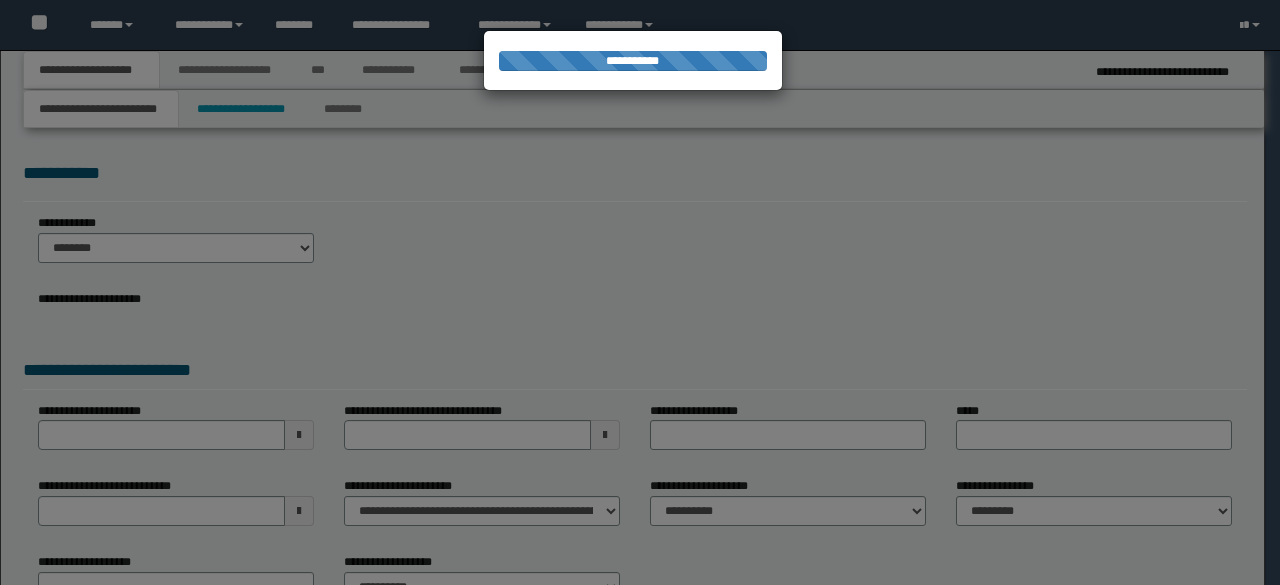 type on "**********" 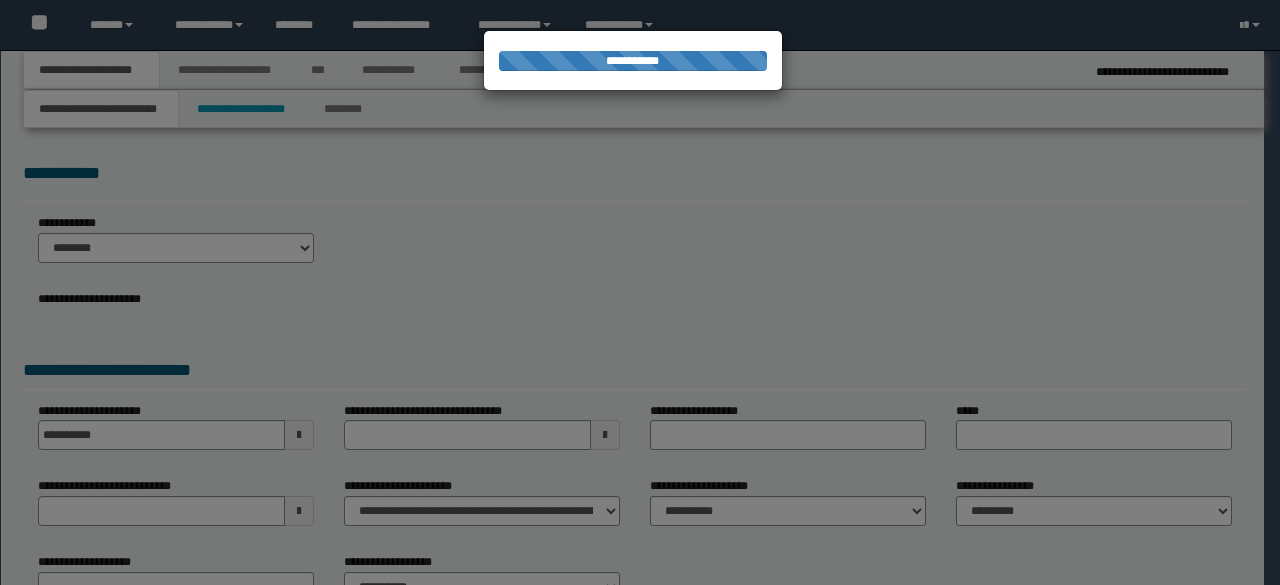 select on "*" 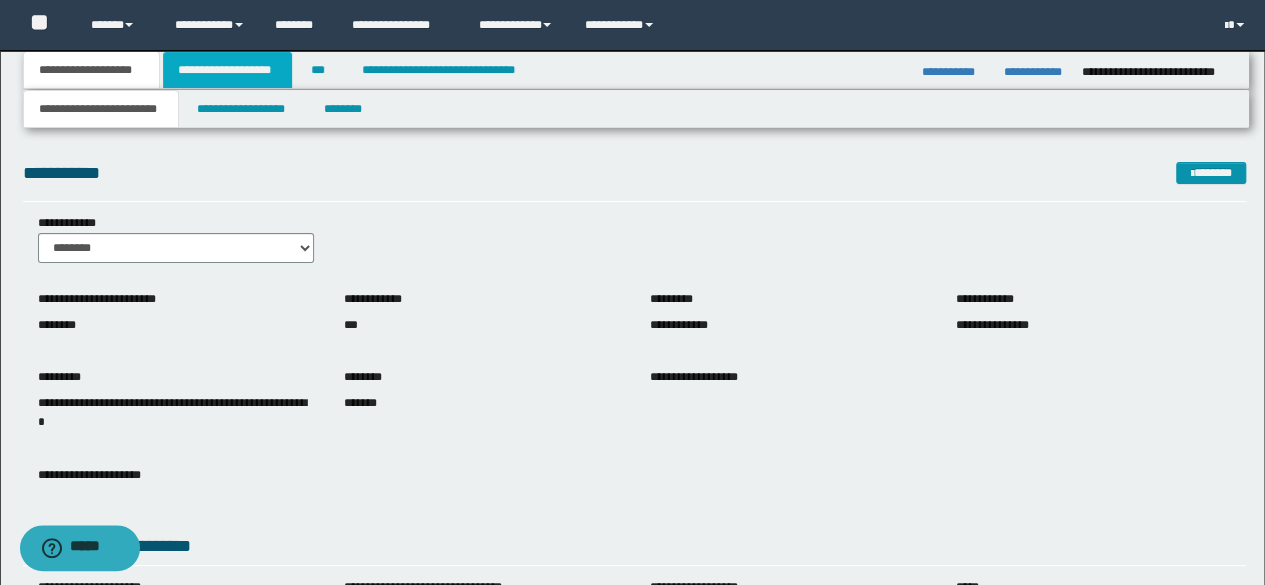 click on "**********" at bounding box center [227, 70] 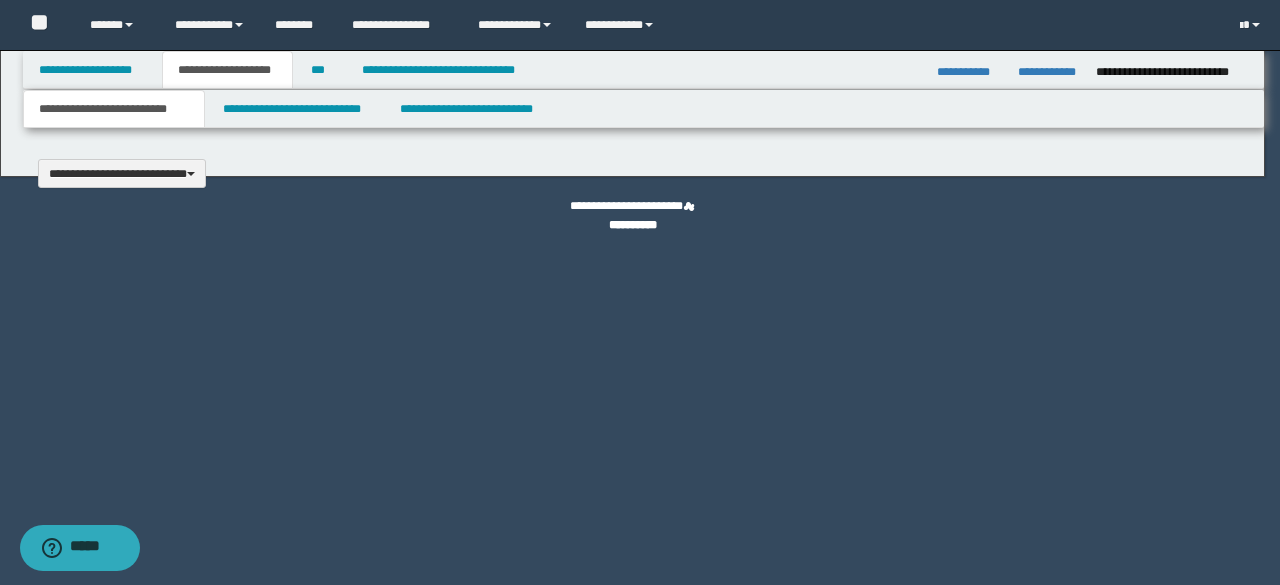 type 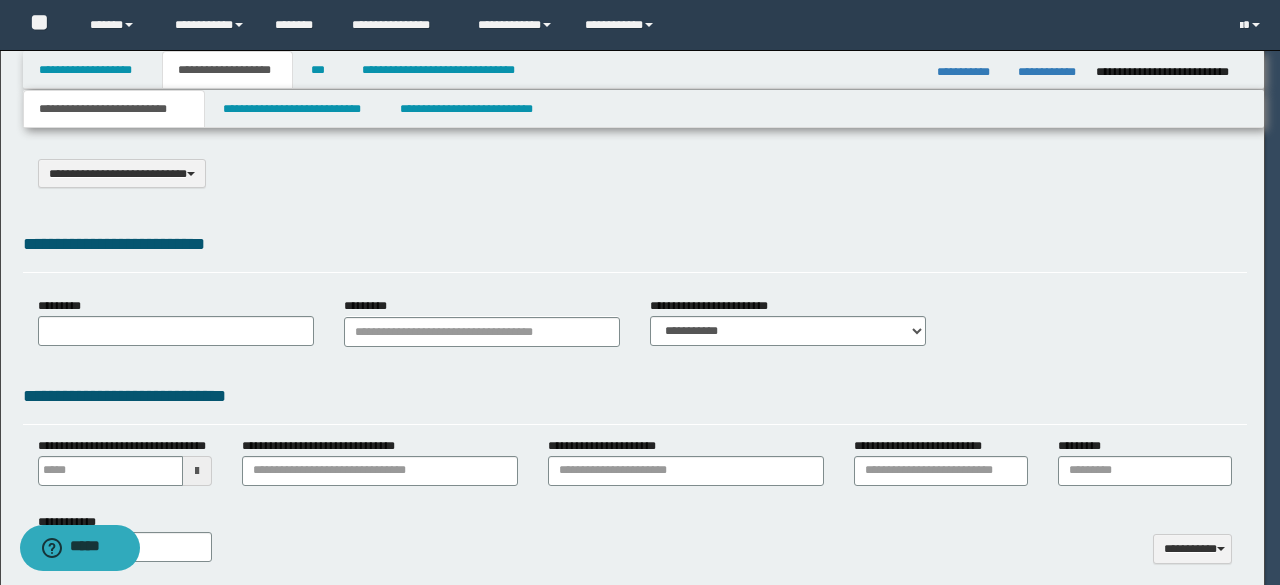 select on "*" 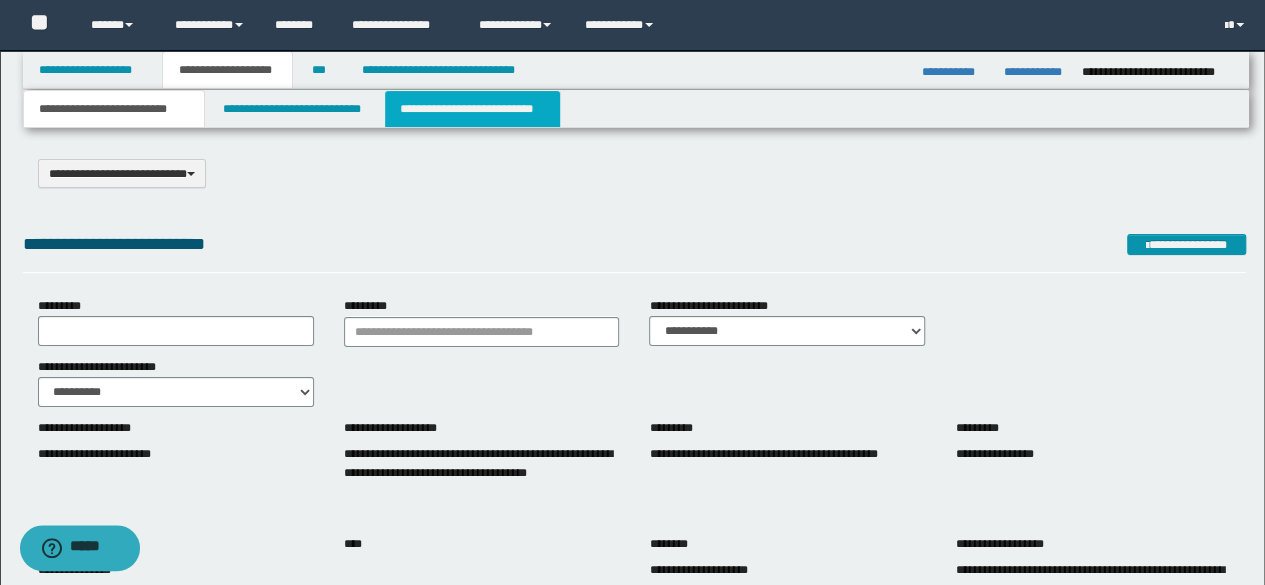 click on "**********" at bounding box center (472, 109) 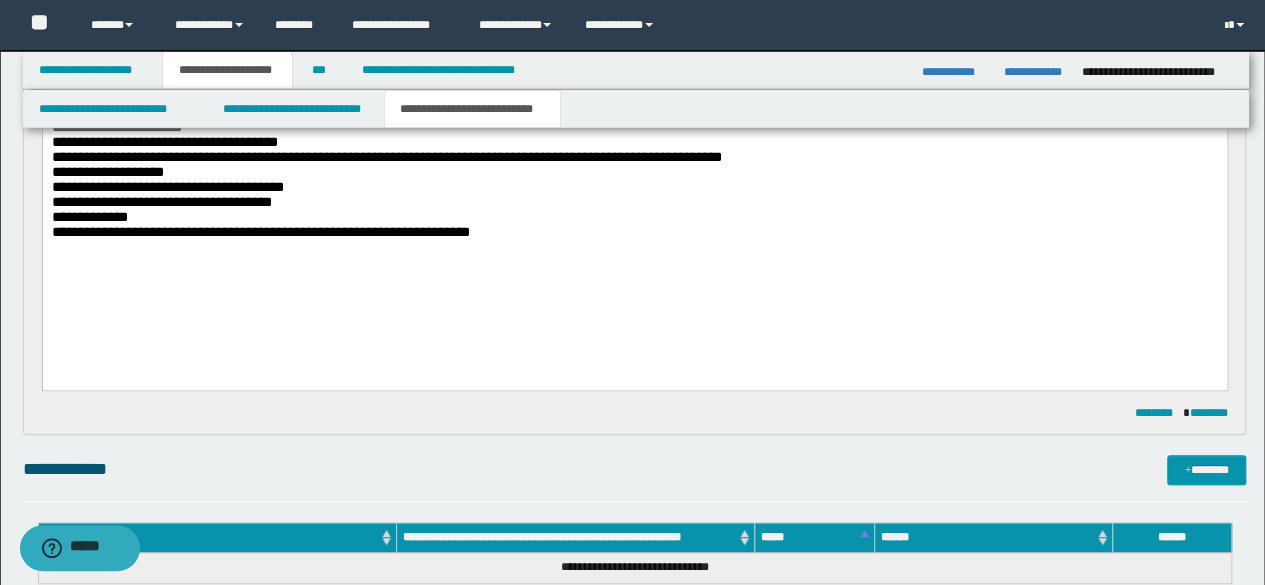 scroll, scrollTop: 0, scrollLeft: 0, axis: both 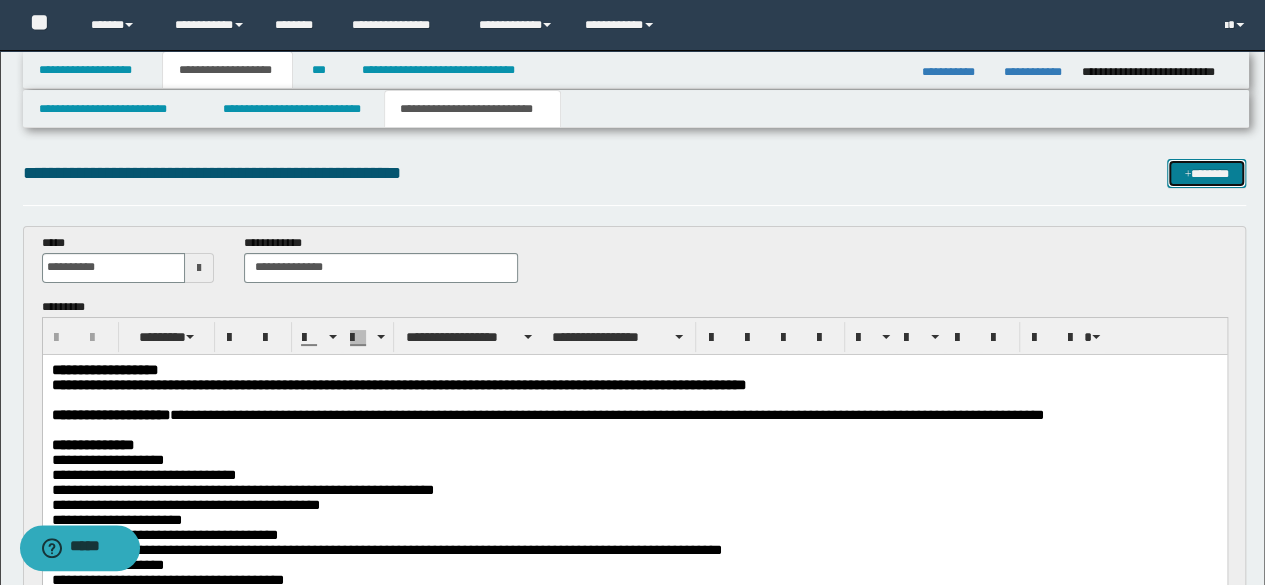 click on "*******" at bounding box center (1206, 173) 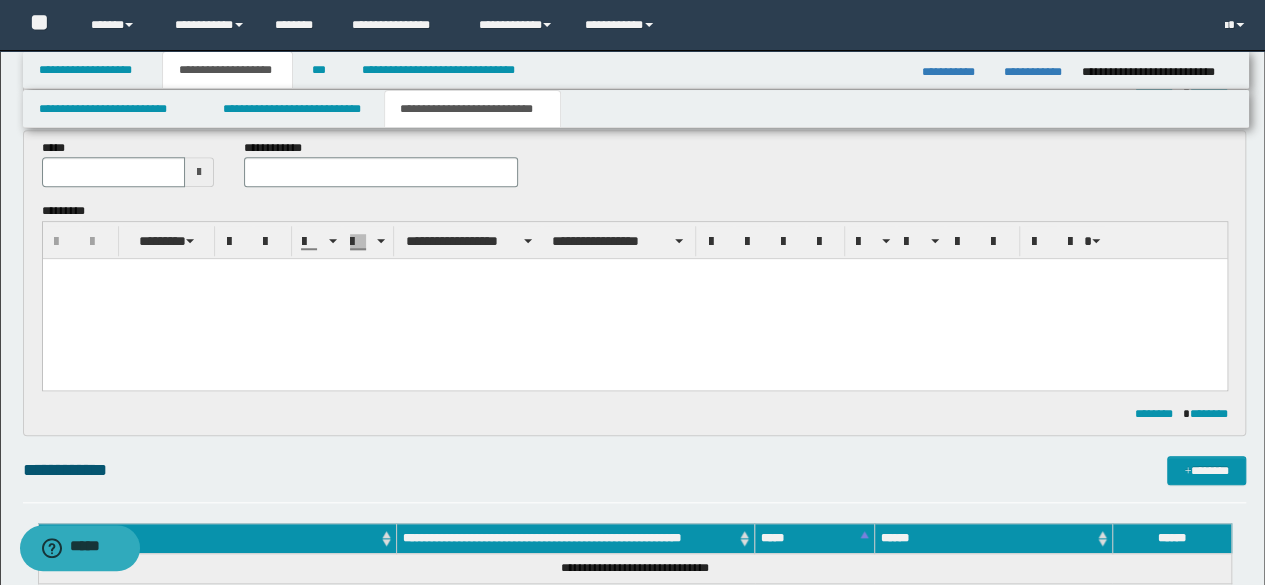 scroll, scrollTop: 674, scrollLeft: 0, axis: vertical 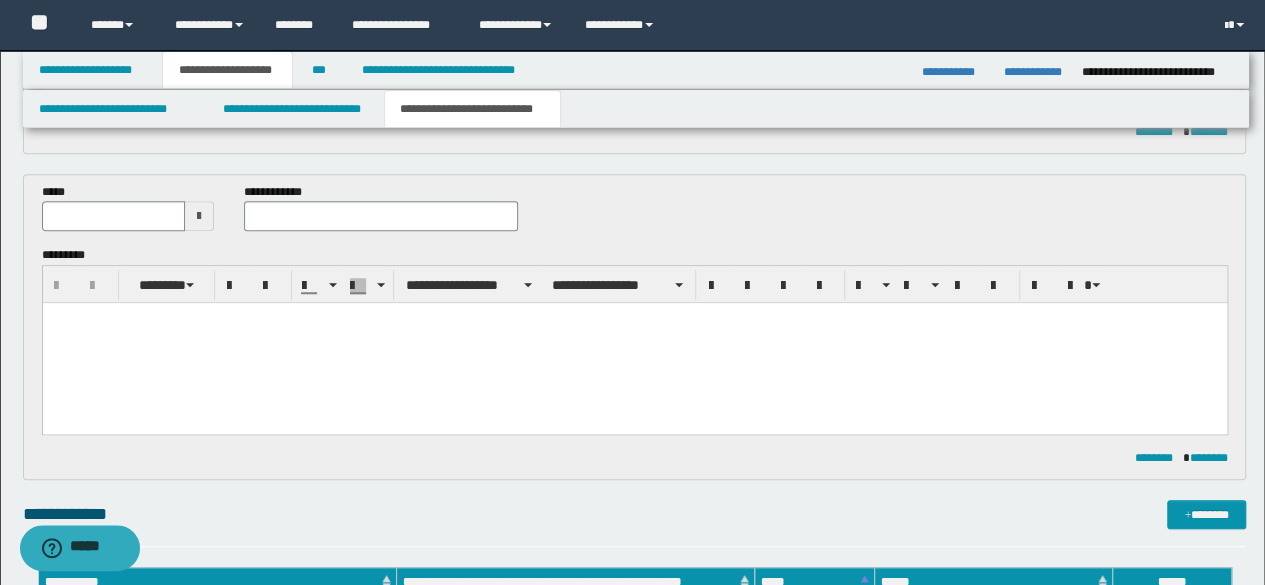 click at bounding box center (199, 216) 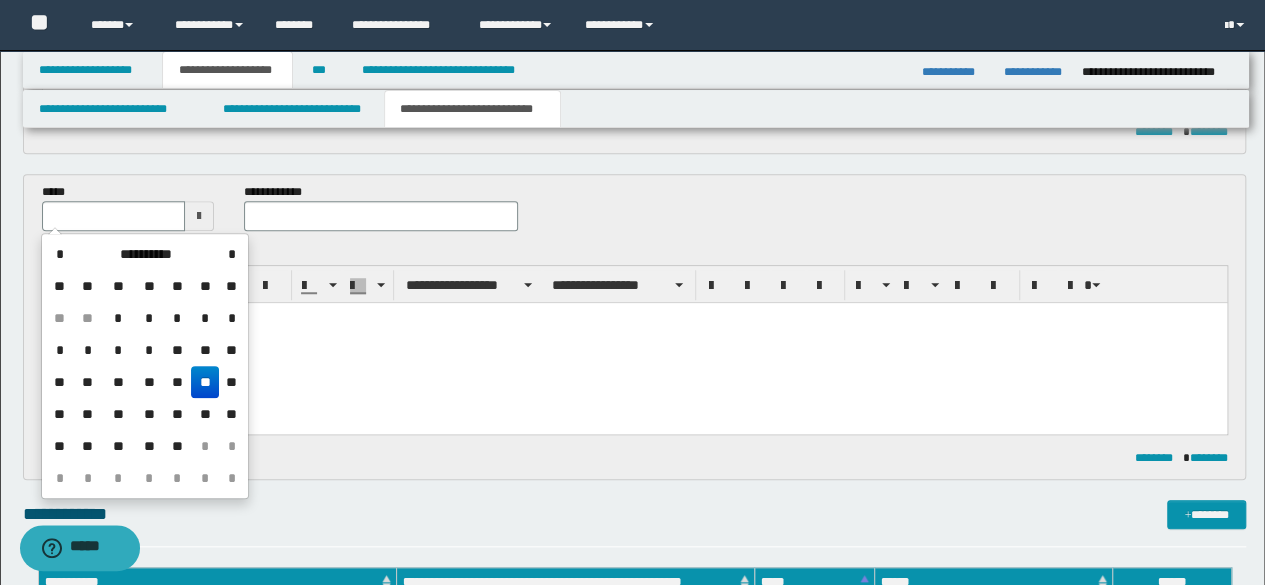 click on "**" at bounding box center [205, 382] 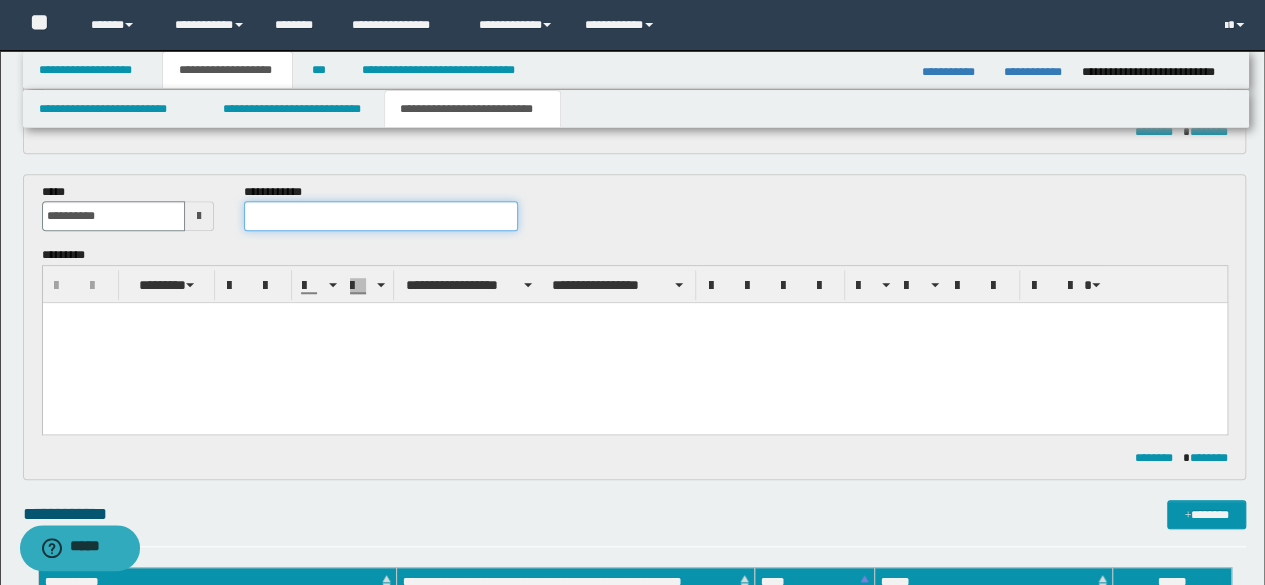click at bounding box center (381, 216) 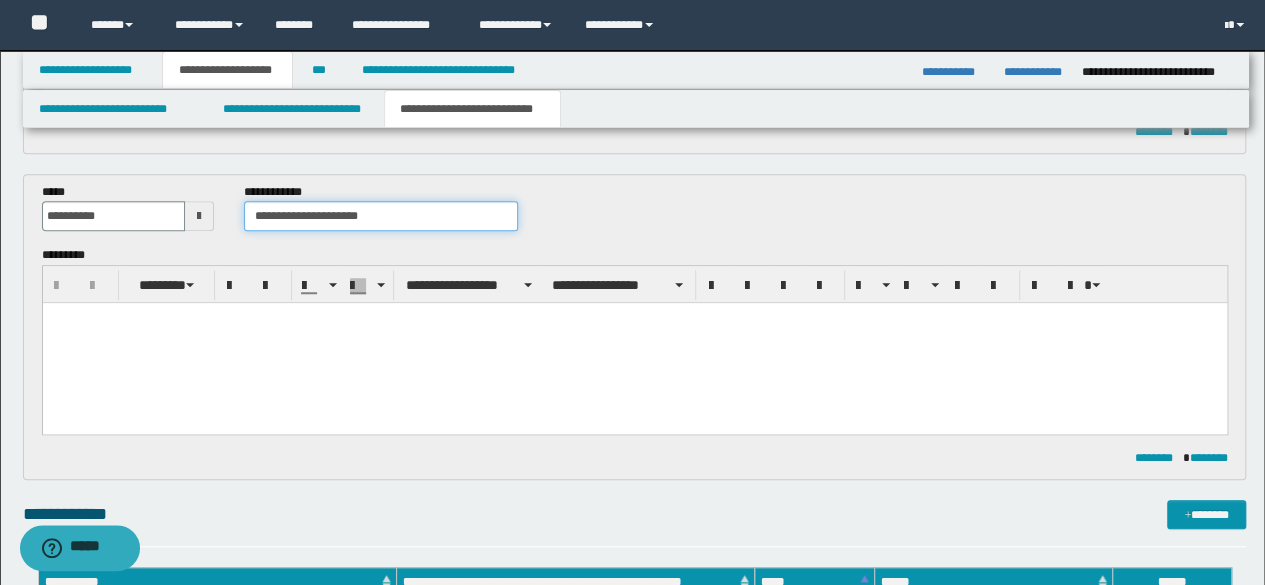 type on "**********" 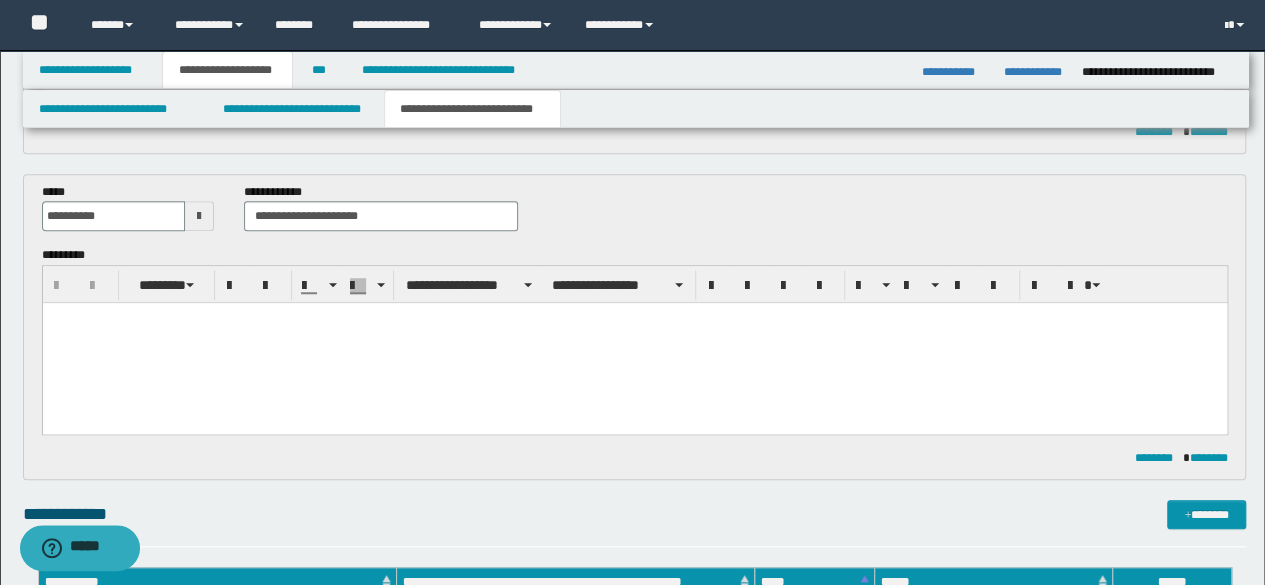 click at bounding box center [634, 343] 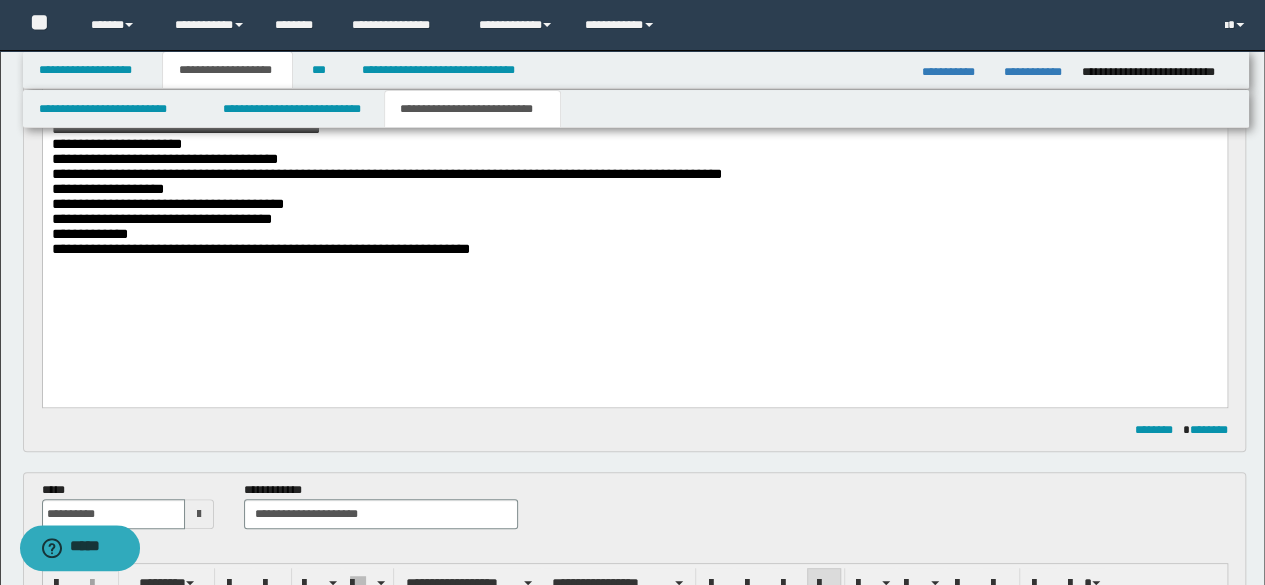 scroll, scrollTop: 374, scrollLeft: 0, axis: vertical 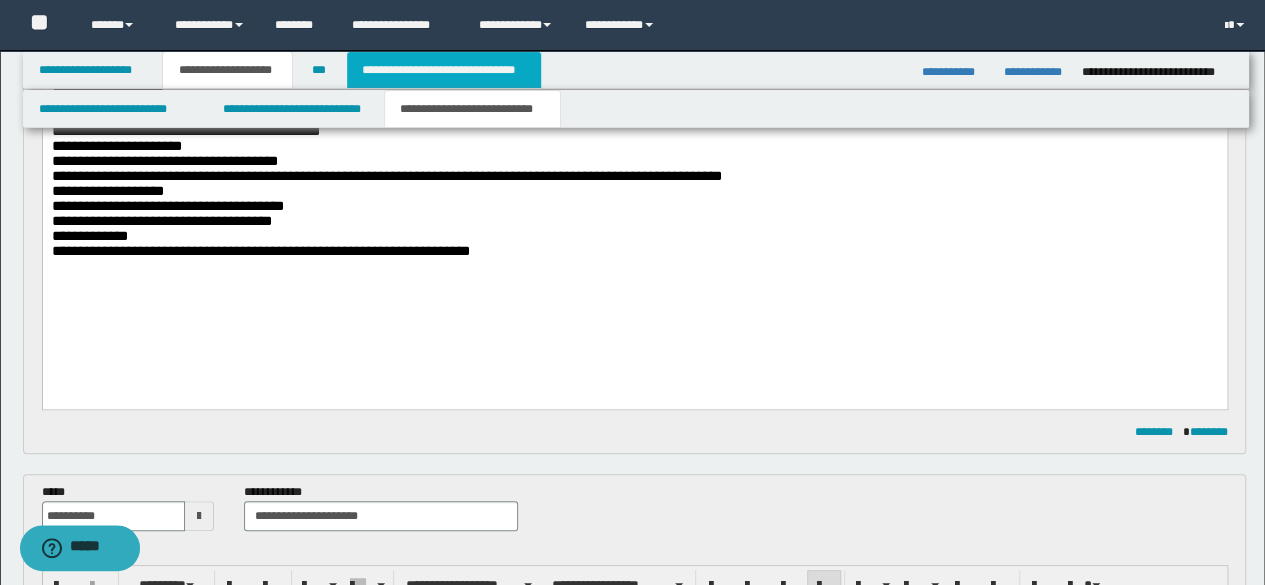 click on "**********" at bounding box center [444, 70] 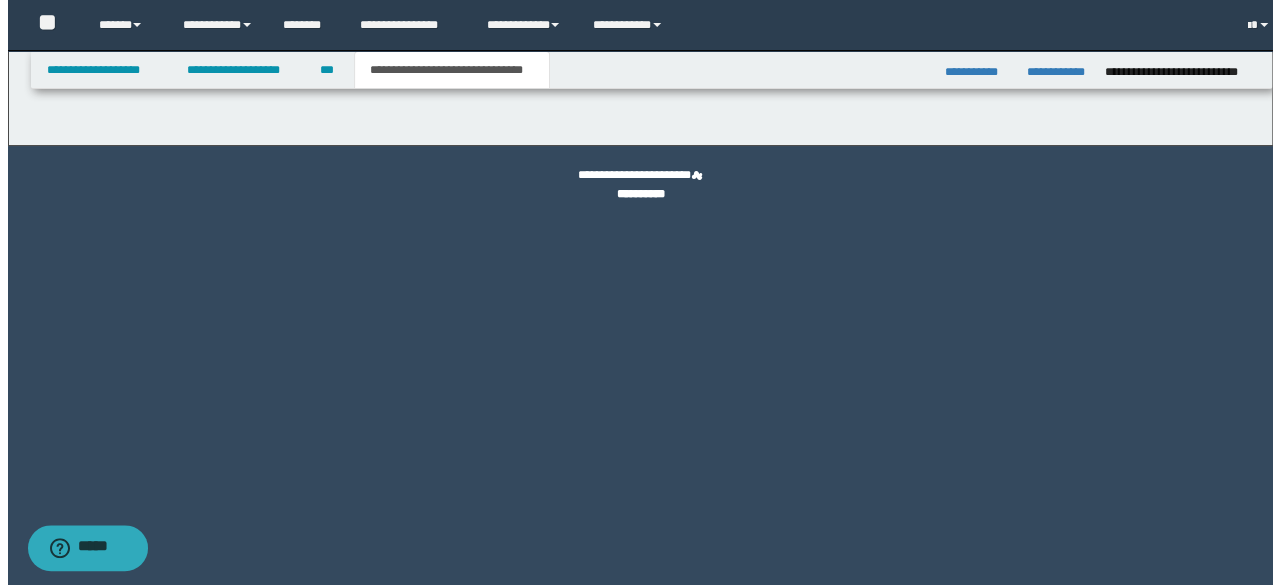 scroll, scrollTop: 0, scrollLeft: 0, axis: both 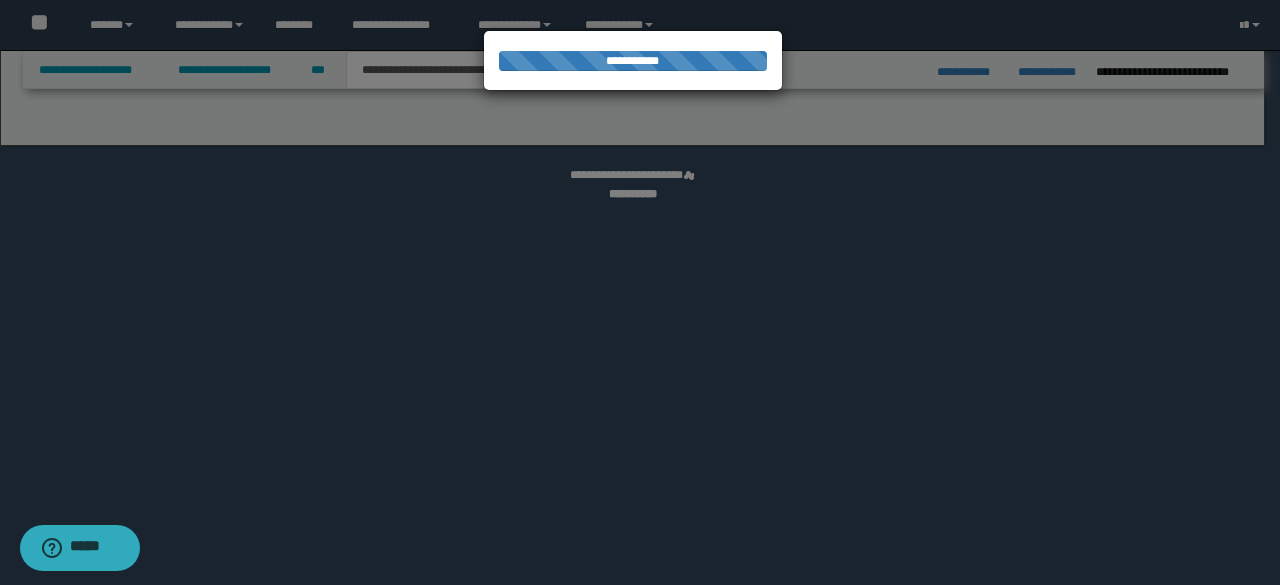 select on "*" 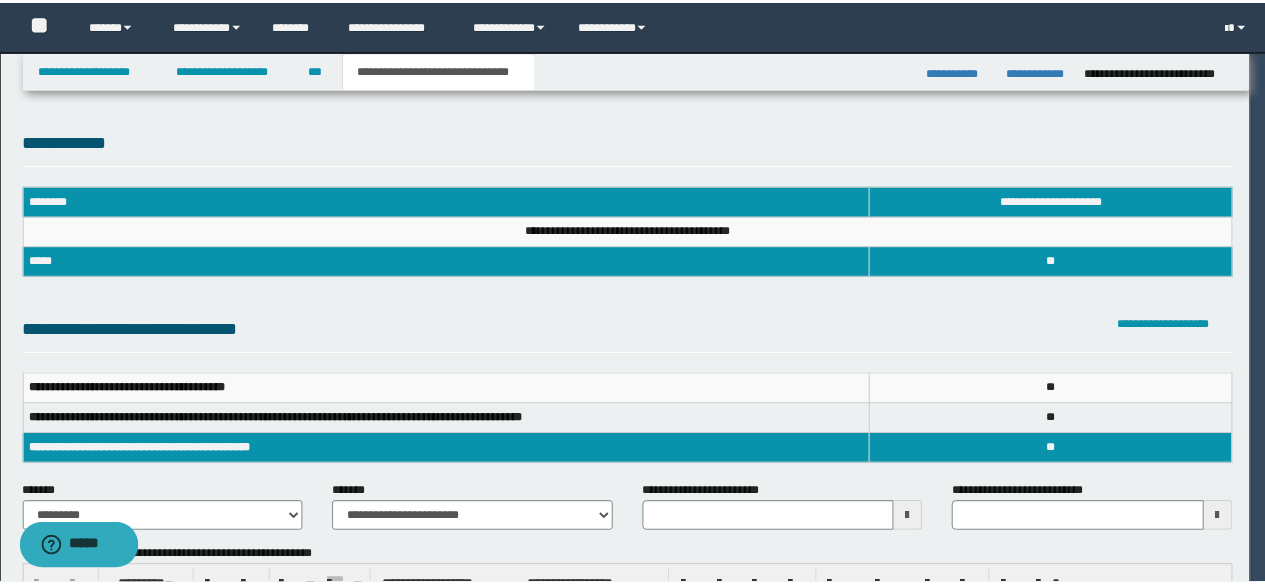 scroll, scrollTop: 0, scrollLeft: 0, axis: both 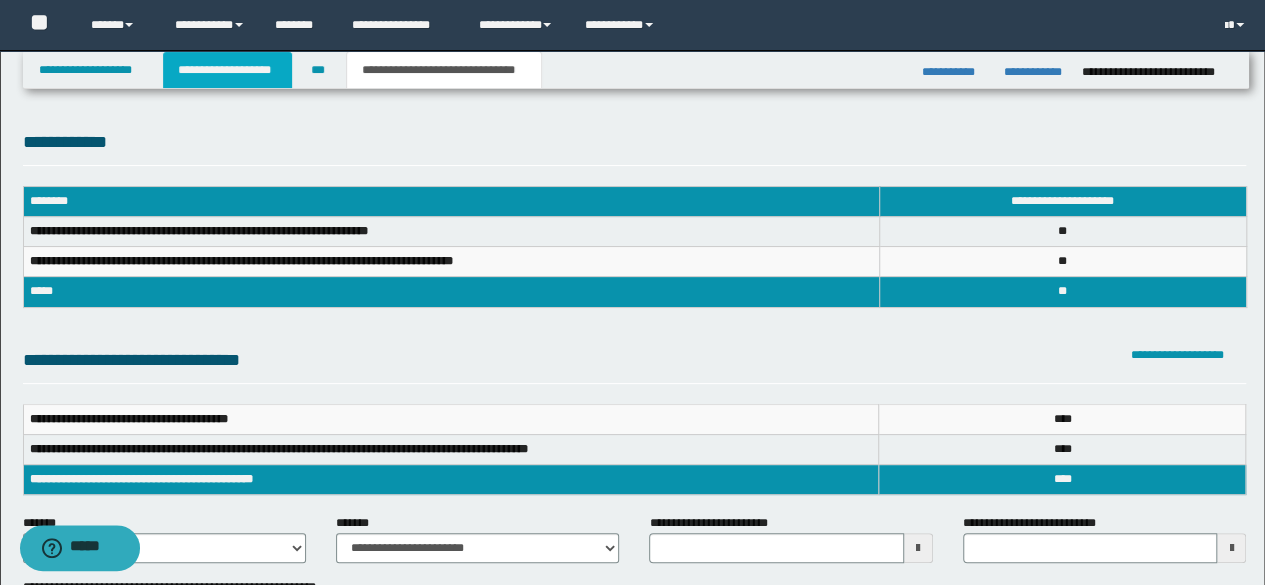 click on "**********" at bounding box center (227, 70) 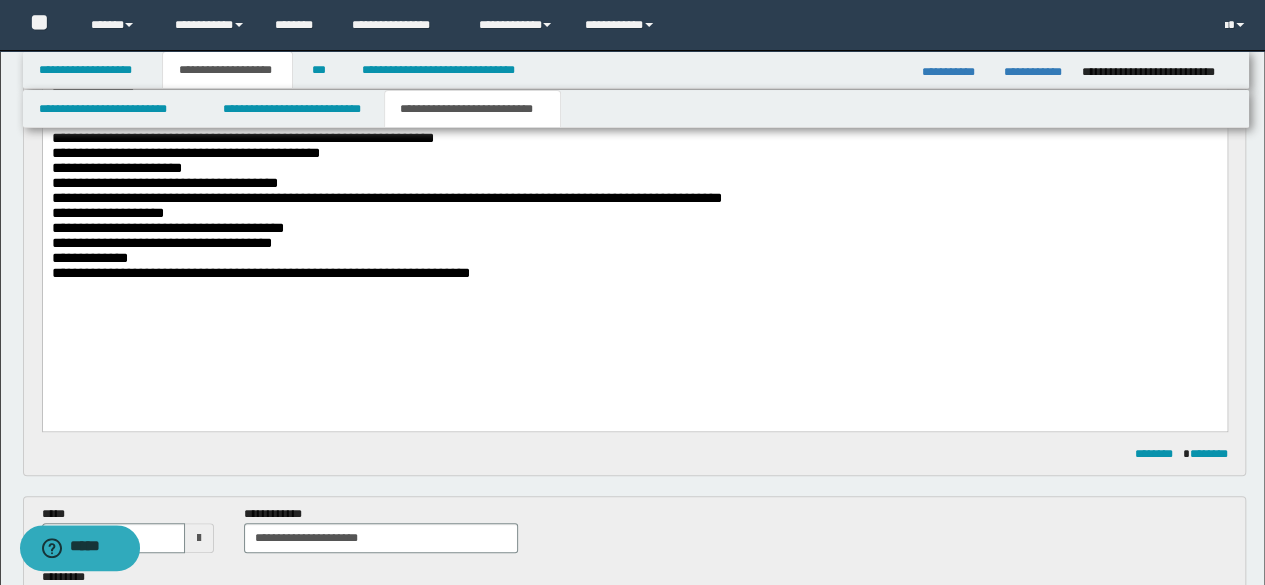scroll, scrollTop: 700, scrollLeft: 0, axis: vertical 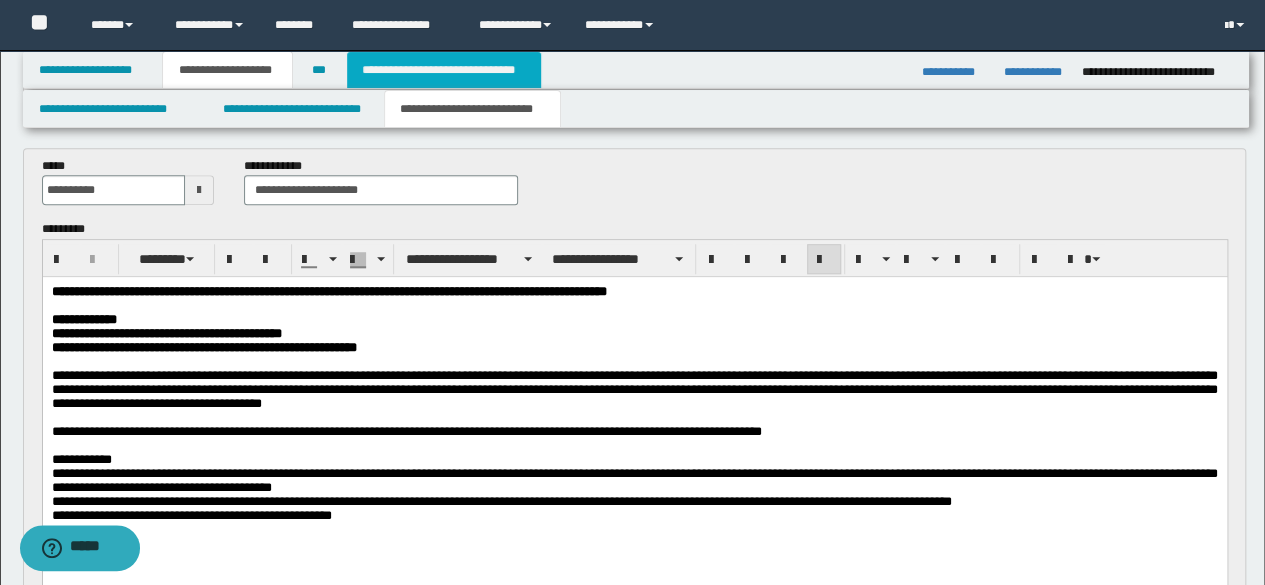 click on "**********" at bounding box center [444, 70] 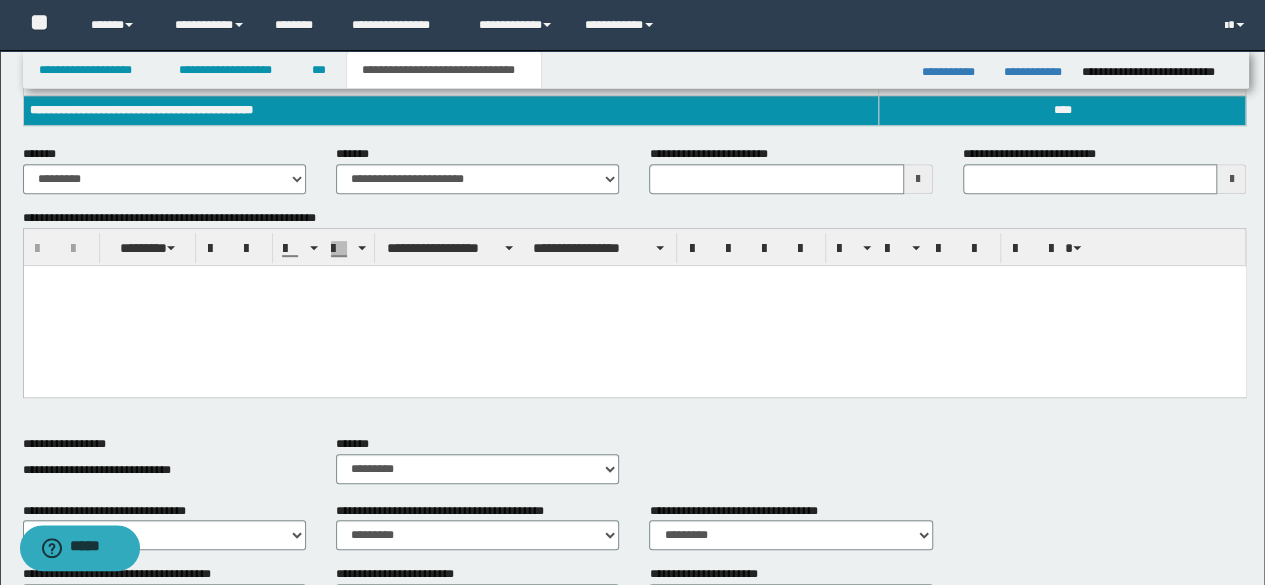 scroll, scrollTop: 69, scrollLeft: 0, axis: vertical 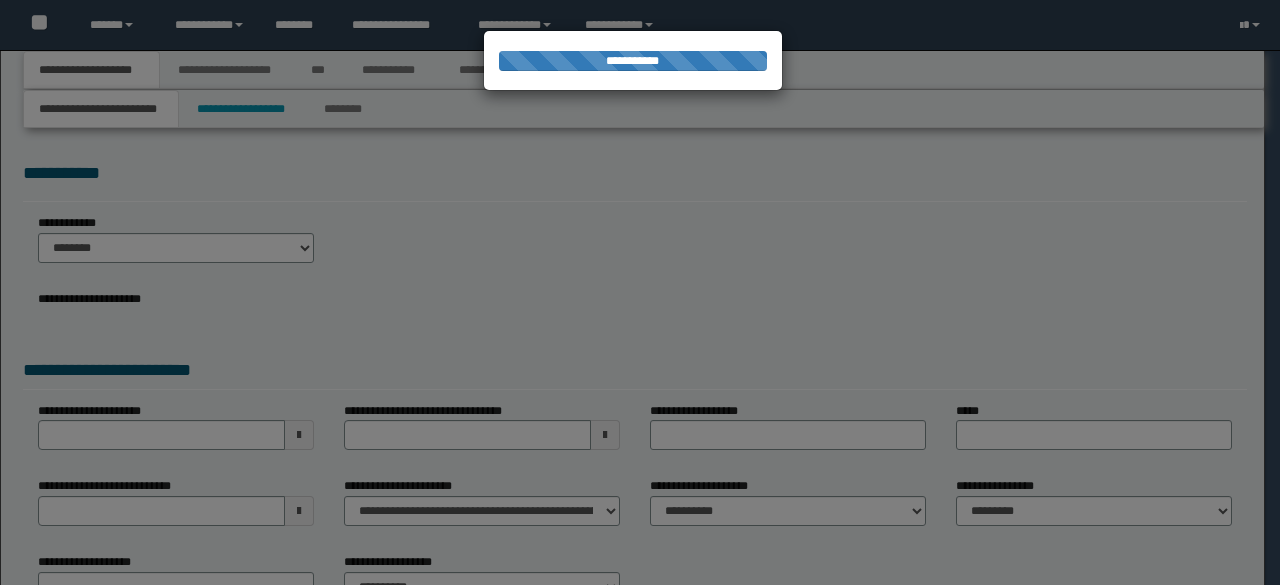 select on "*" 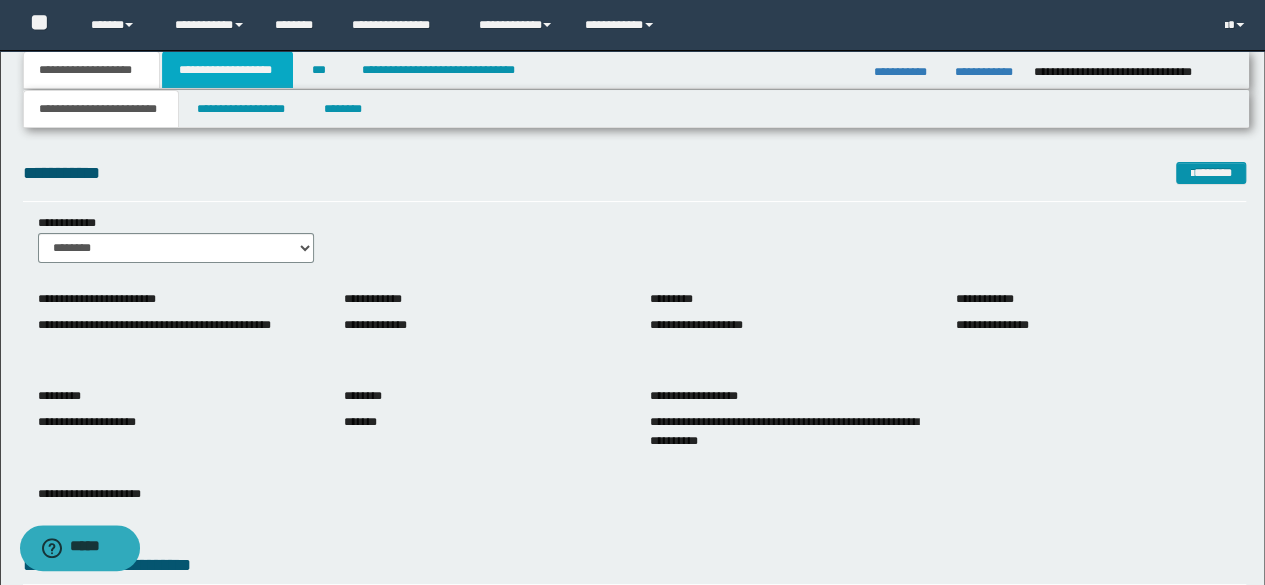 click on "**********" at bounding box center [227, 70] 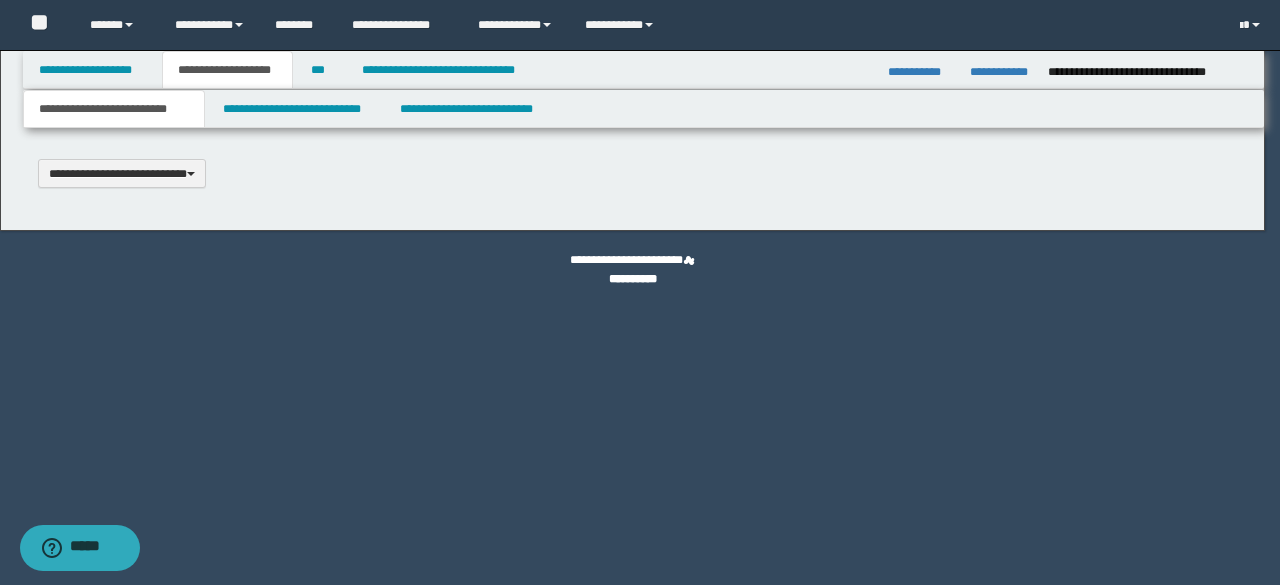 type 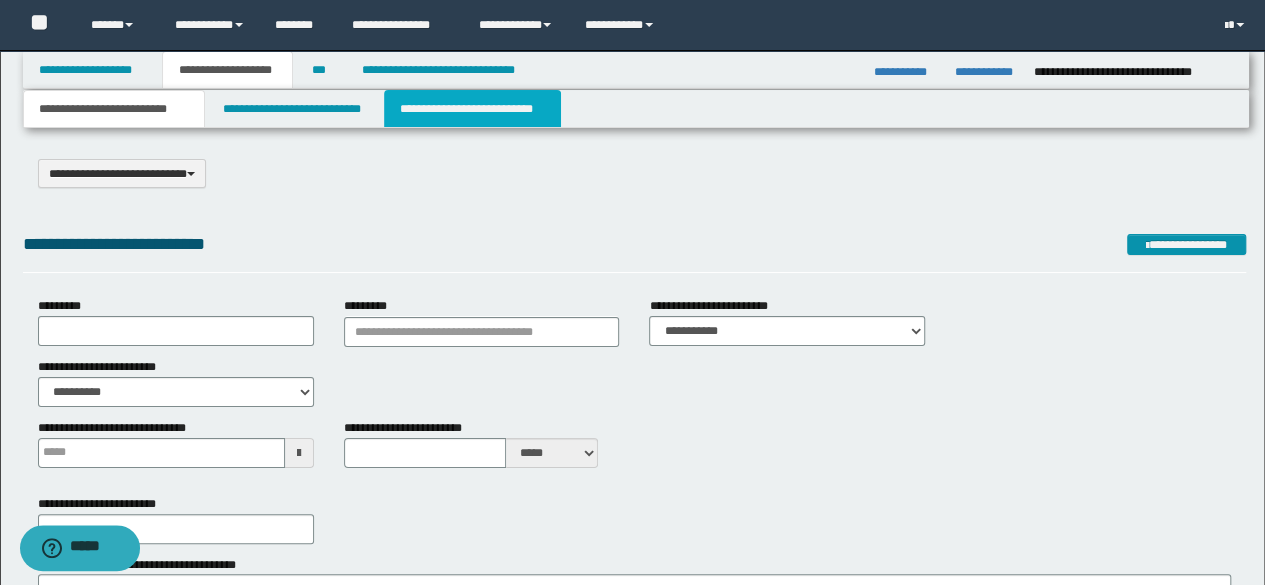 click on "**********" at bounding box center (472, 109) 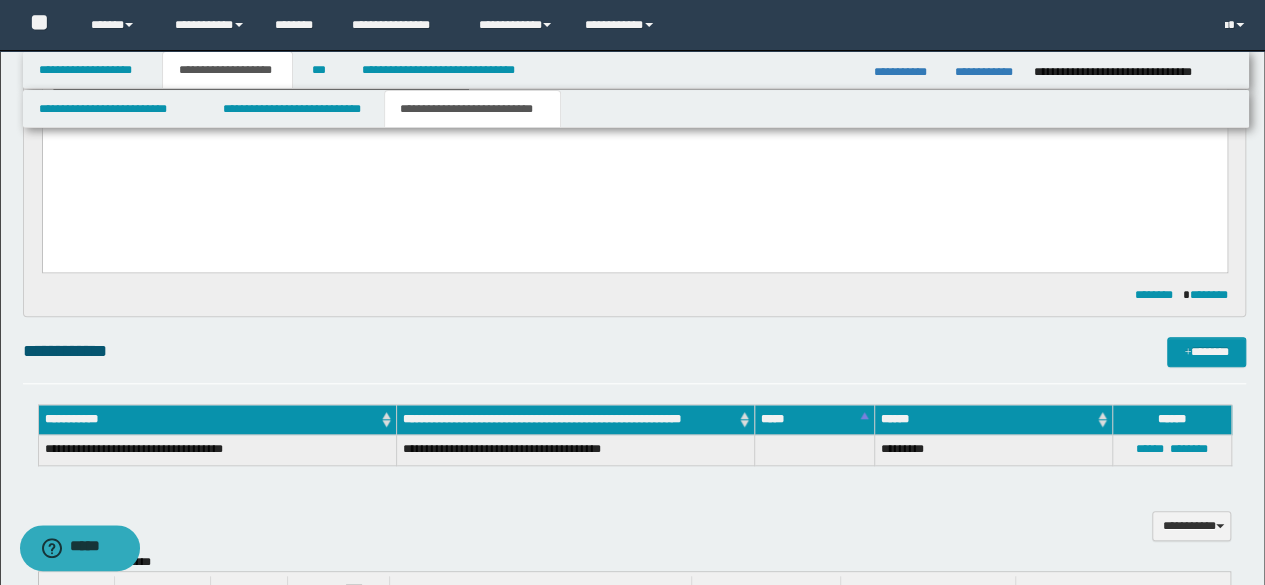 scroll, scrollTop: 0, scrollLeft: 0, axis: both 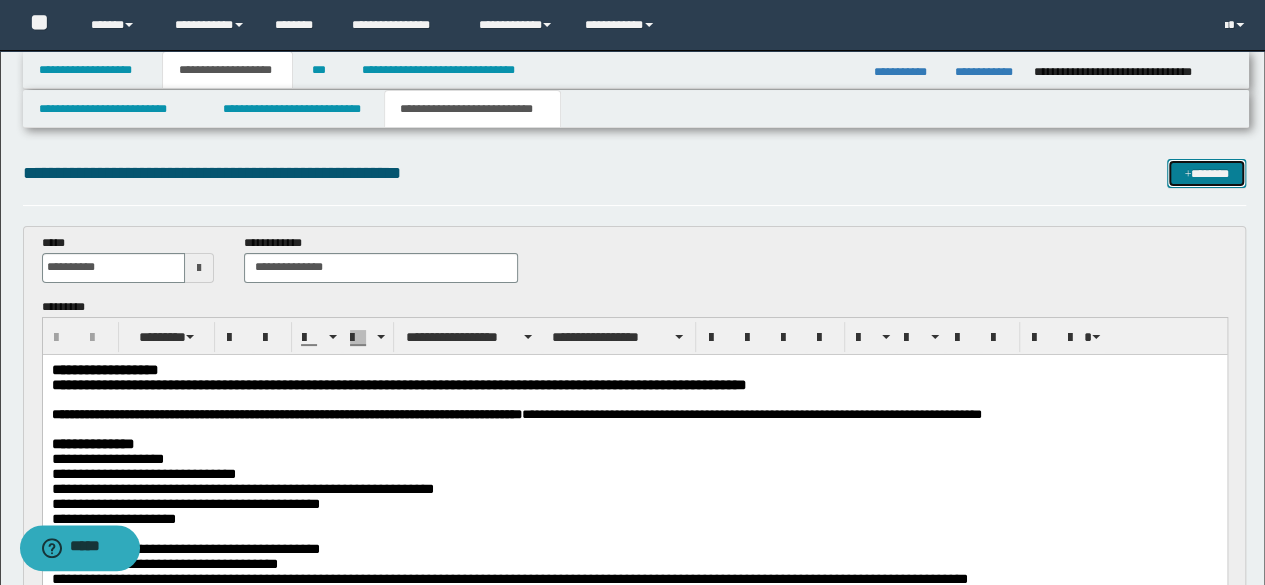 click on "*******" at bounding box center [1206, 173] 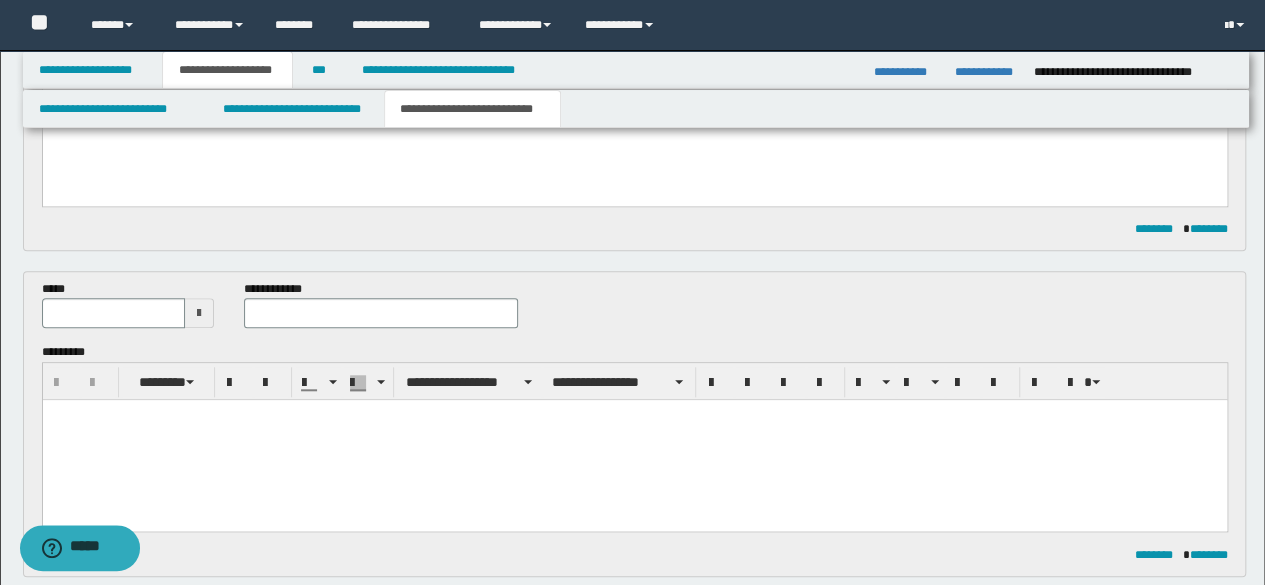 scroll, scrollTop: 664, scrollLeft: 0, axis: vertical 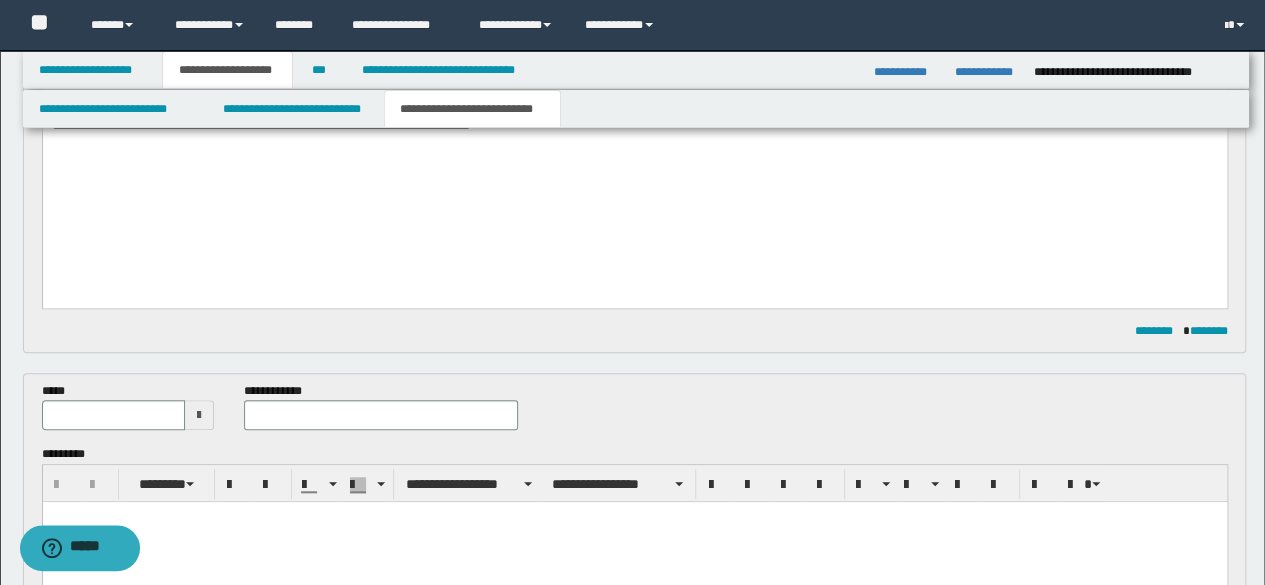 click at bounding box center (199, 415) 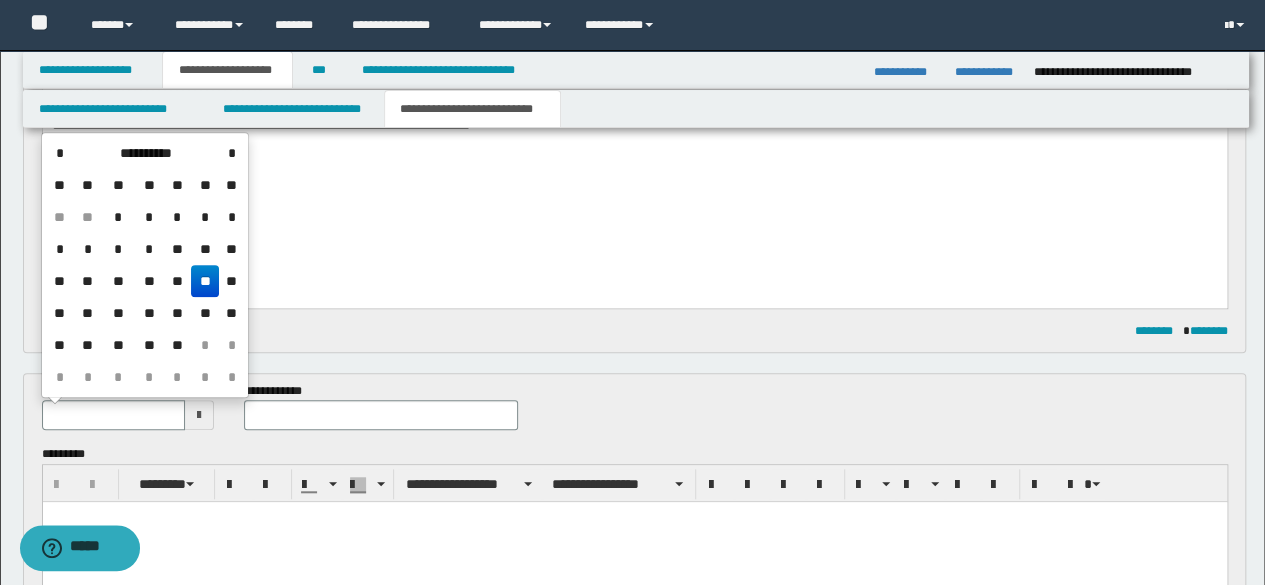 click on "**" at bounding box center [205, 281] 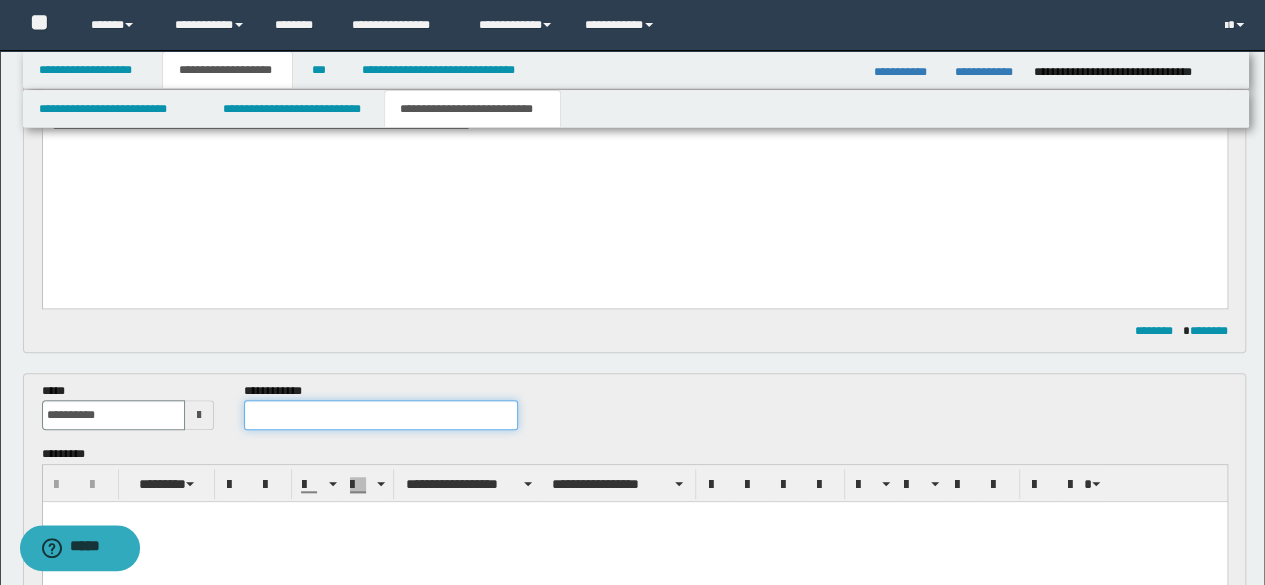 click at bounding box center [381, 415] 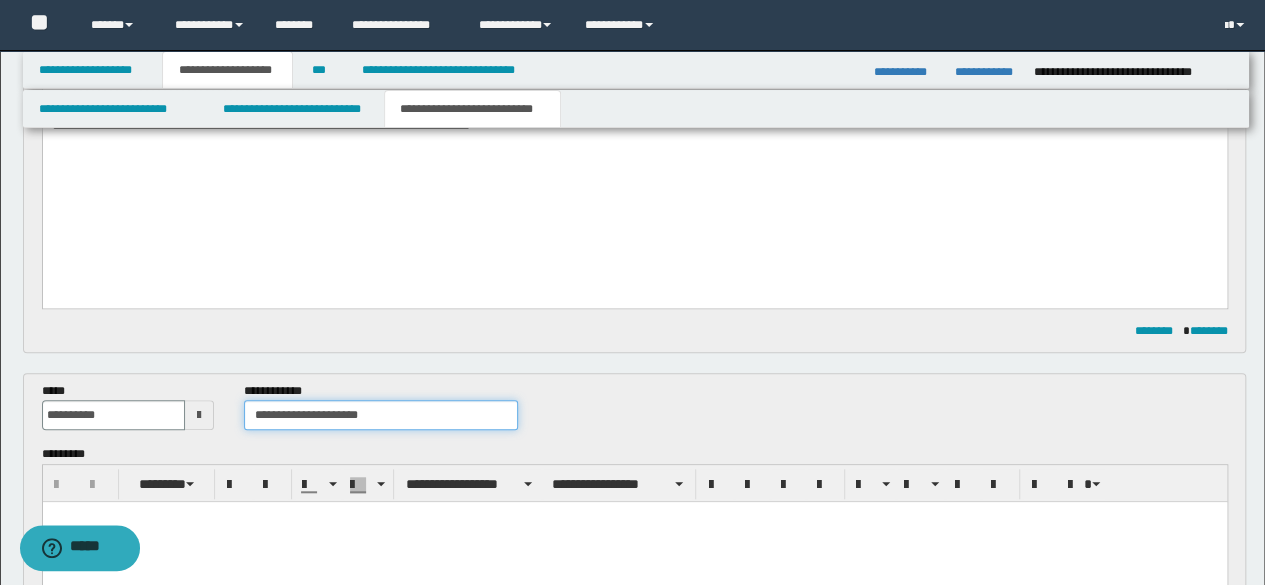 type on "**********" 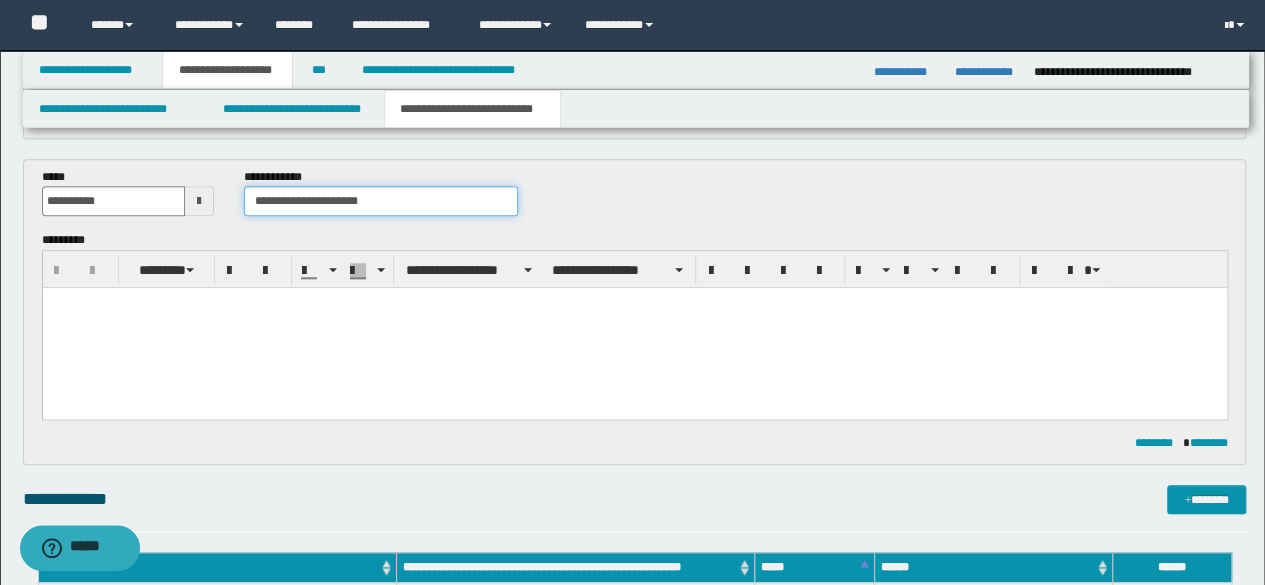 scroll, scrollTop: 964, scrollLeft: 0, axis: vertical 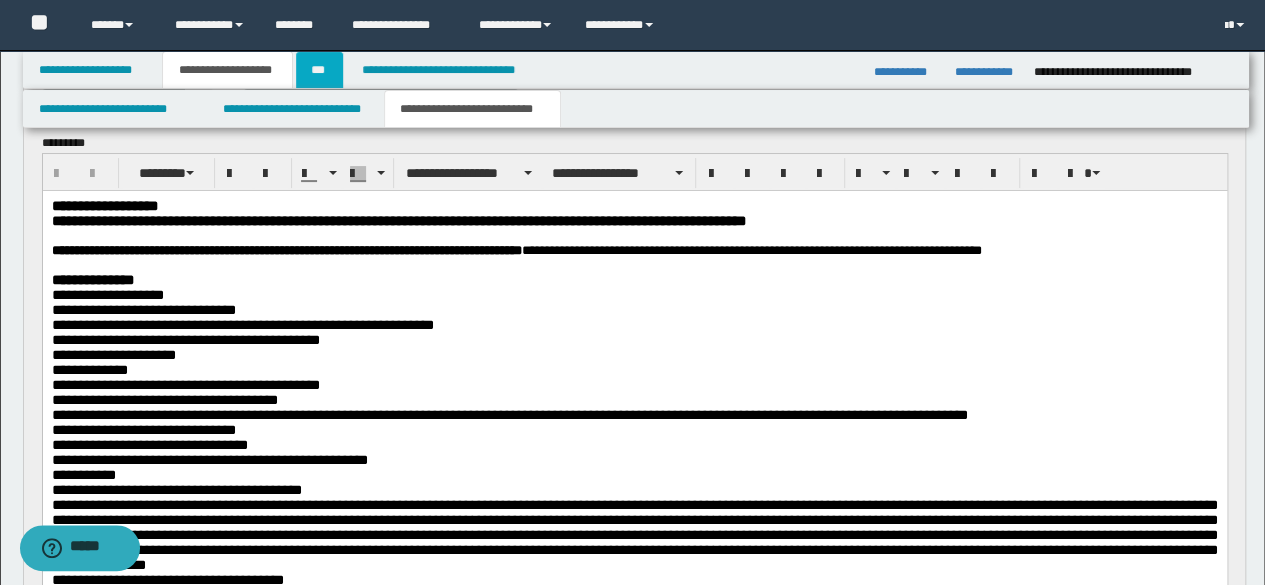 click on "***" at bounding box center (319, 70) 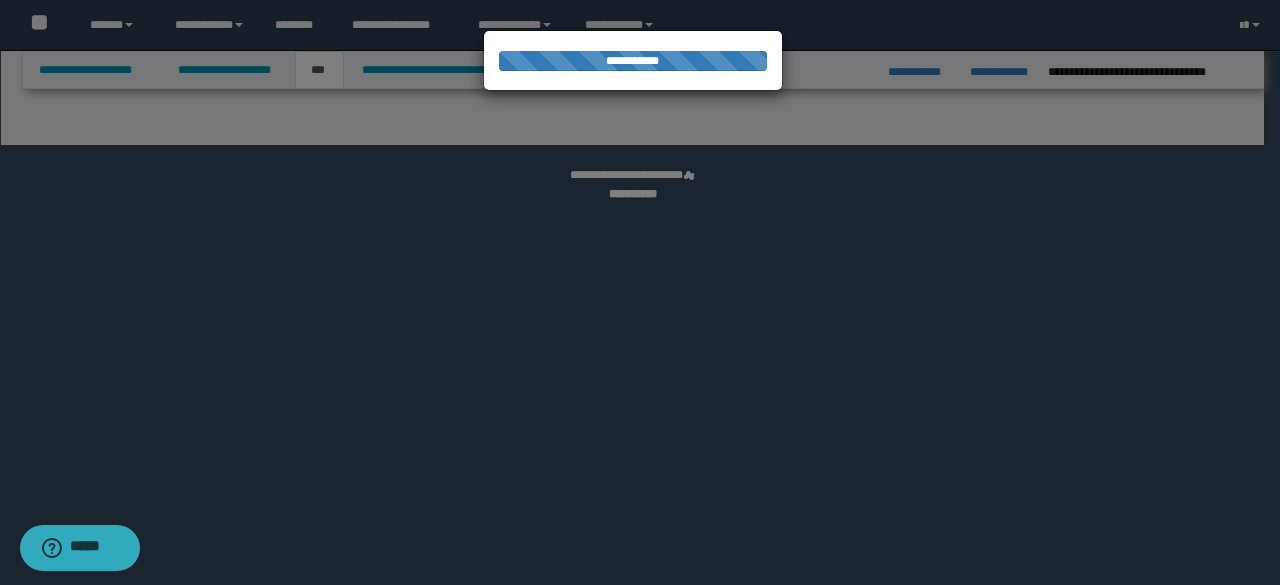 select on "**" 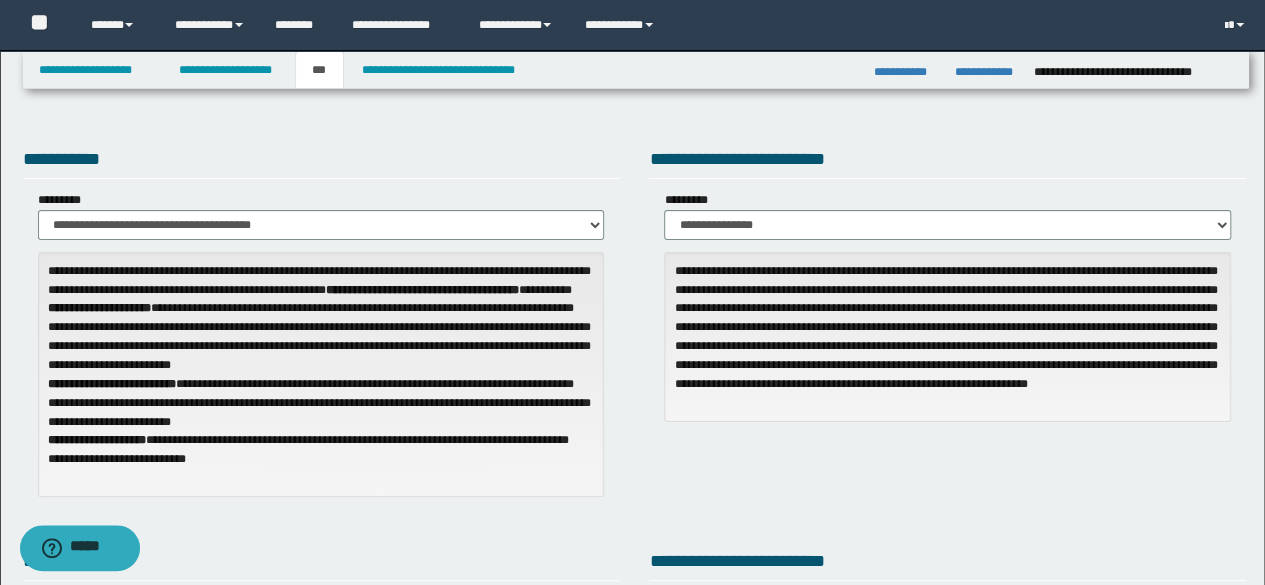 scroll, scrollTop: 0, scrollLeft: 0, axis: both 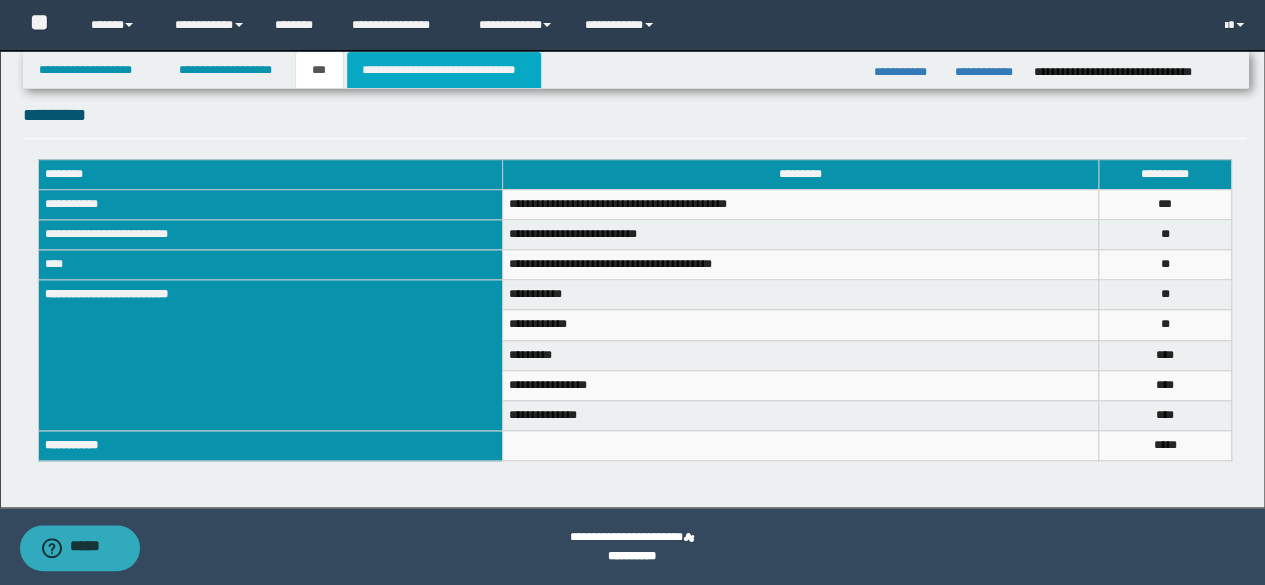 click on "**********" at bounding box center (444, 70) 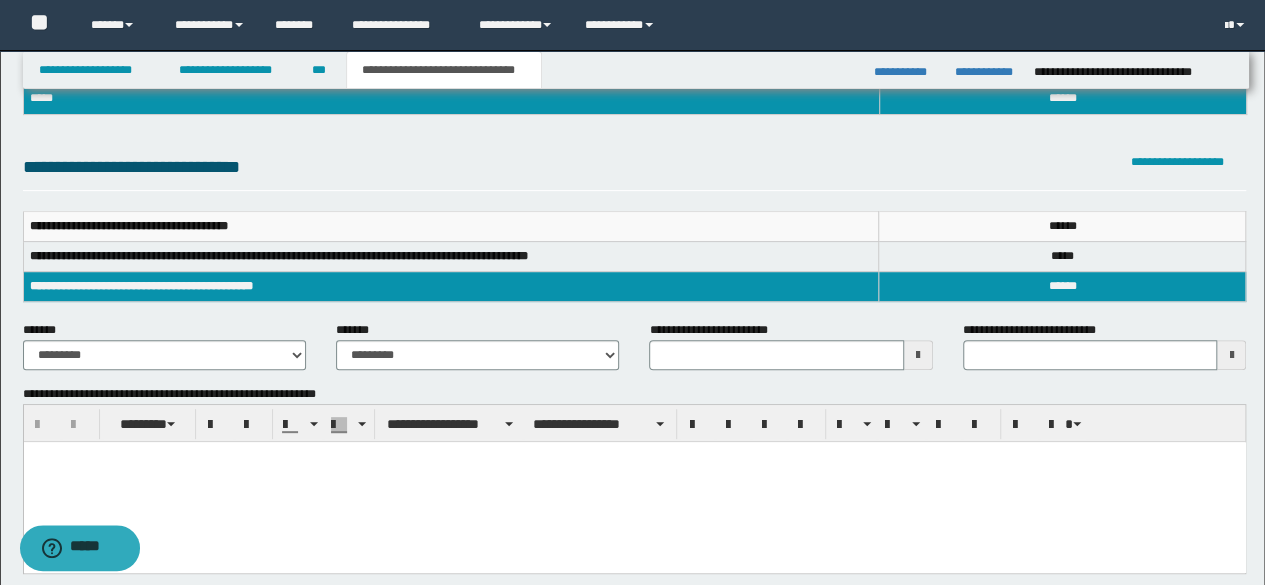 scroll, scrollTop: 200, scrollLeft: 0, axis: vertical 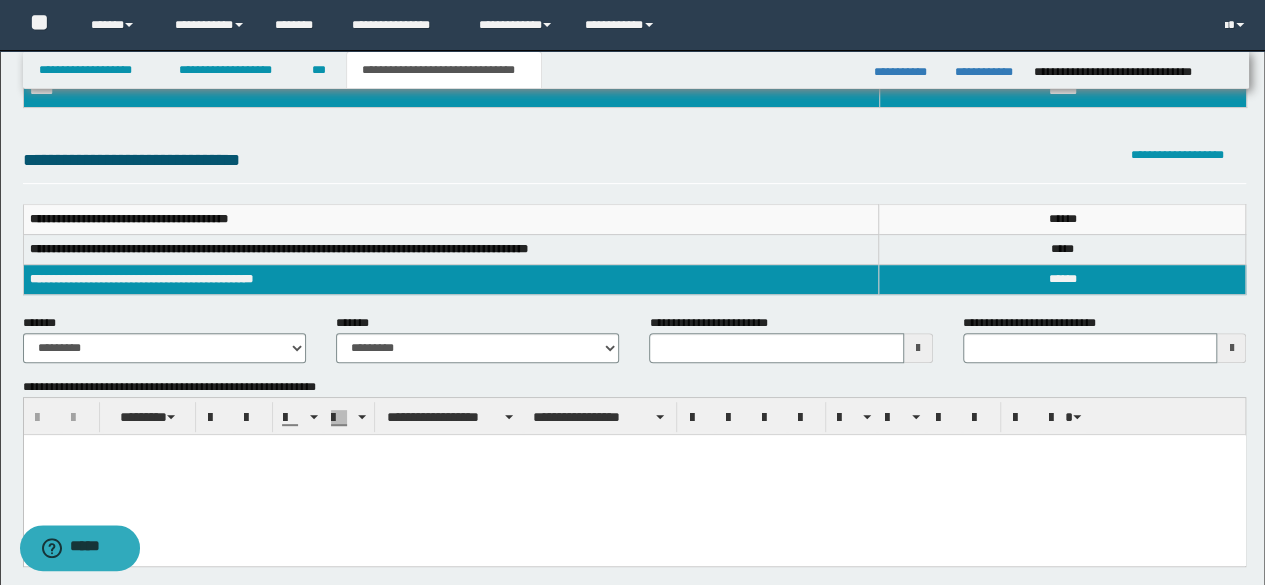 type 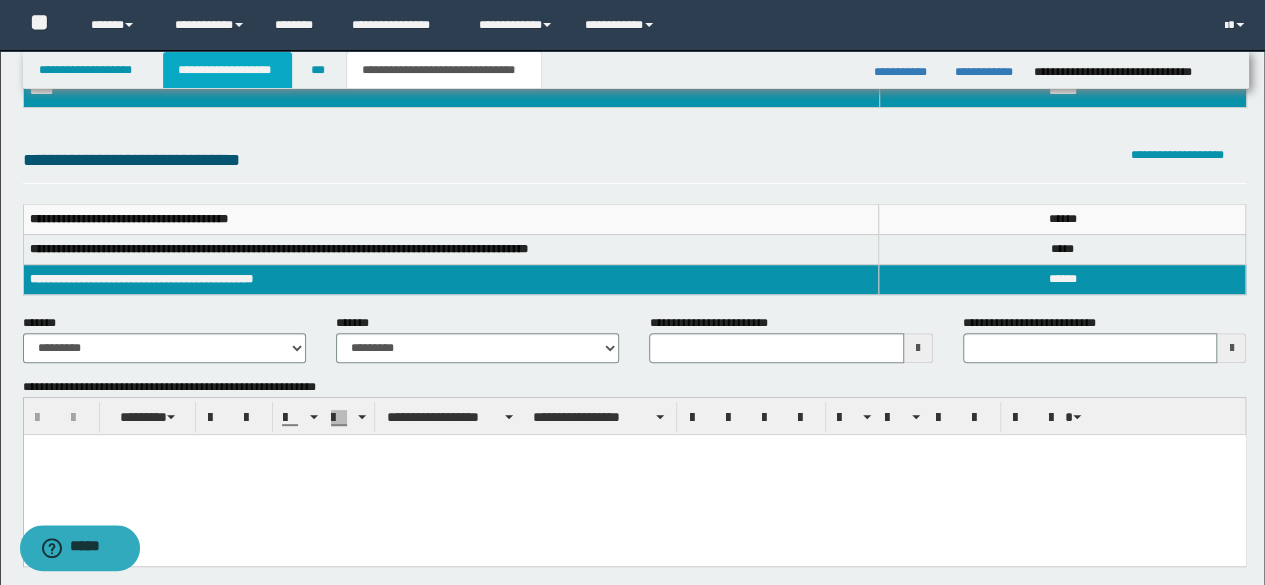 click on "**********" at bounding box center [227, 70] 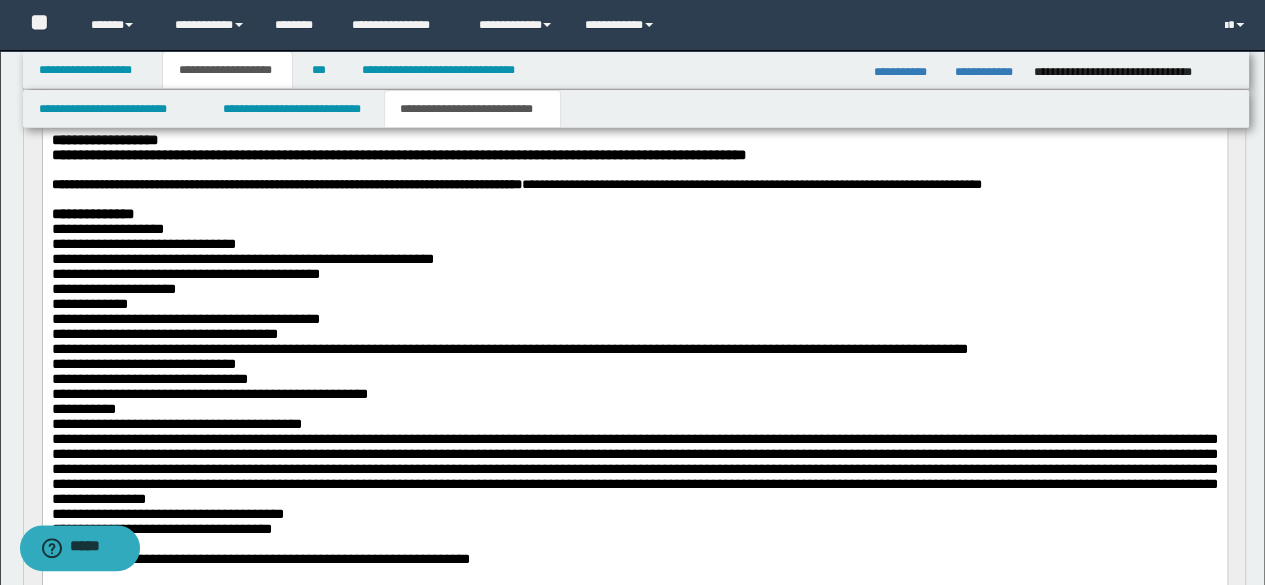 scroll, scrollTop: 730, scrollLeft: 0, axis: vertical 